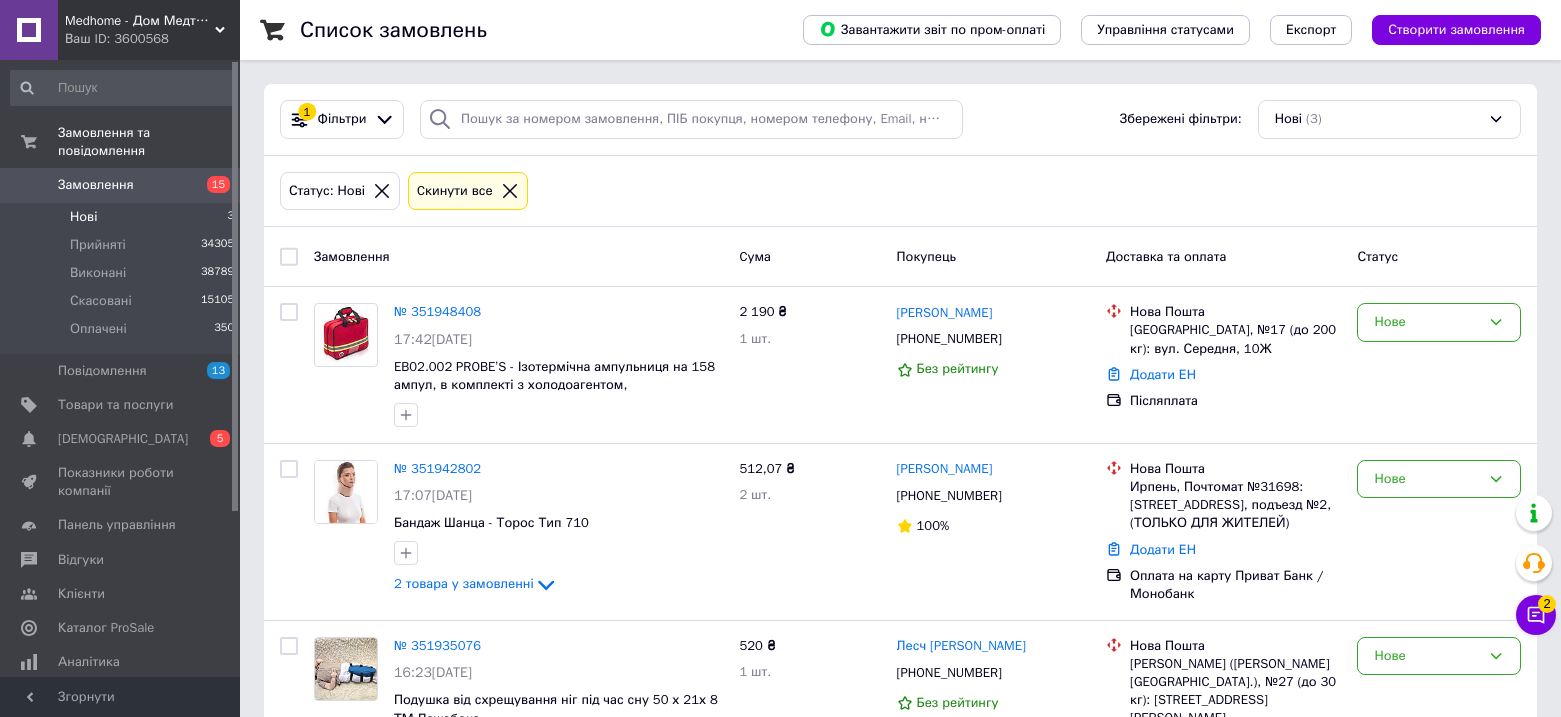 scroll, scrollTop: 0, scrollLeft: 0, axis: both 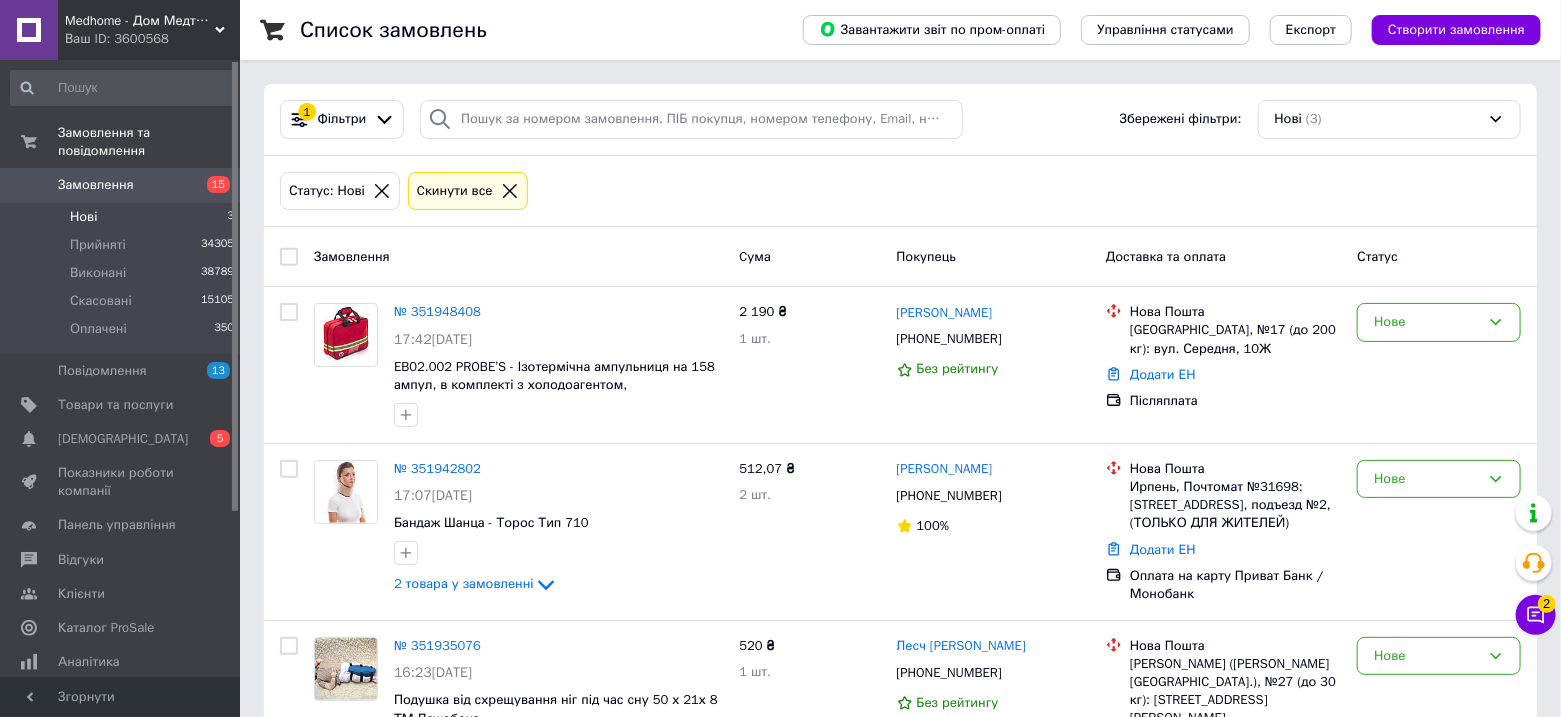 click 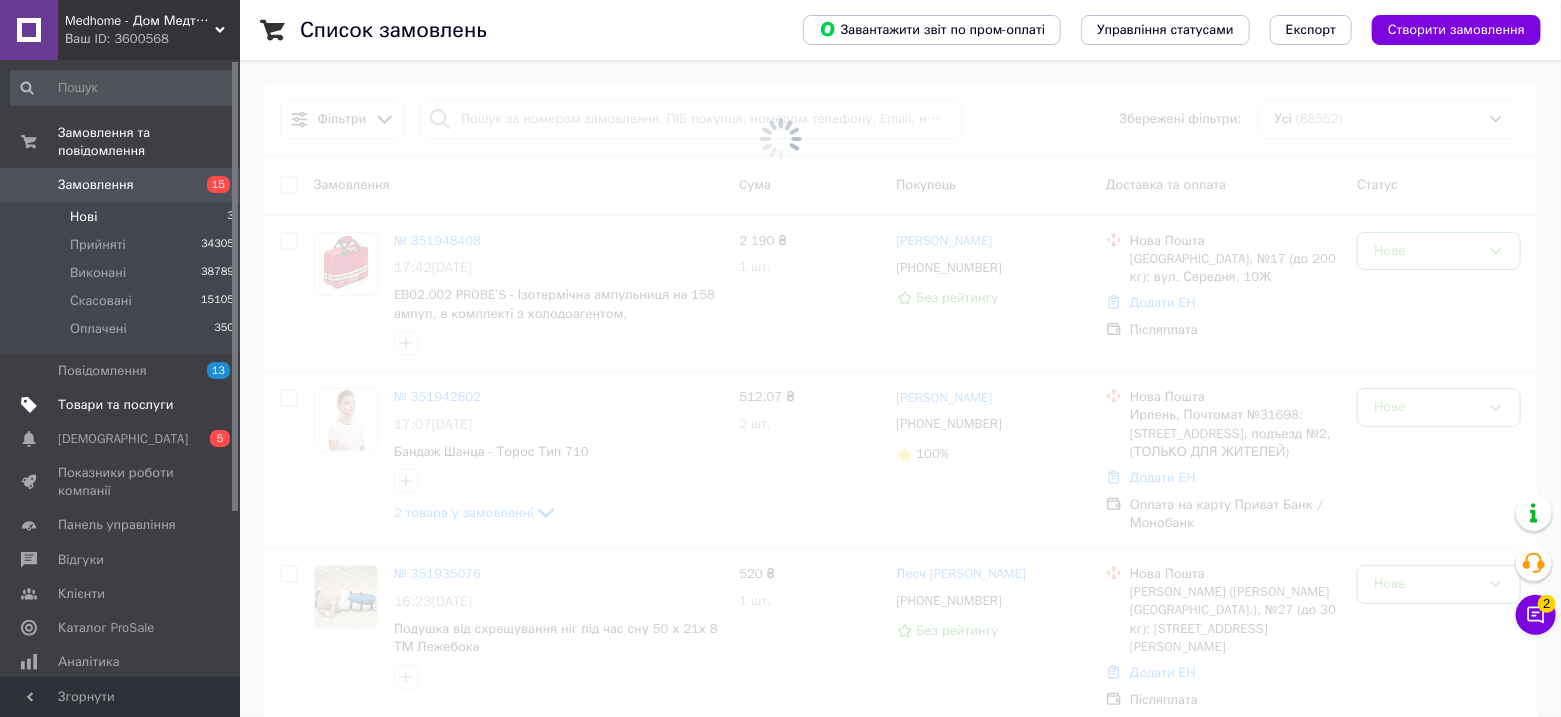 click on "Товари та послуги" at bounding box center (115, 405) 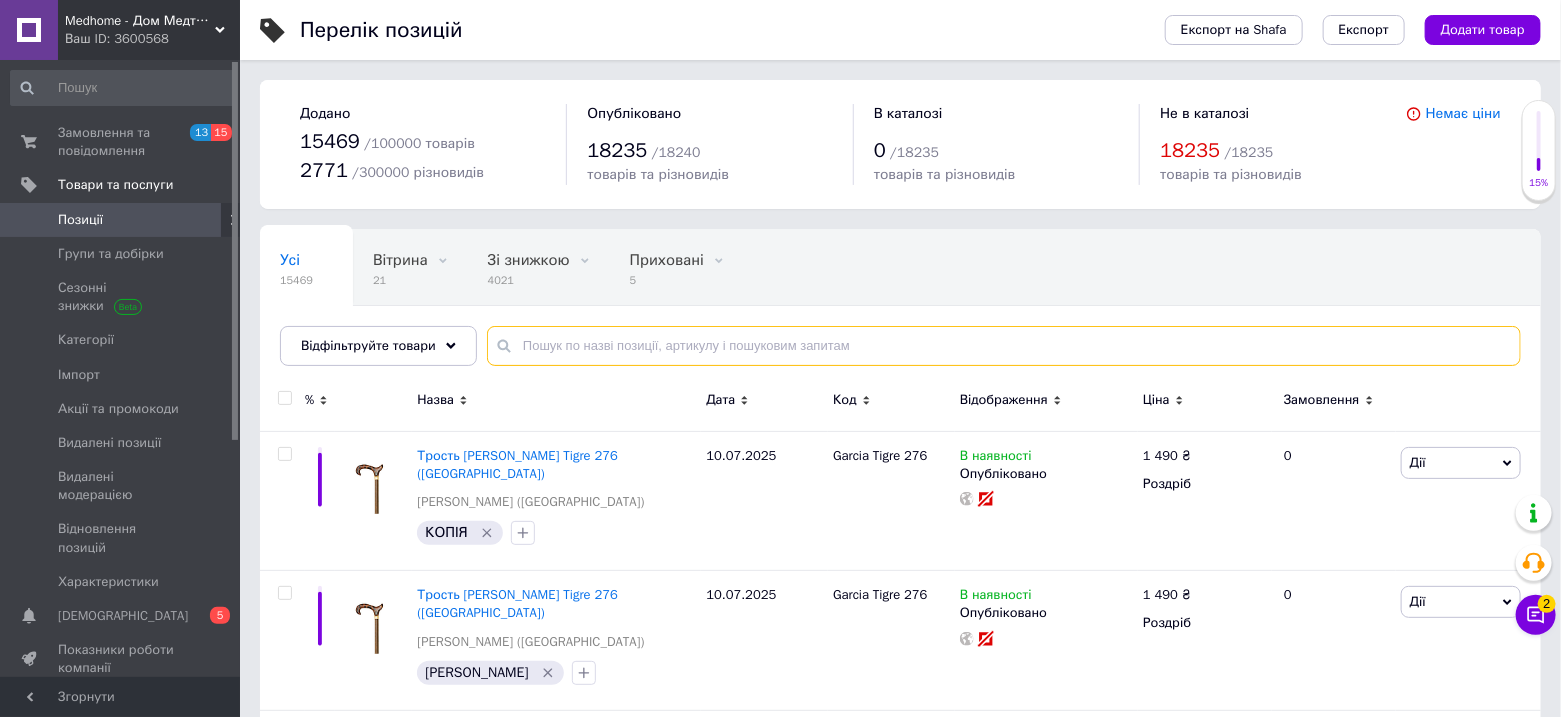 click at bounding box center (1004, 346) 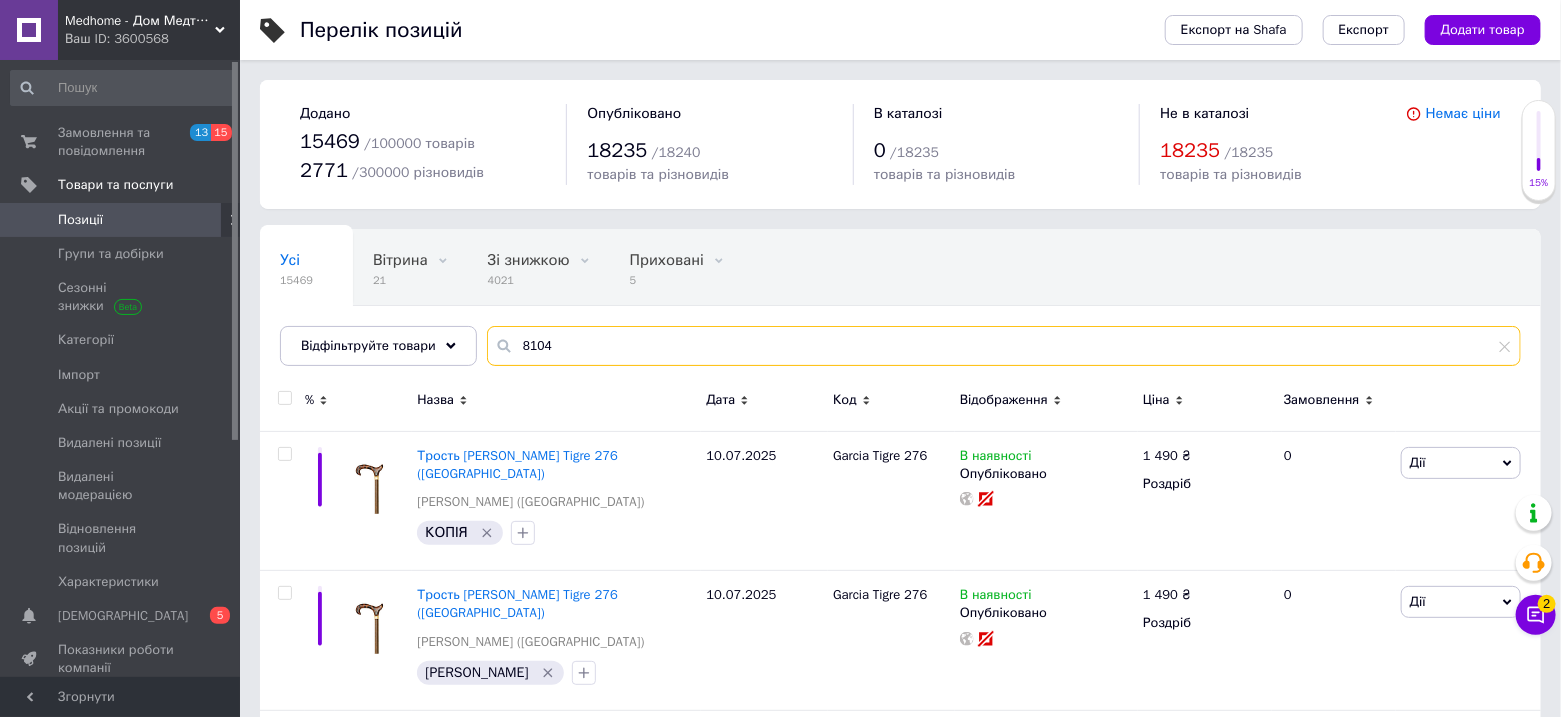type on "8104" 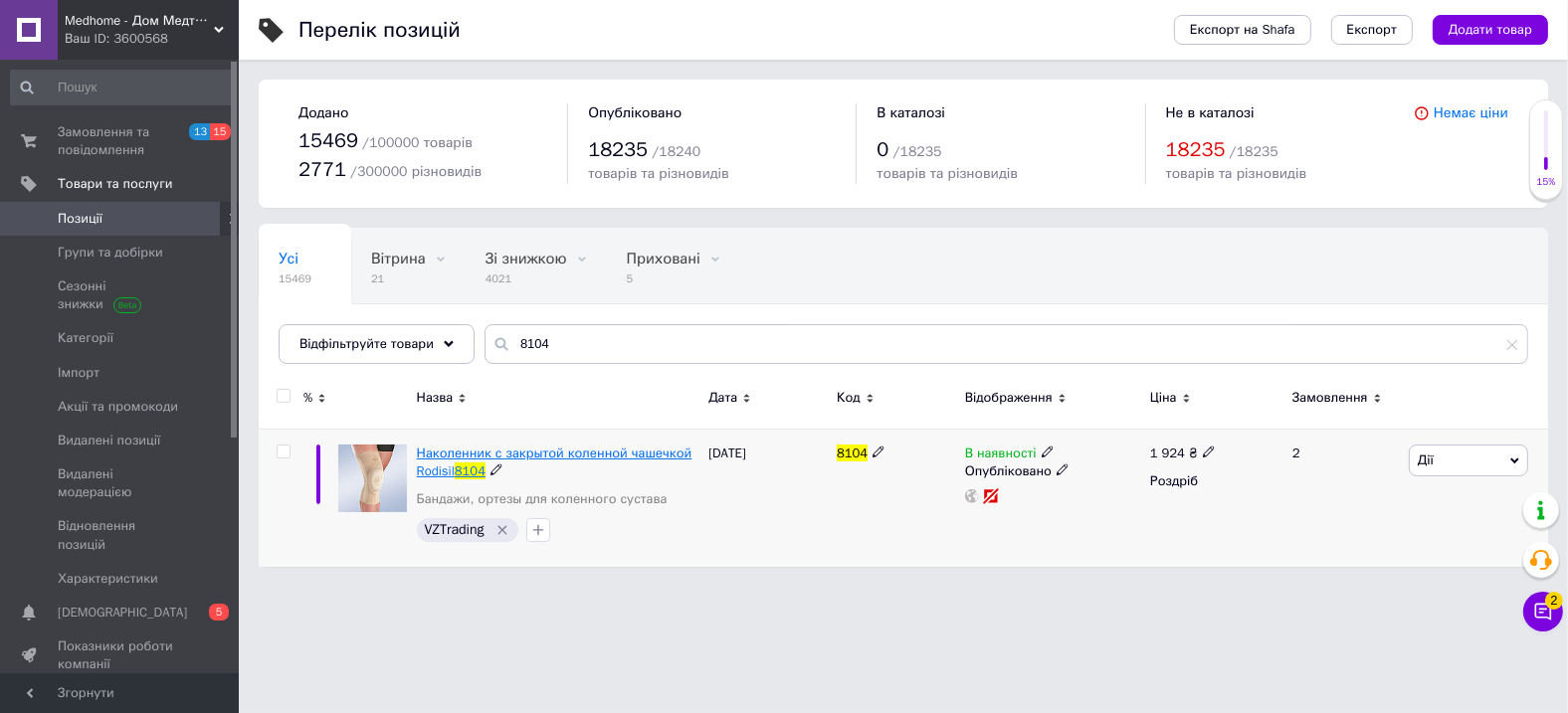 click on "Наколенник с закрытой коленной чашечкой Rodisil" at bounding box center (554, 461) 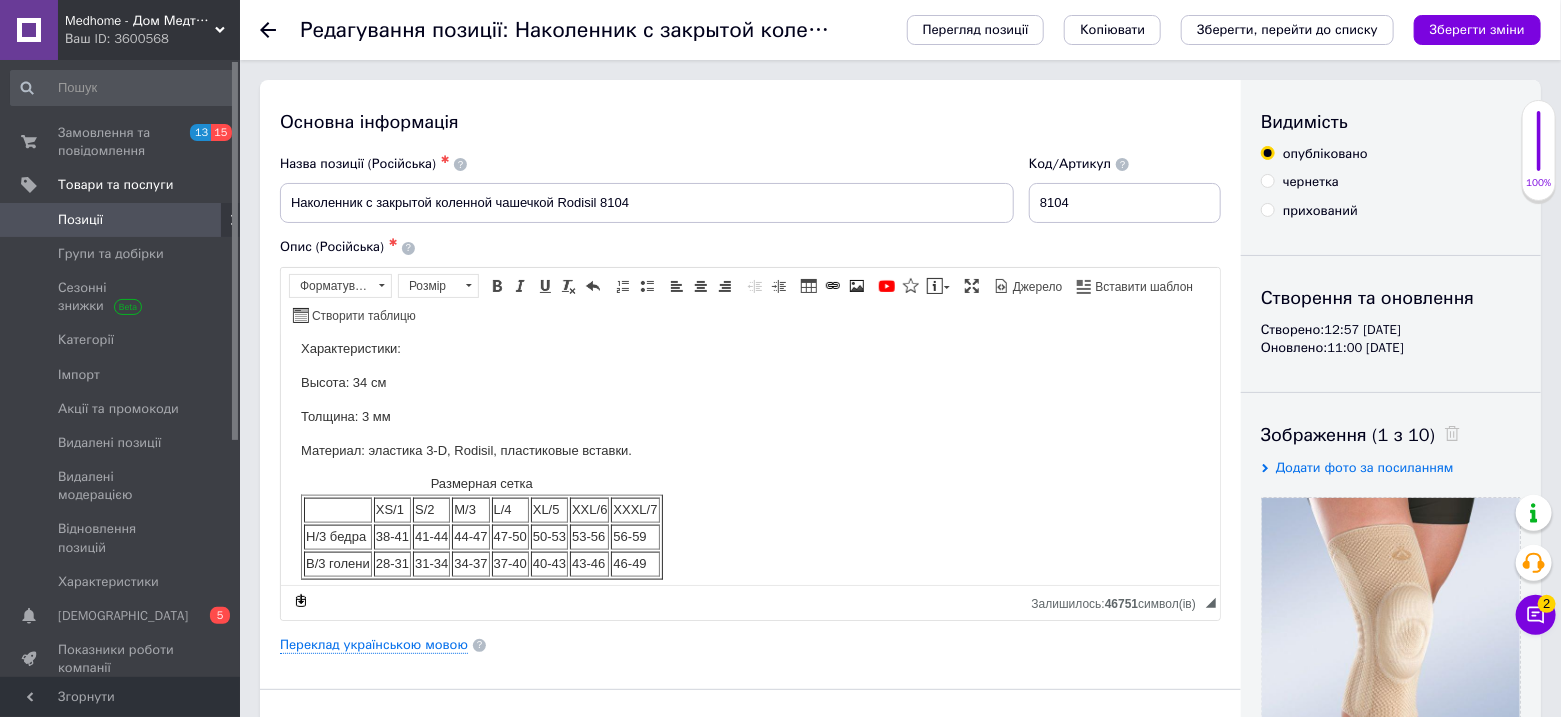 scroll, scrollTop: 1299, scrollLeft: 0, axis: vertical 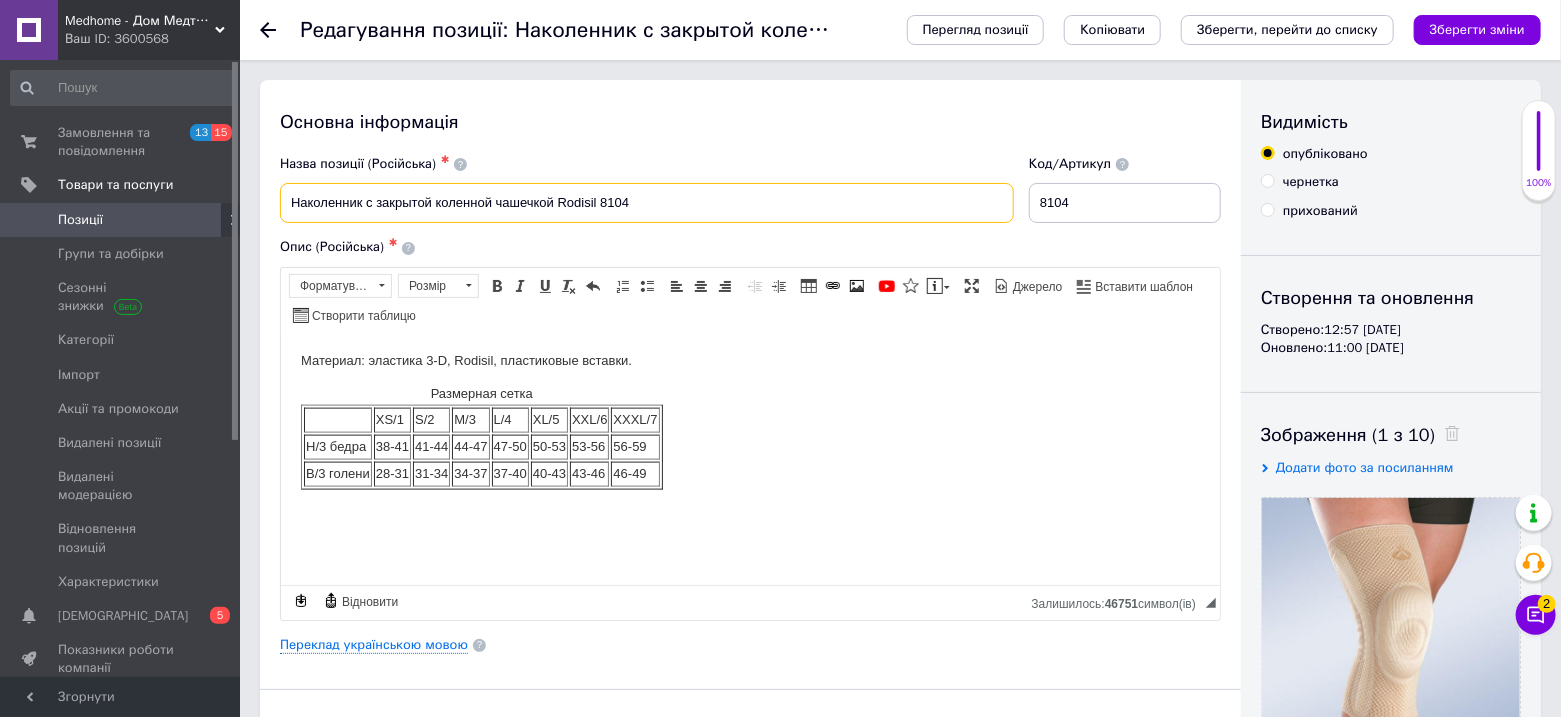 drag, startPoint x: 662, startPoint y: 203, endPoint x: 322, endPoint y: 222, distance: 340.53046 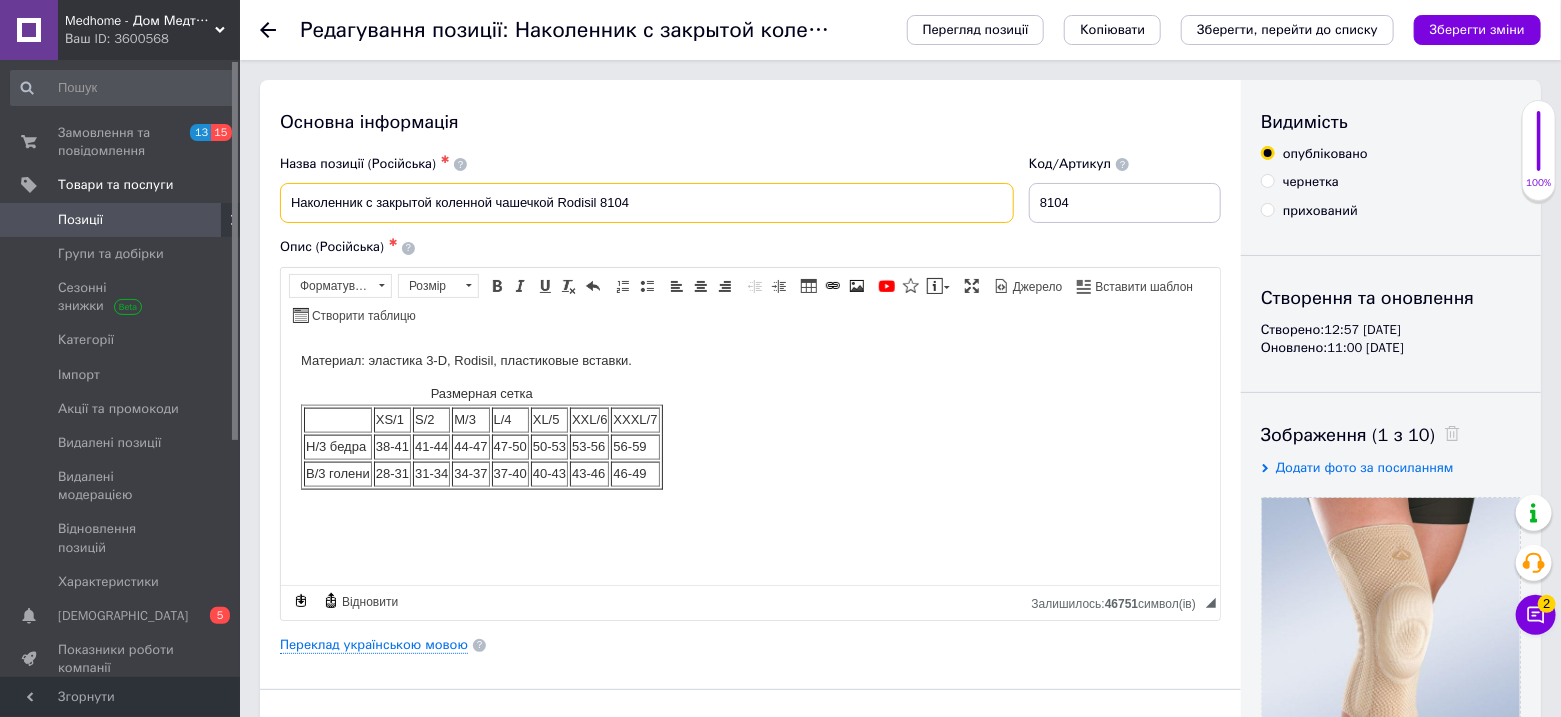 click on "Наколенник с закрытой коленной чашечкой Rodisil 8104" at bounding box center [647, 203] 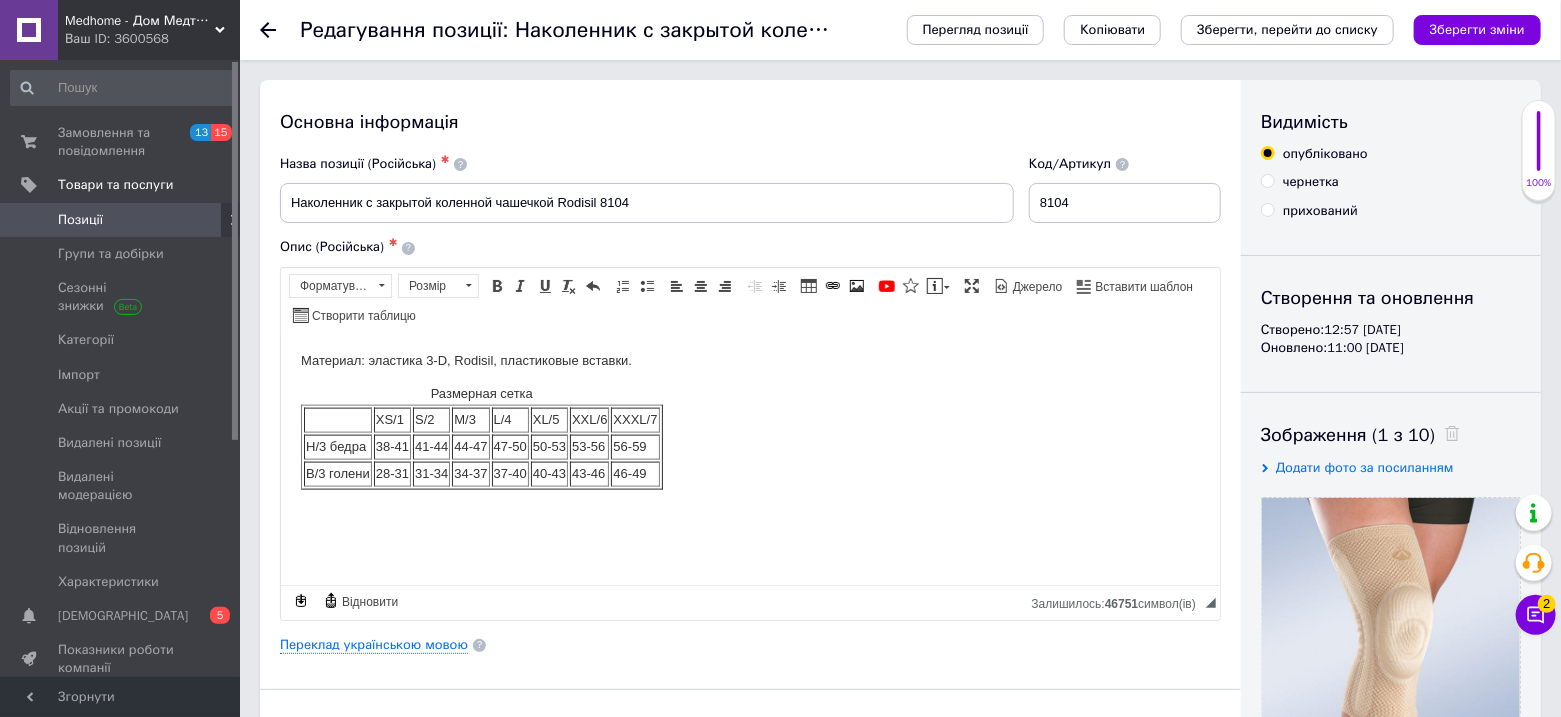 click at bounding box center (280, 30) 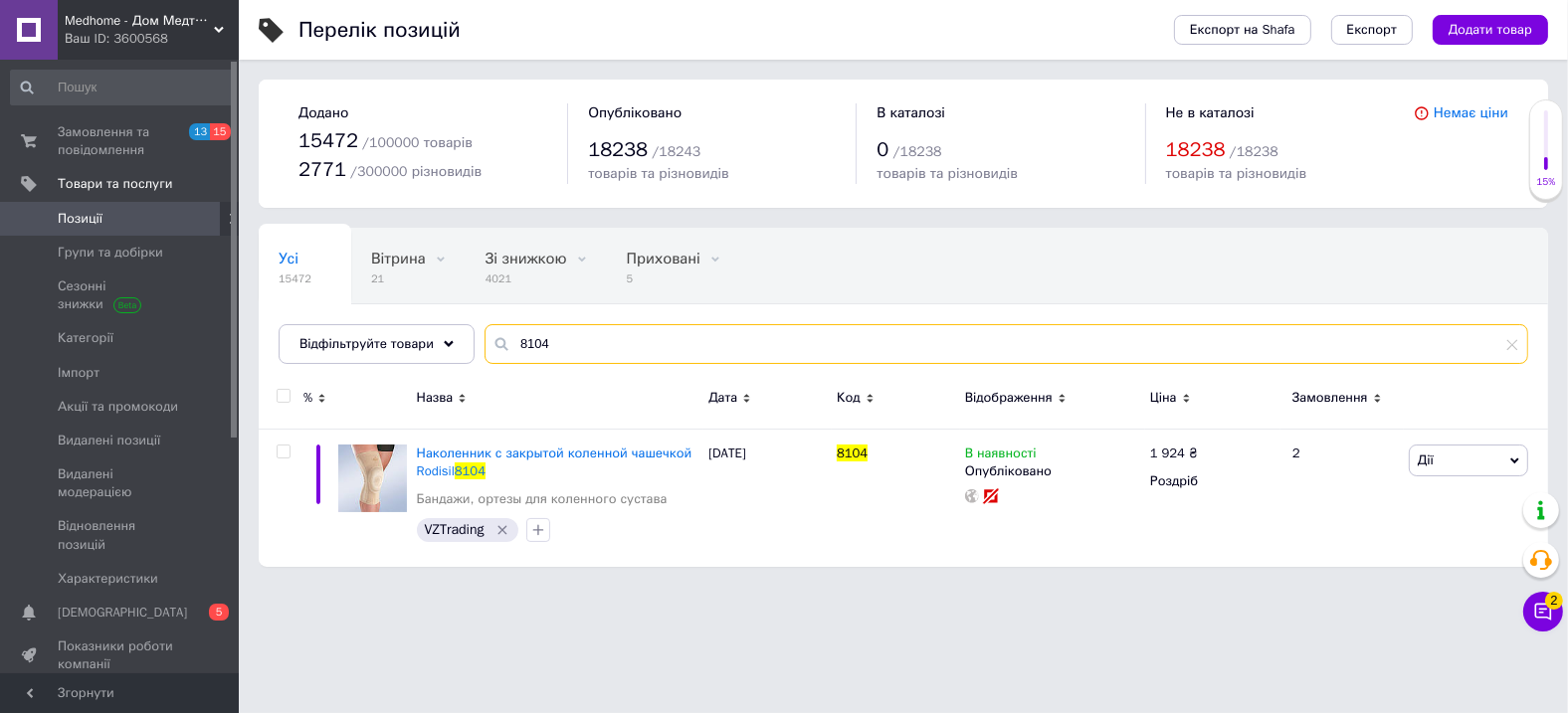 drag, startPoint x: 556, startPoint y: 345, endPoint x: 493, endPoint y: 336, distance: 63.63961 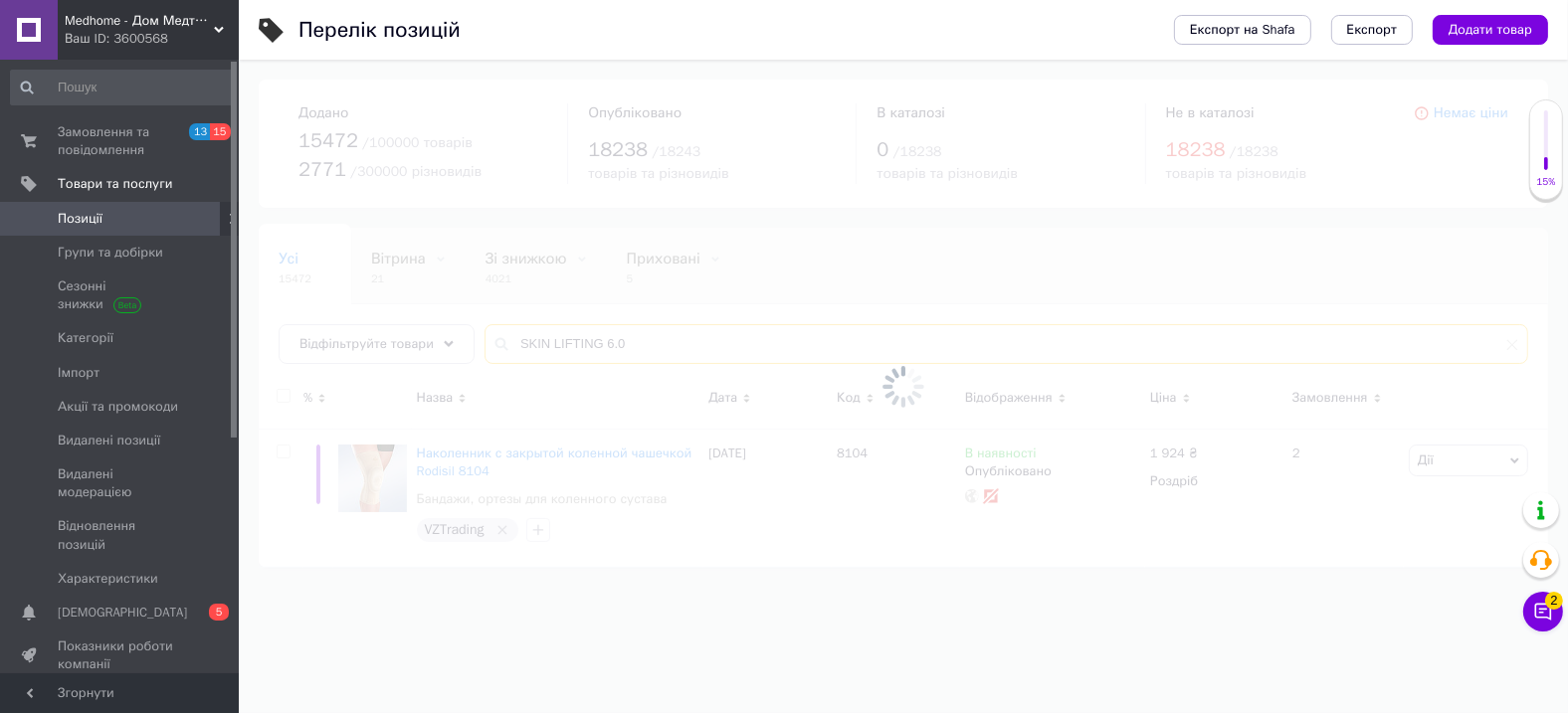 type on "SKIN LIFTING 6.0" 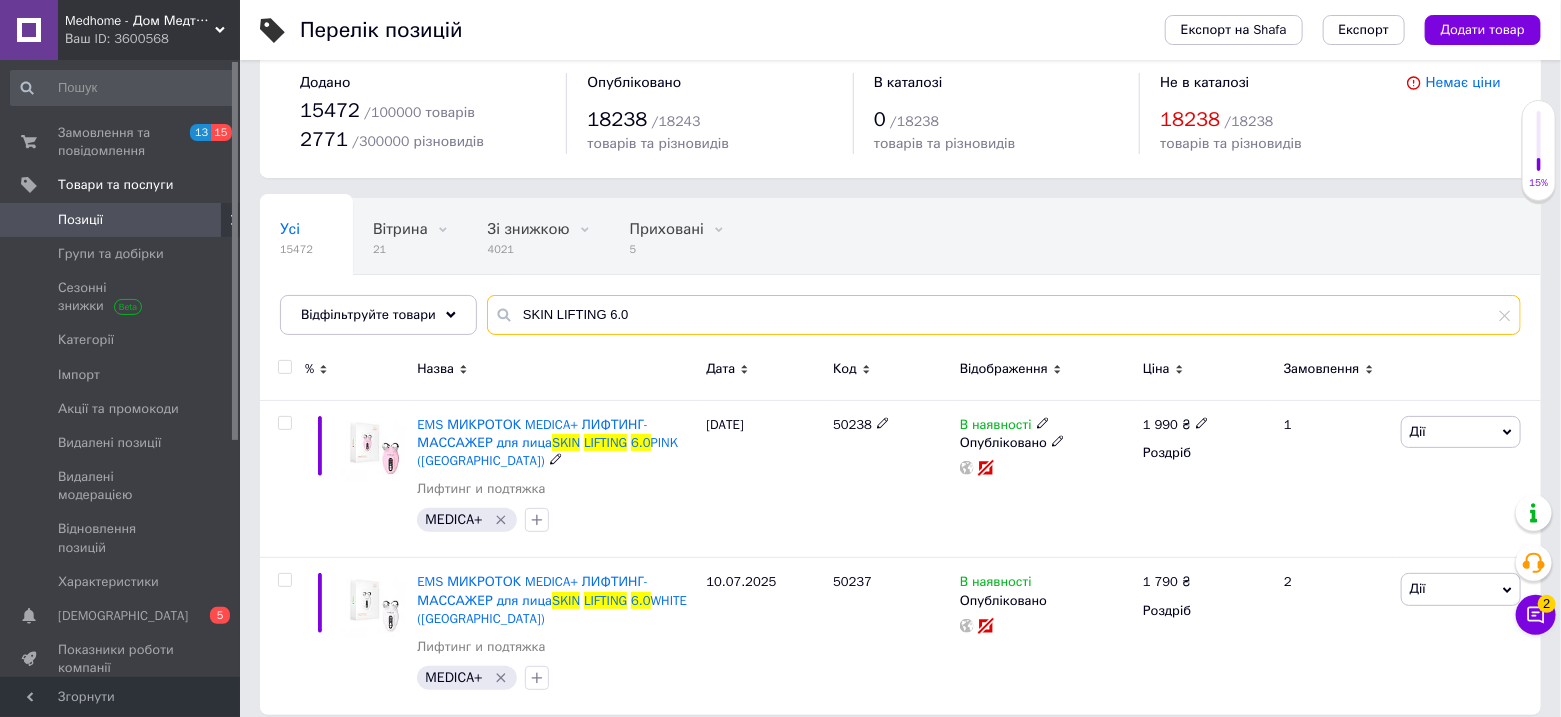scroll, scrollTop: 48, scrollLeft: 0, axis: vertical 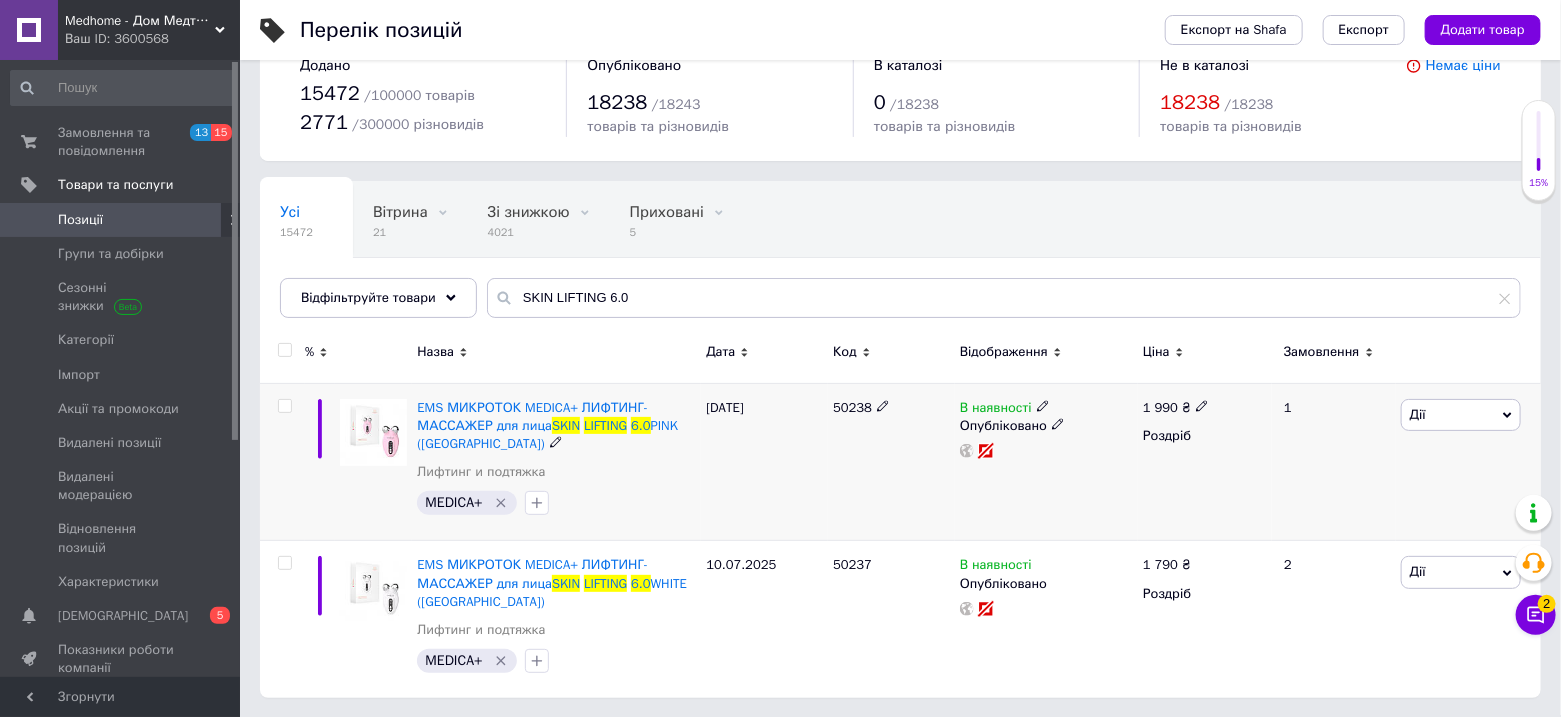 click 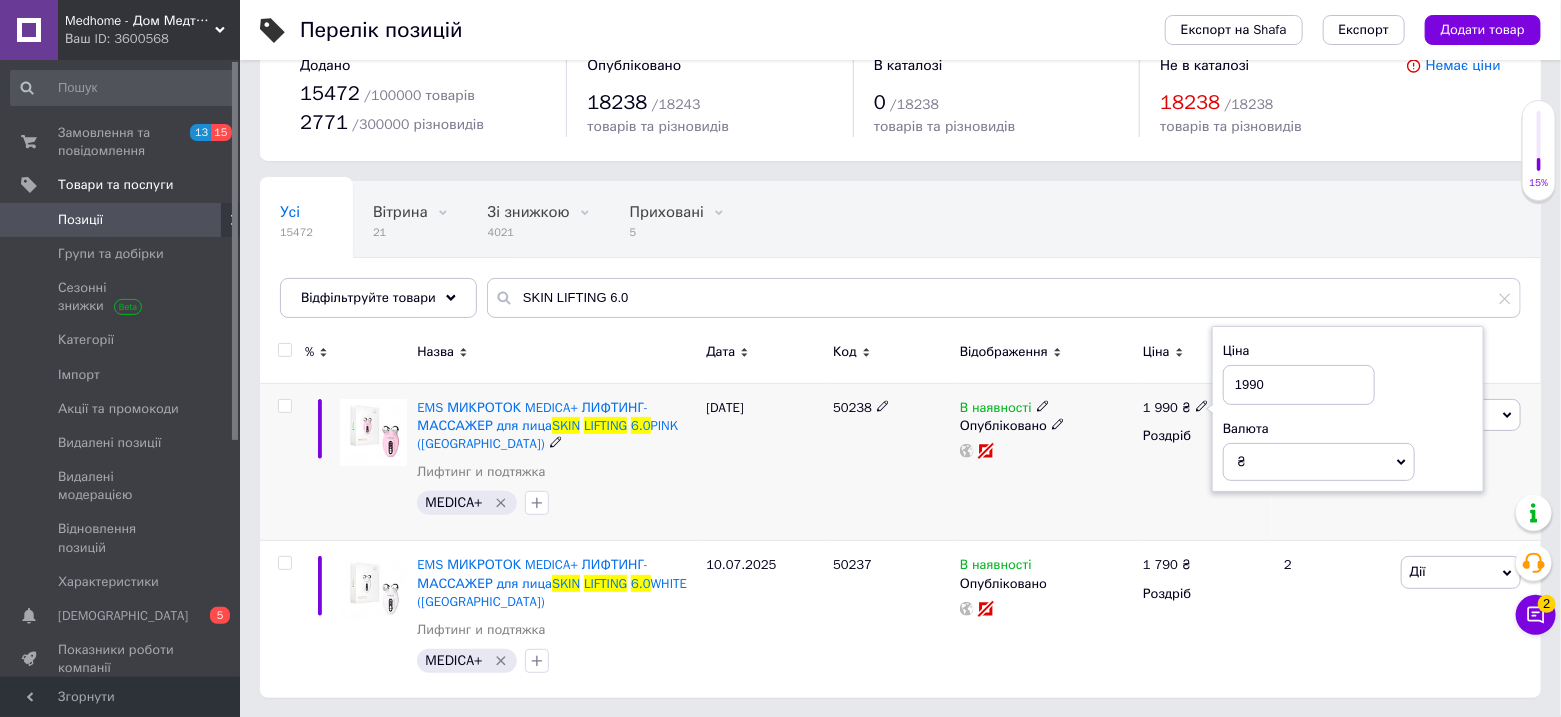 click on "1990" at bounding box center (1299, 385) 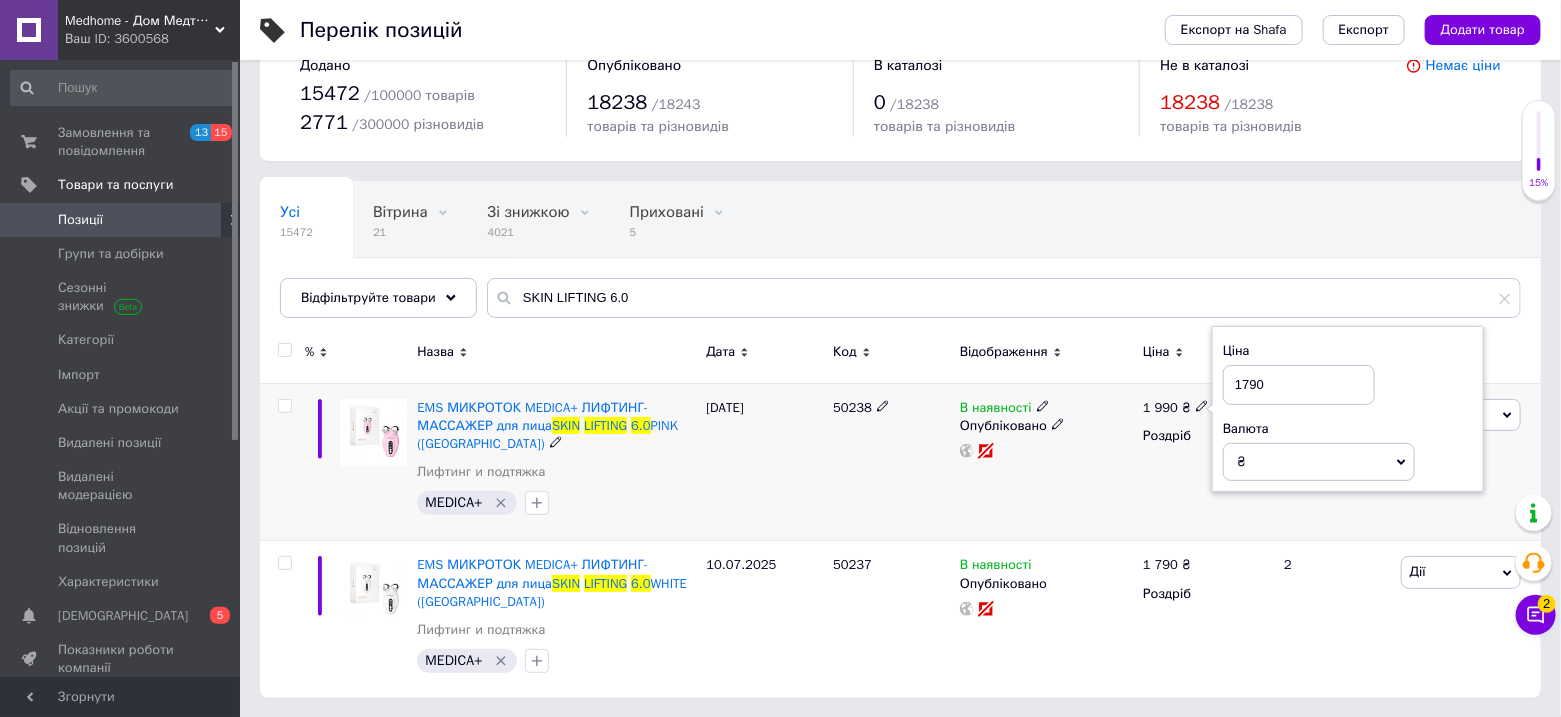 type on "1790" 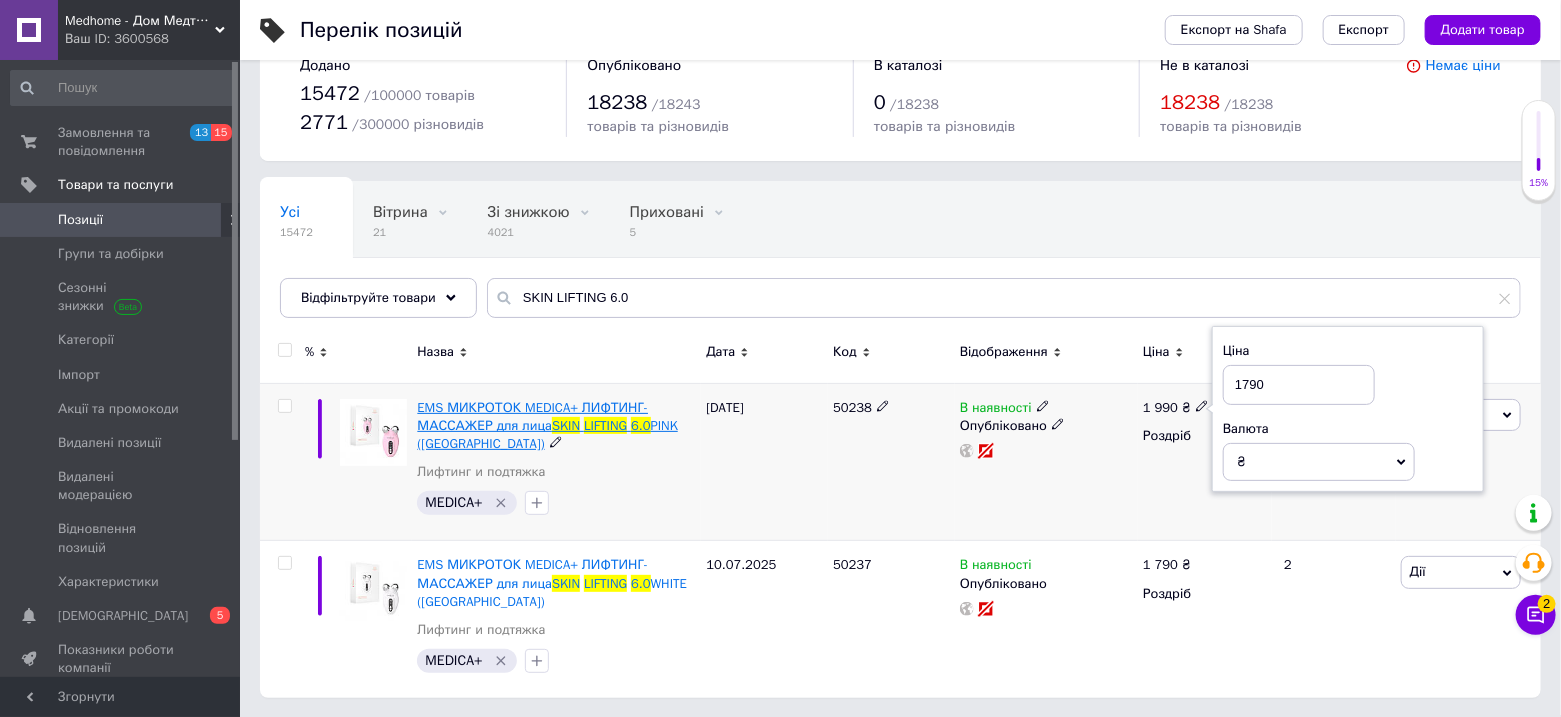 click on "EMS МИКРОТОК MEDICA+ ЛИФТИНГ-МАССАЖЕР для лица" at bounding box center (532, 416) 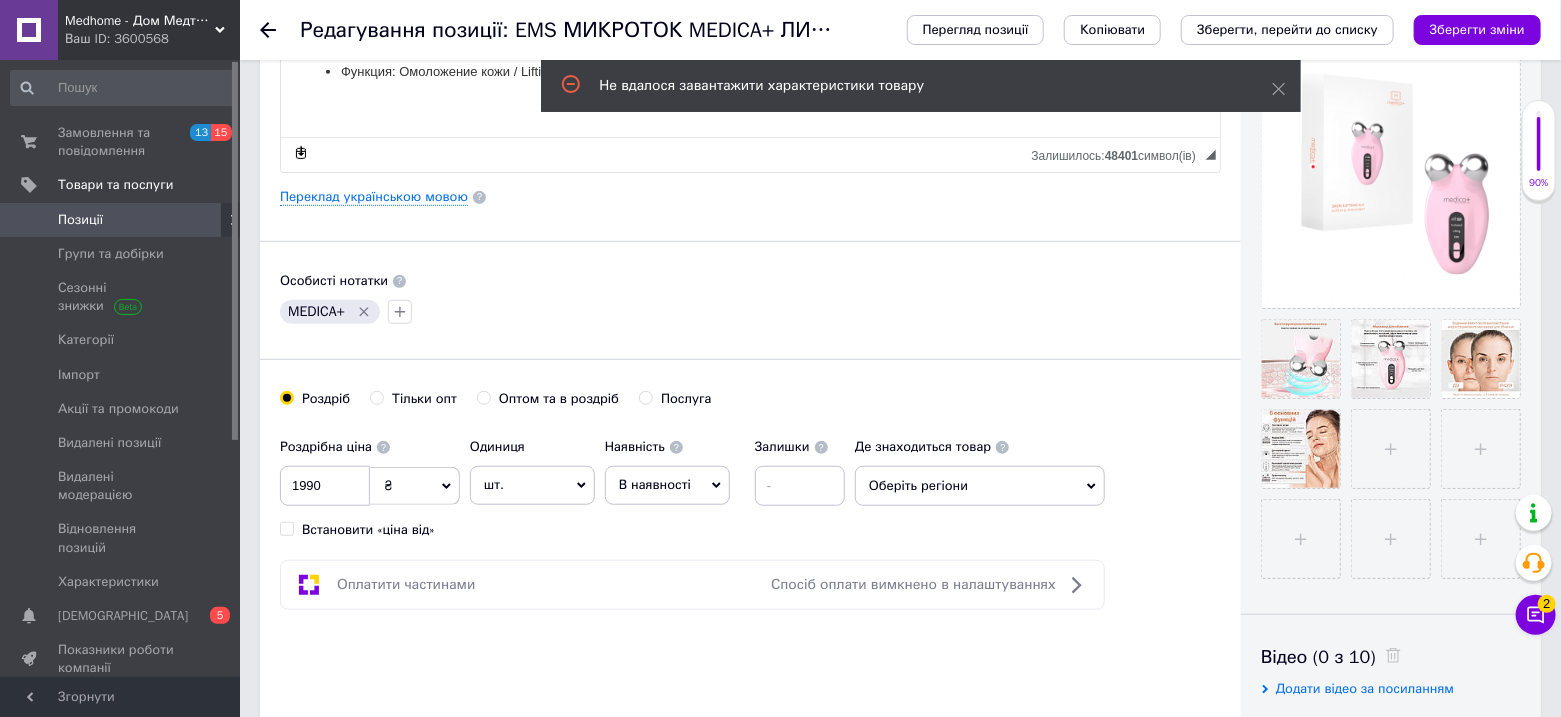 scroll, scrollTop: 599, scrollLeft: 0, axis: vertical 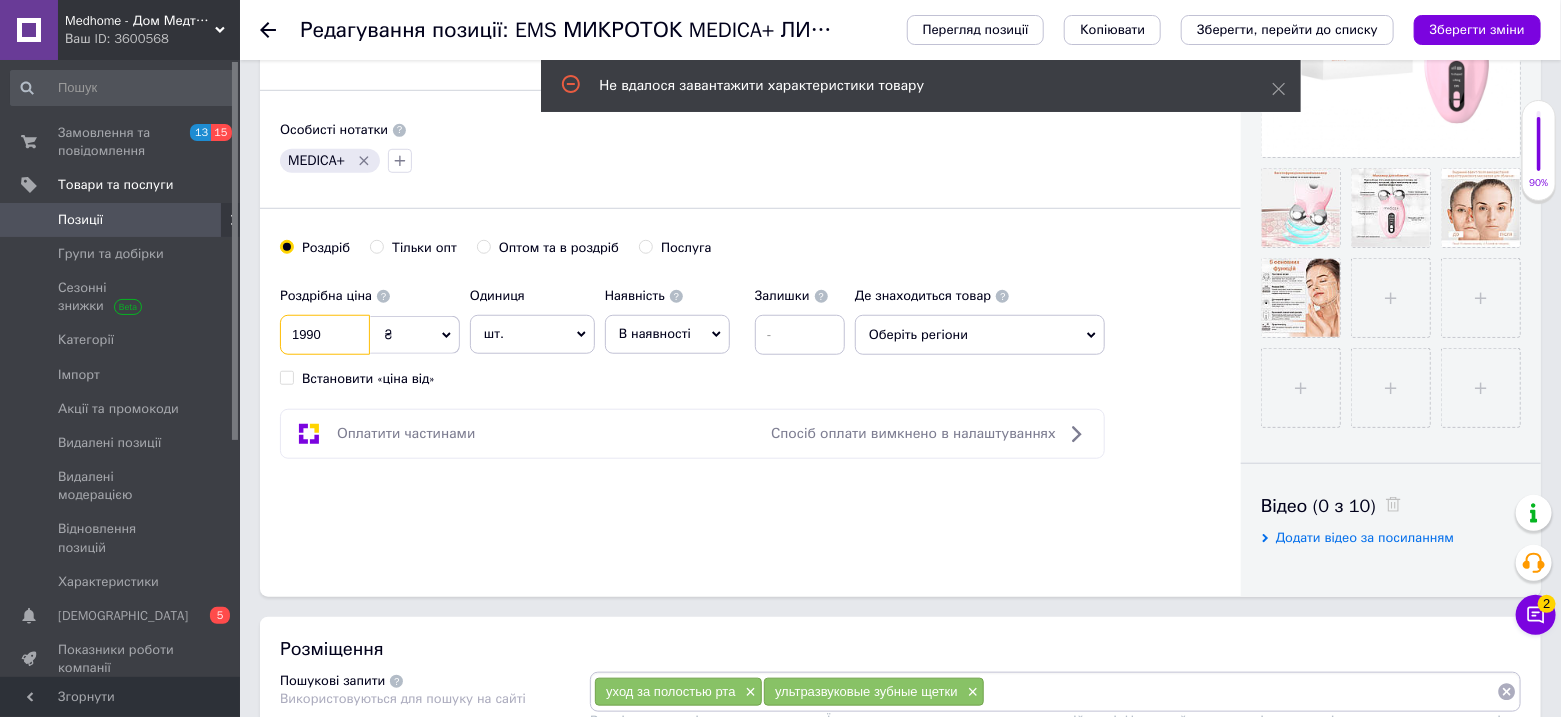 click on "1990" at bounding box center (325, 335) 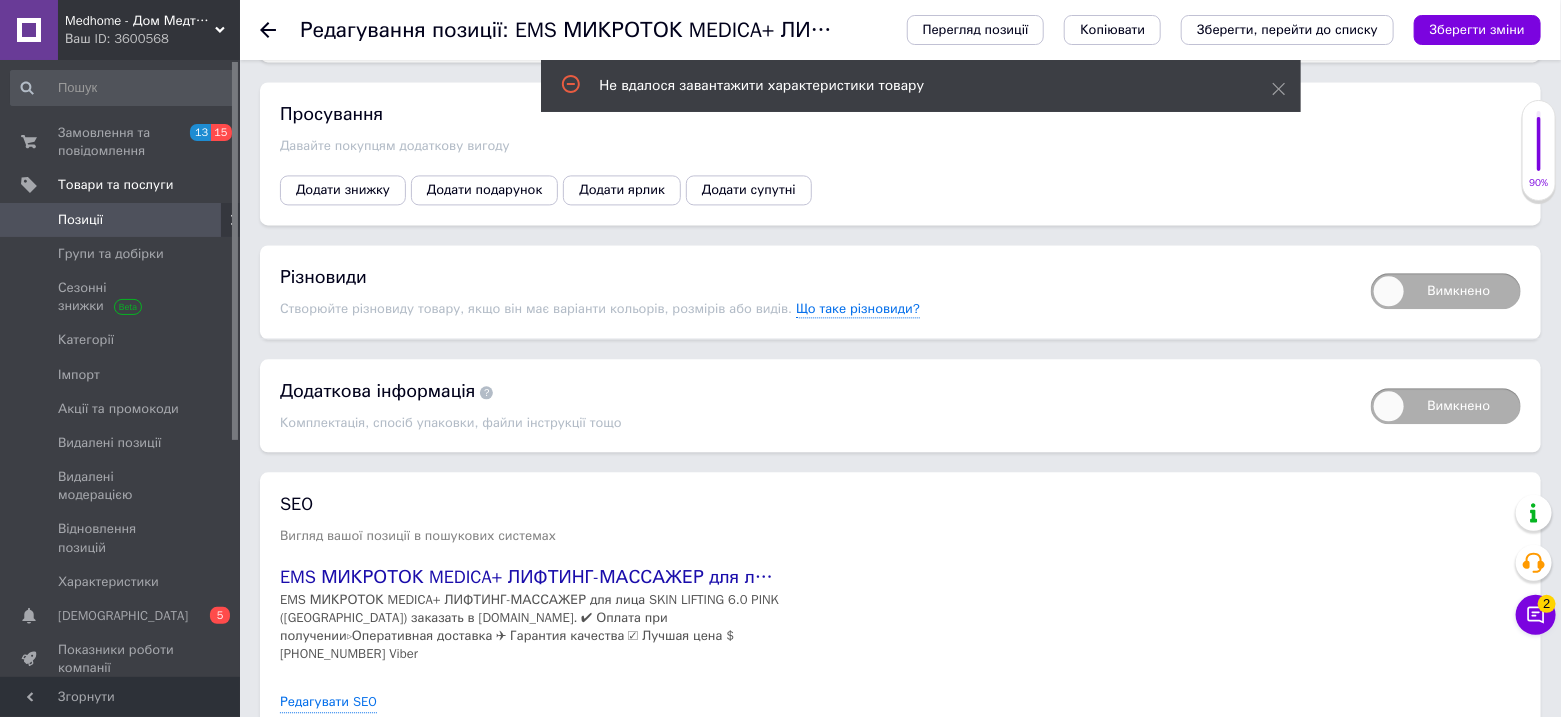 scroll, scrollTop: 2047, scrollLeft: 0, axis: vertical 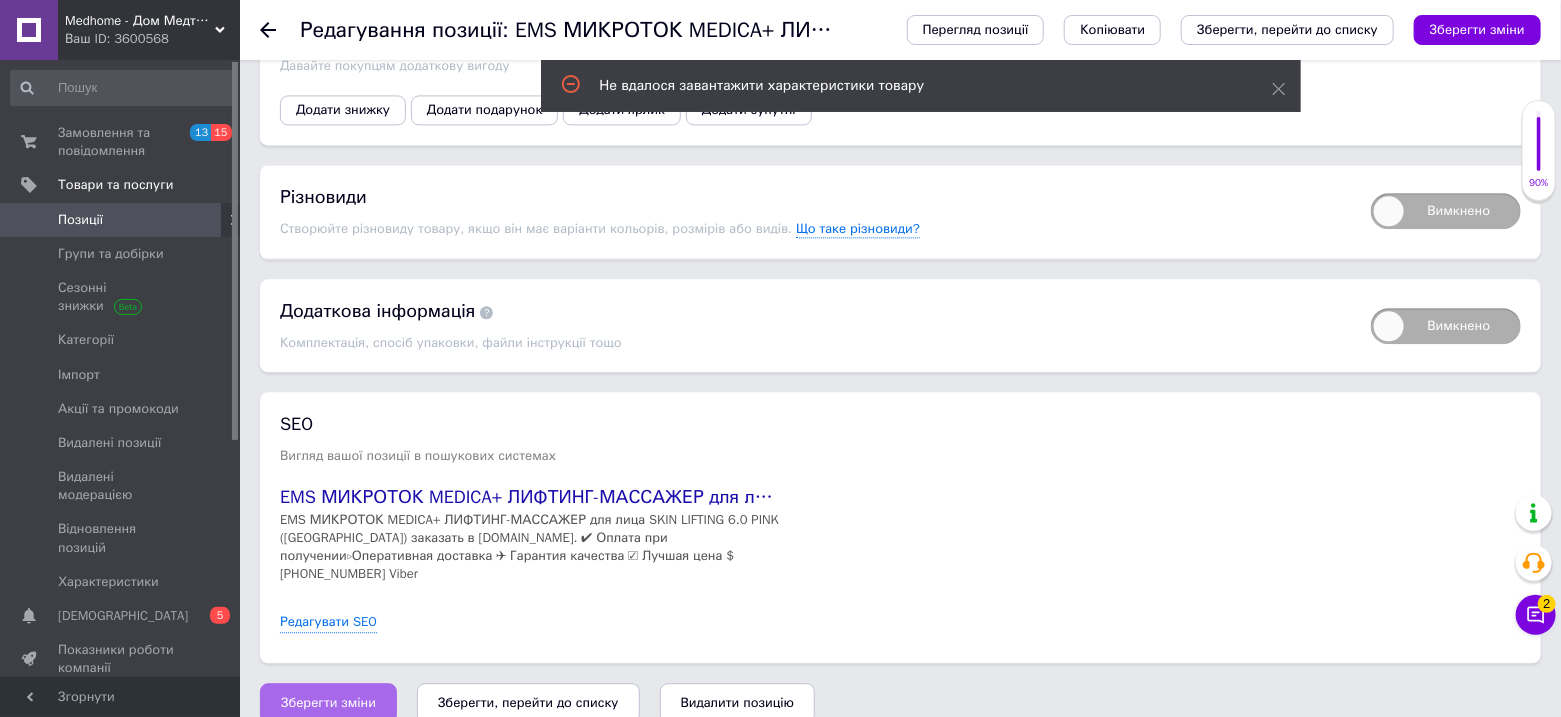 type on "1790" 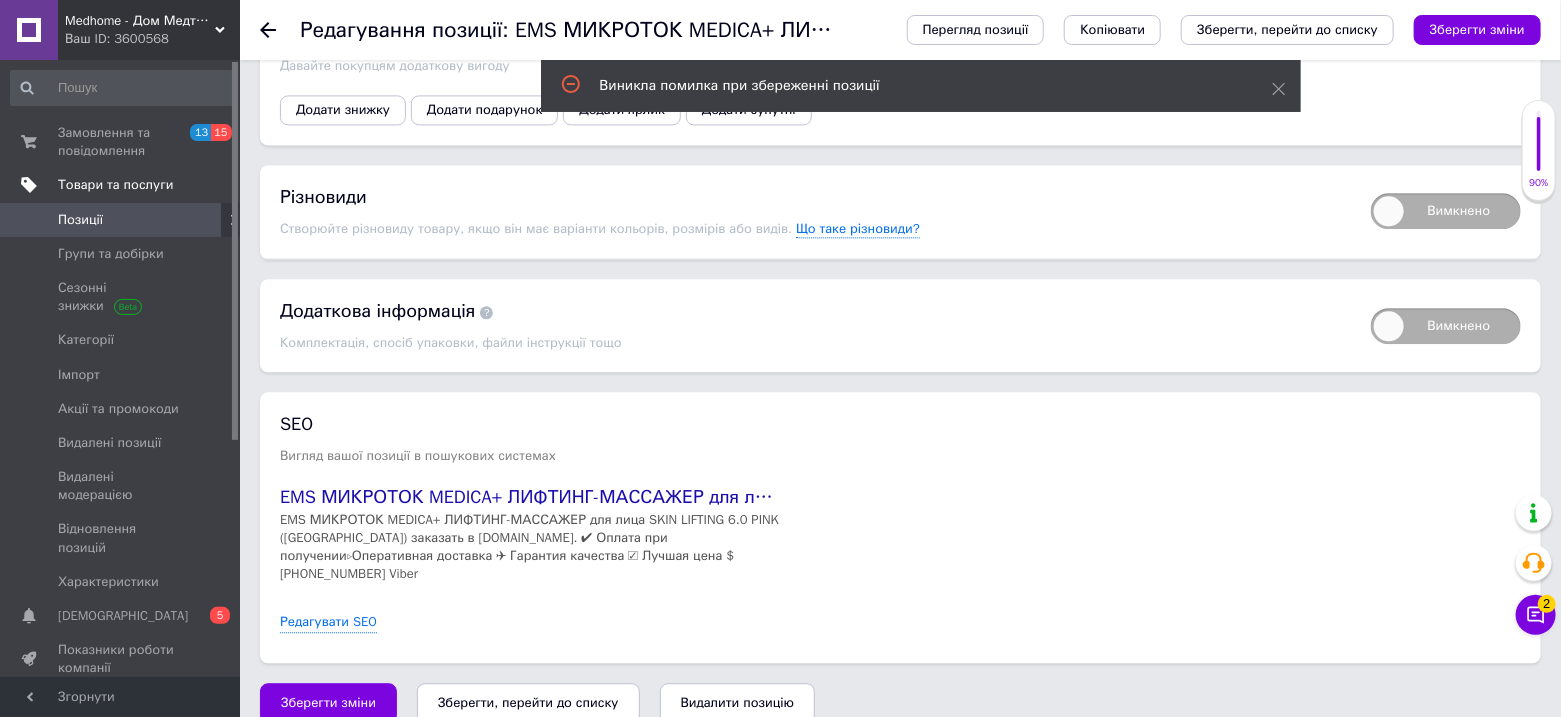 drag, startPoint x: 104, startPoint y: 183, endPoint x: 114, endPoint y: 180, distance: 10.440307 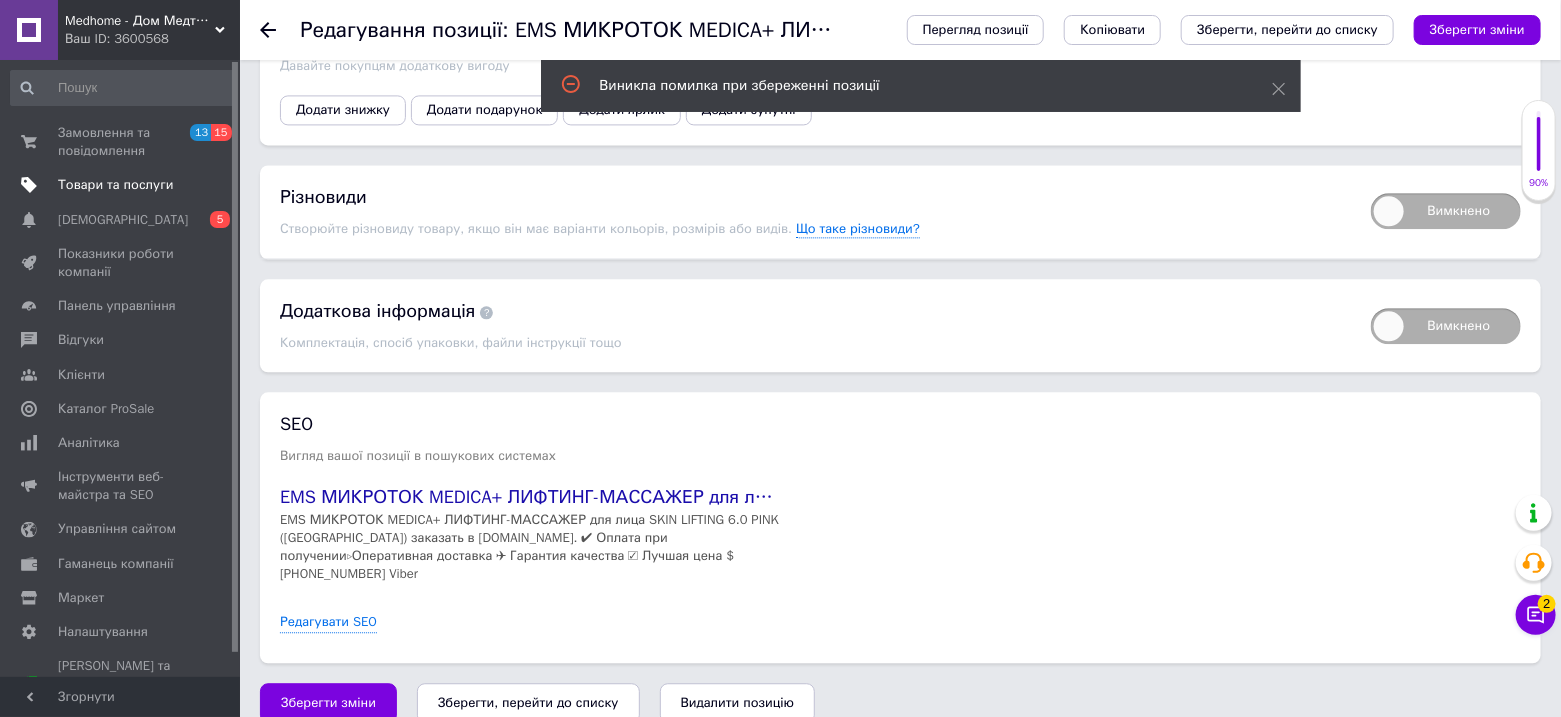click on "Товари та послуги" at bounding box center [115, 185] 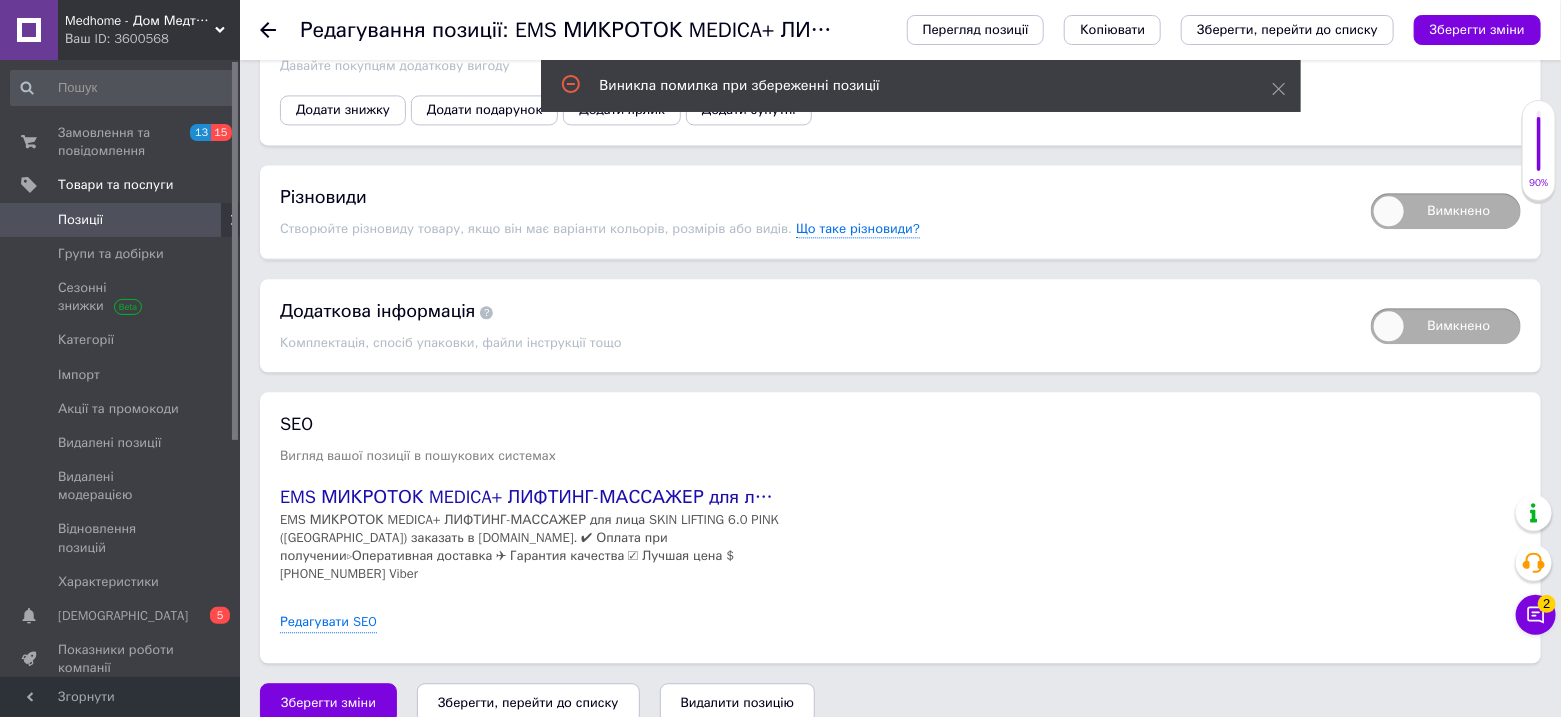 click on "Позиції" at bounding box center (80, 220) 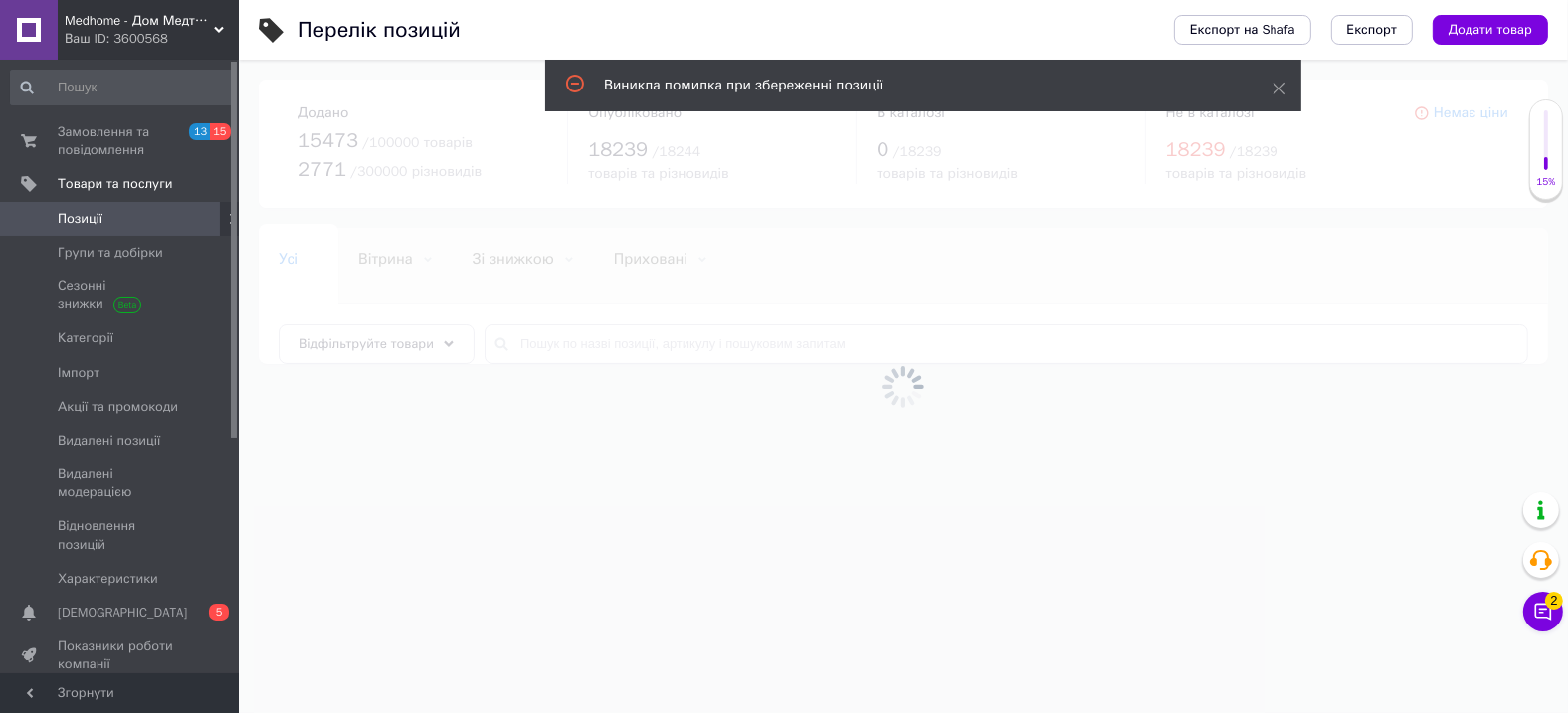 click at bounding box center [903, 386] 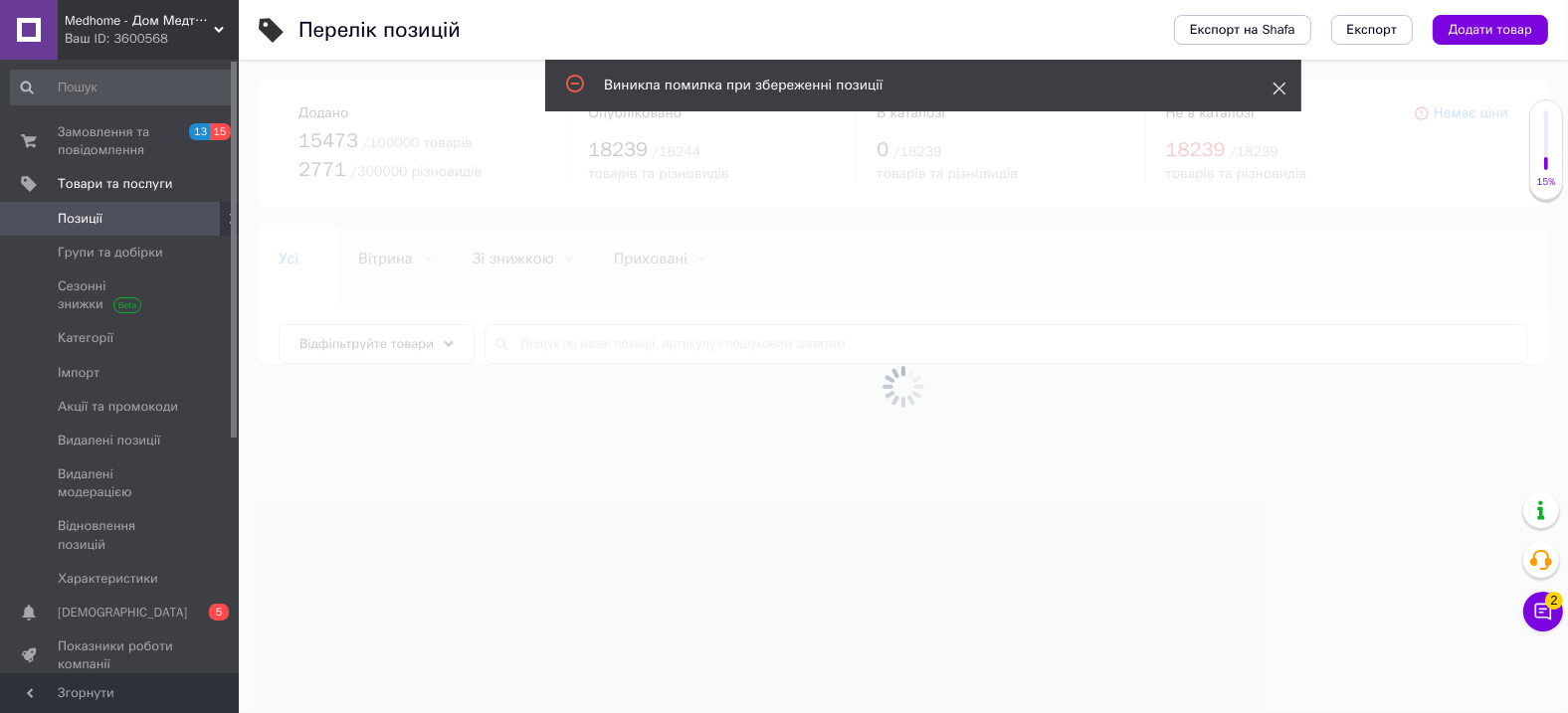 click 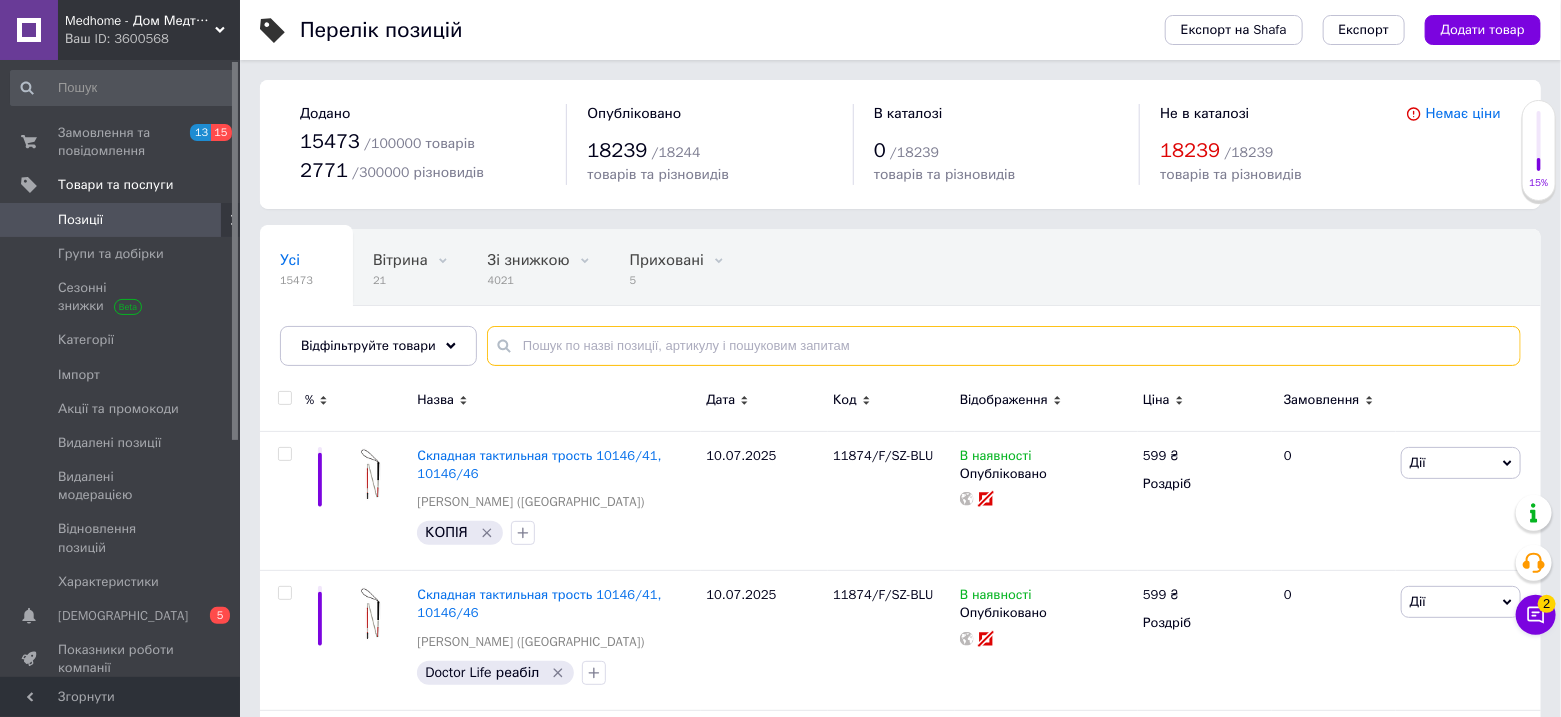 click at bounding box center (1004, 346) 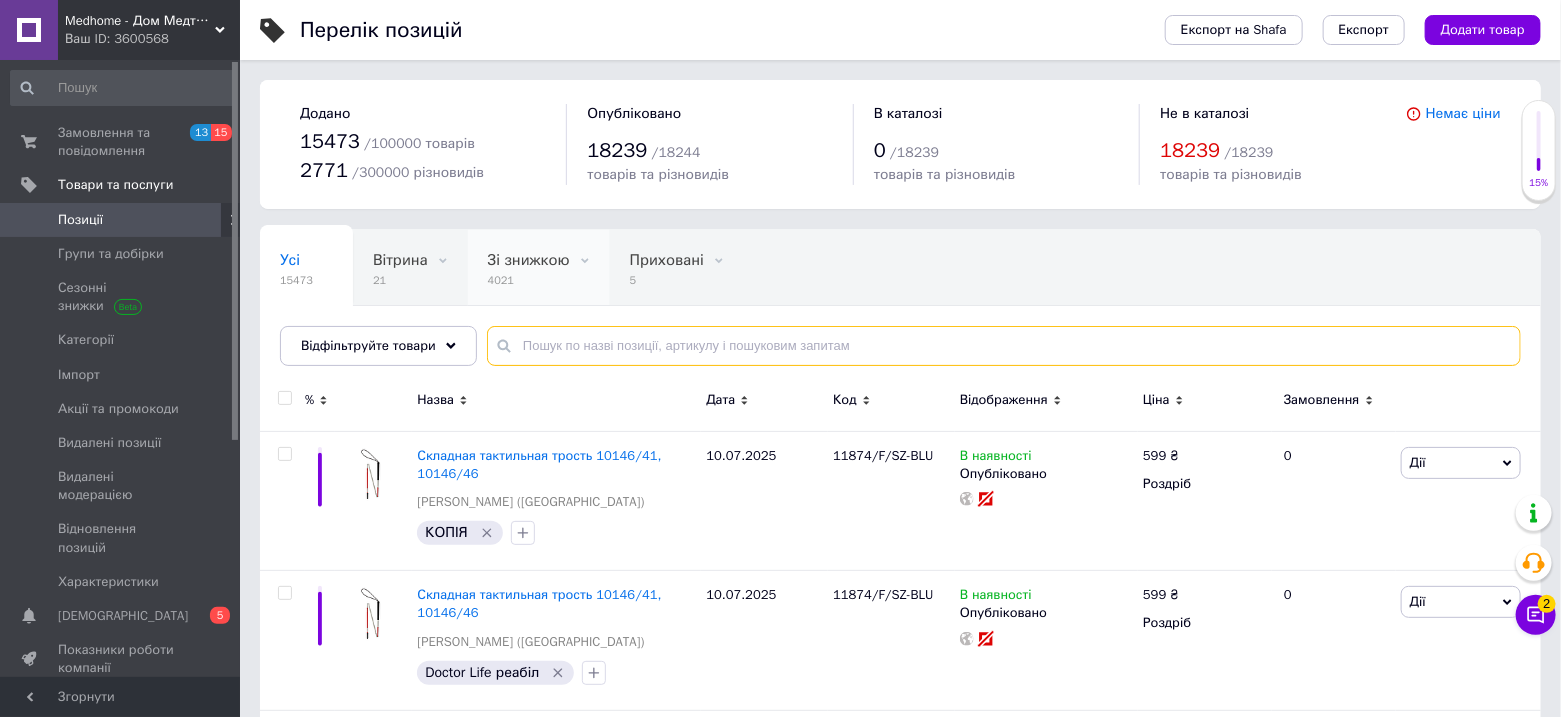 paste on "SKIN LIFTING 6.0" 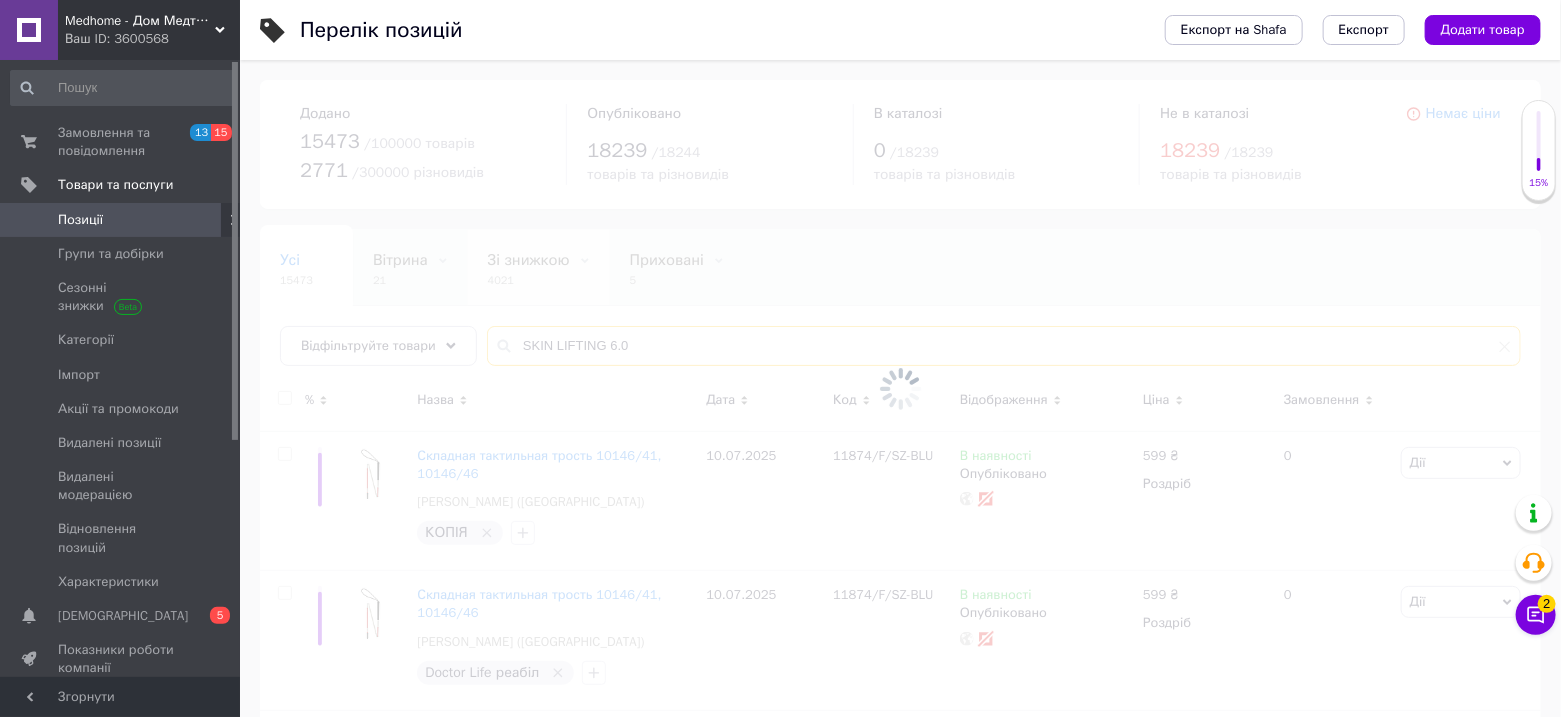 type on "SKIN LIFTING 6.0" 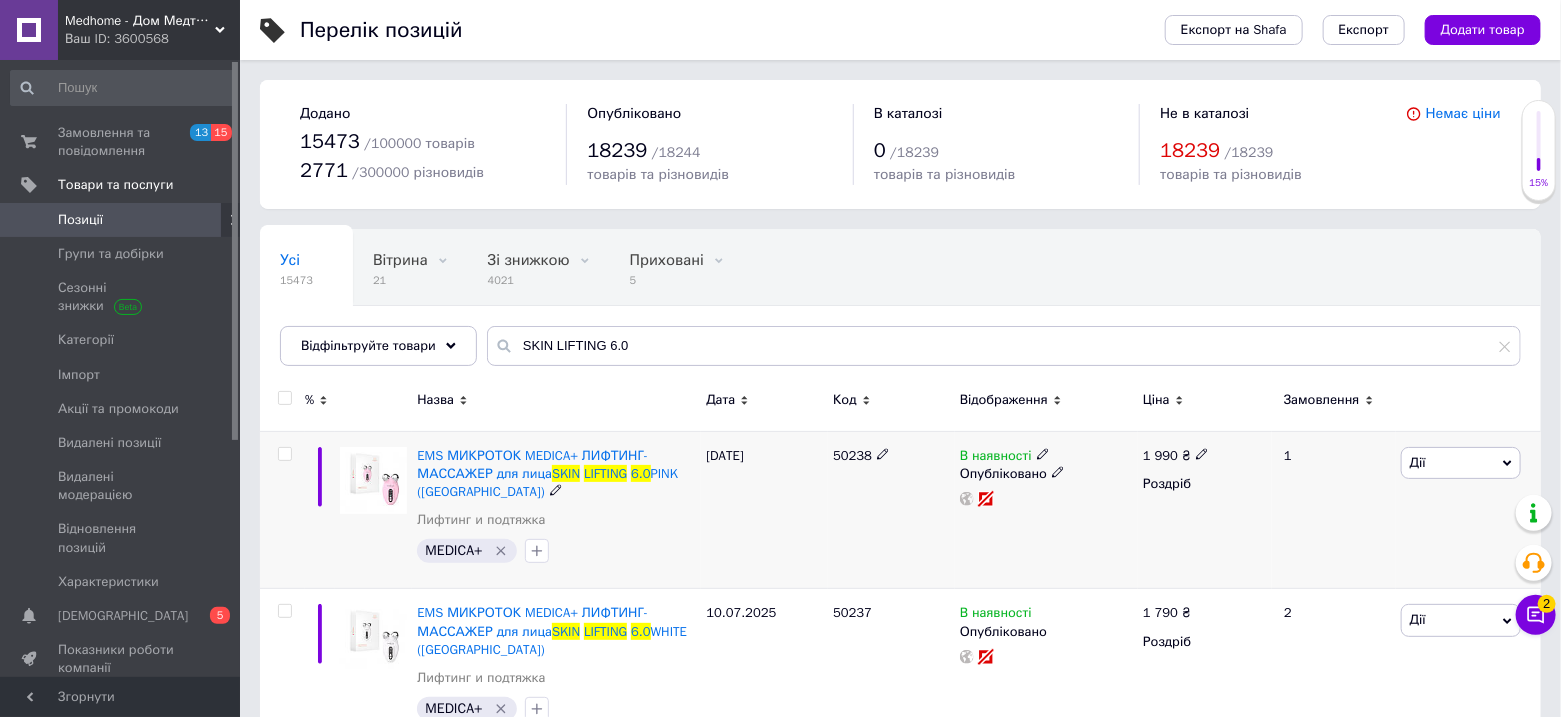 click 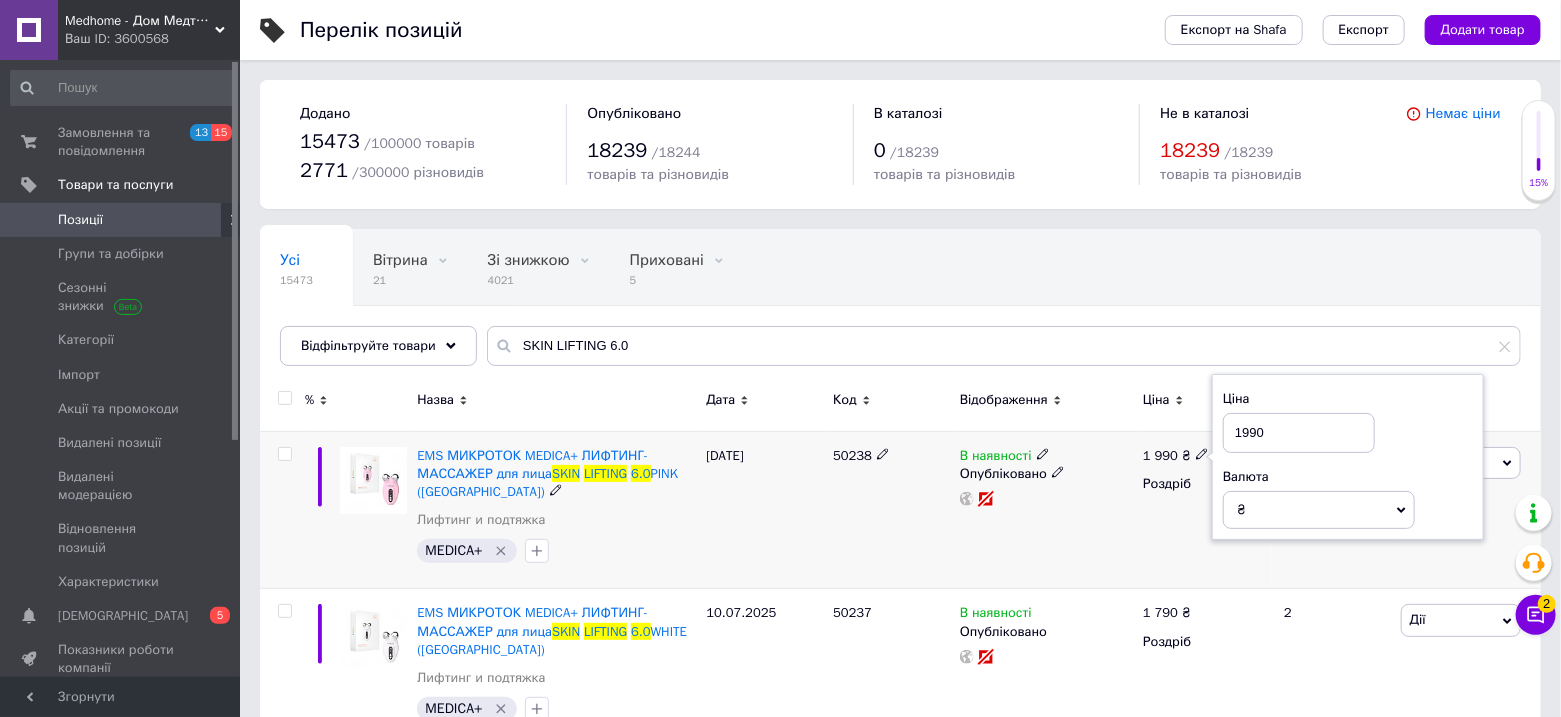 click on "1990" at bounding box center [1299, 433] 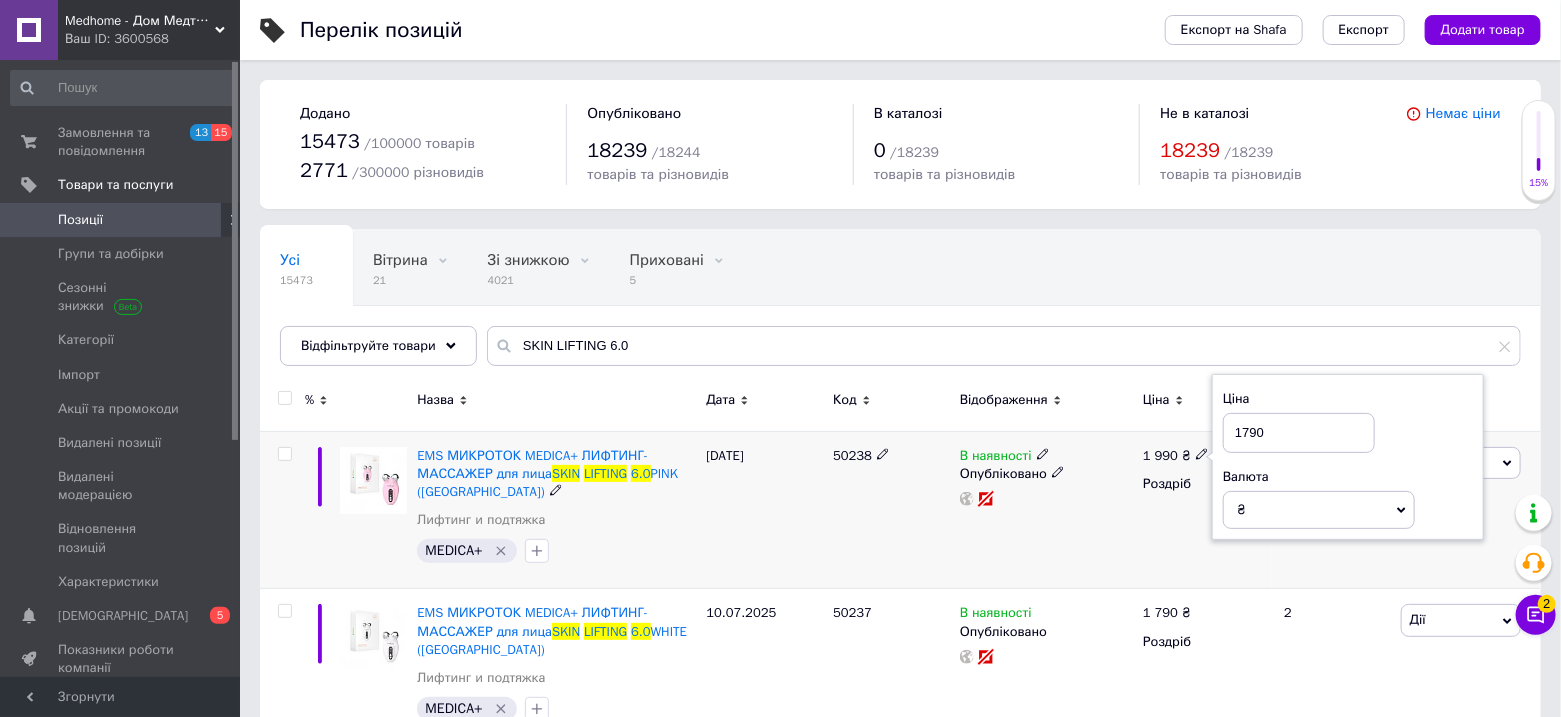 type on "1790" 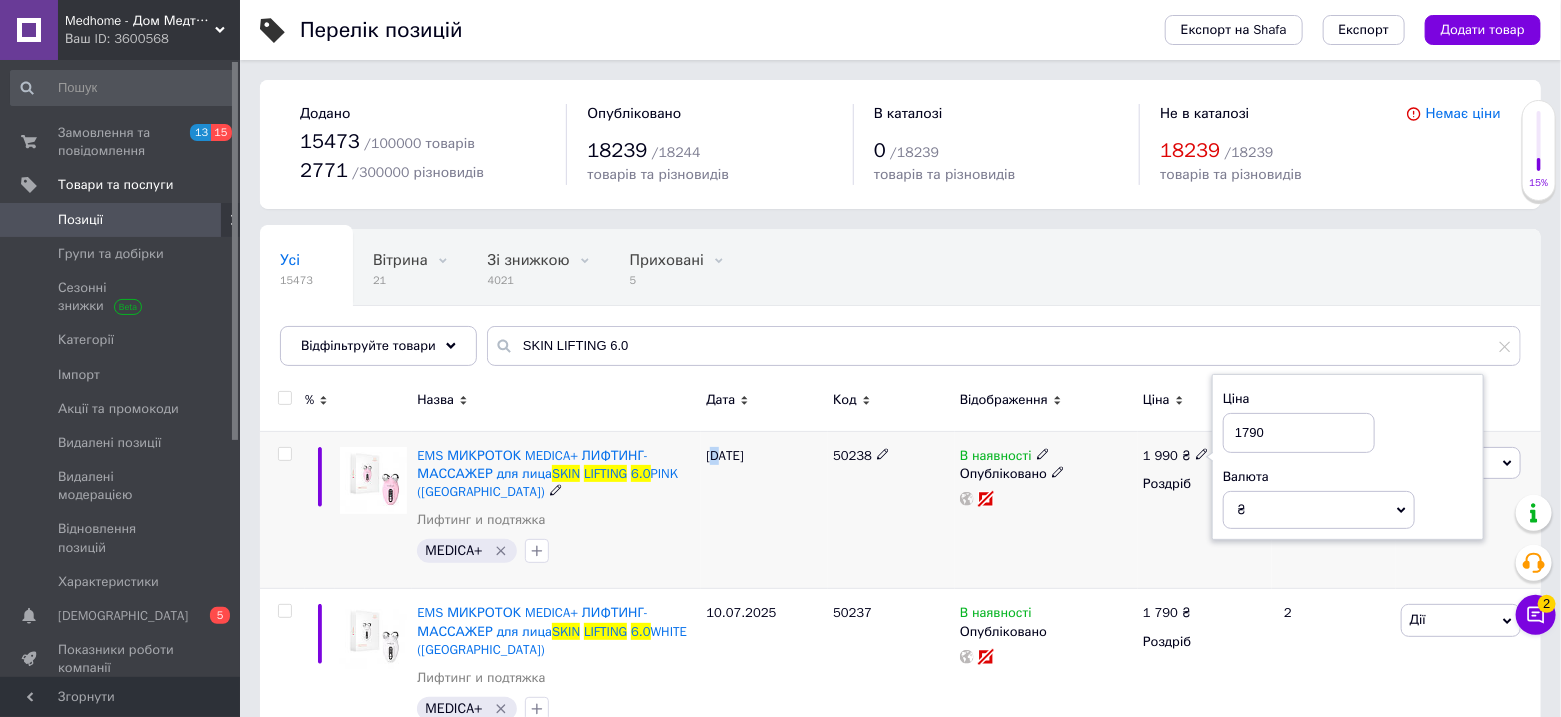 click on "[DATE]" at bounding box center (764, 510) 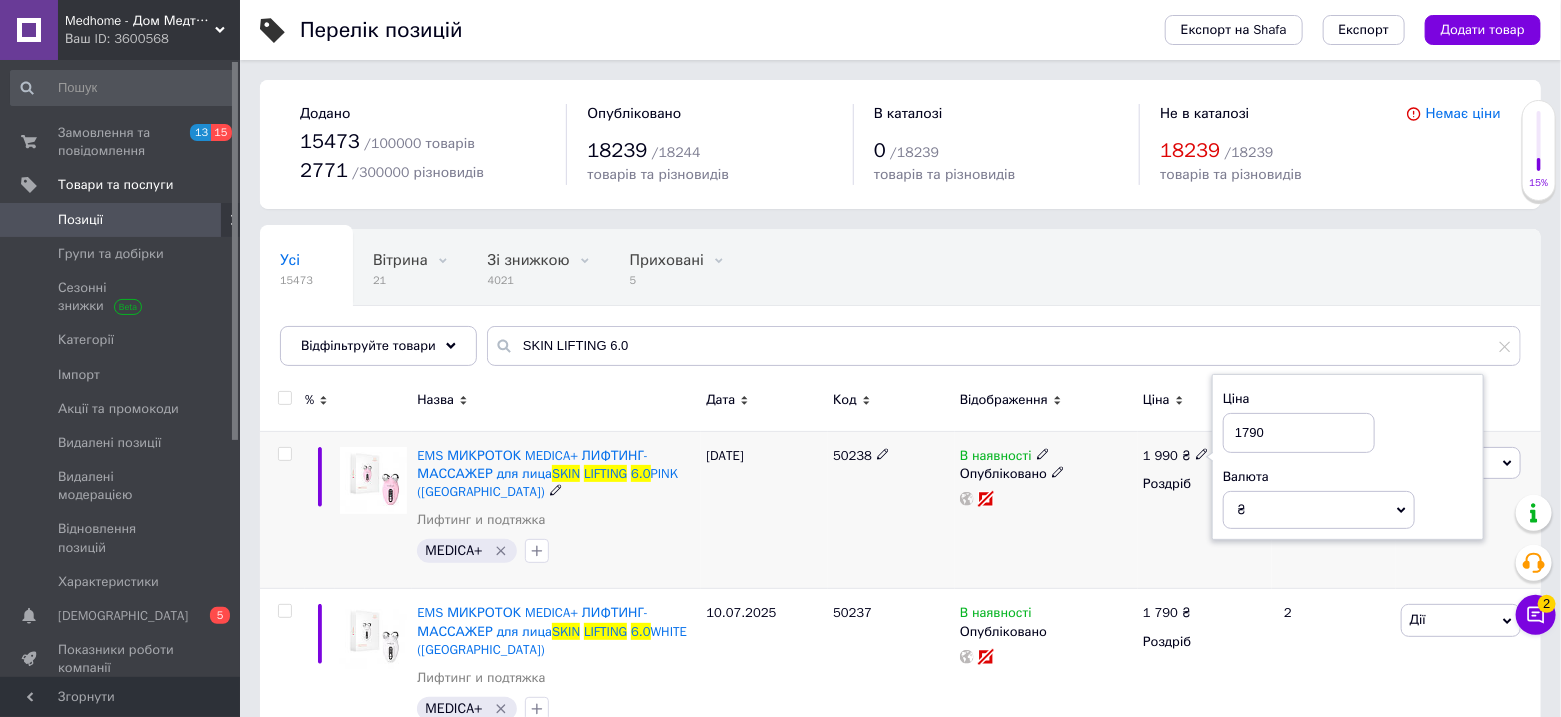 click on "[DATE]" at bounding box center (764, 510) 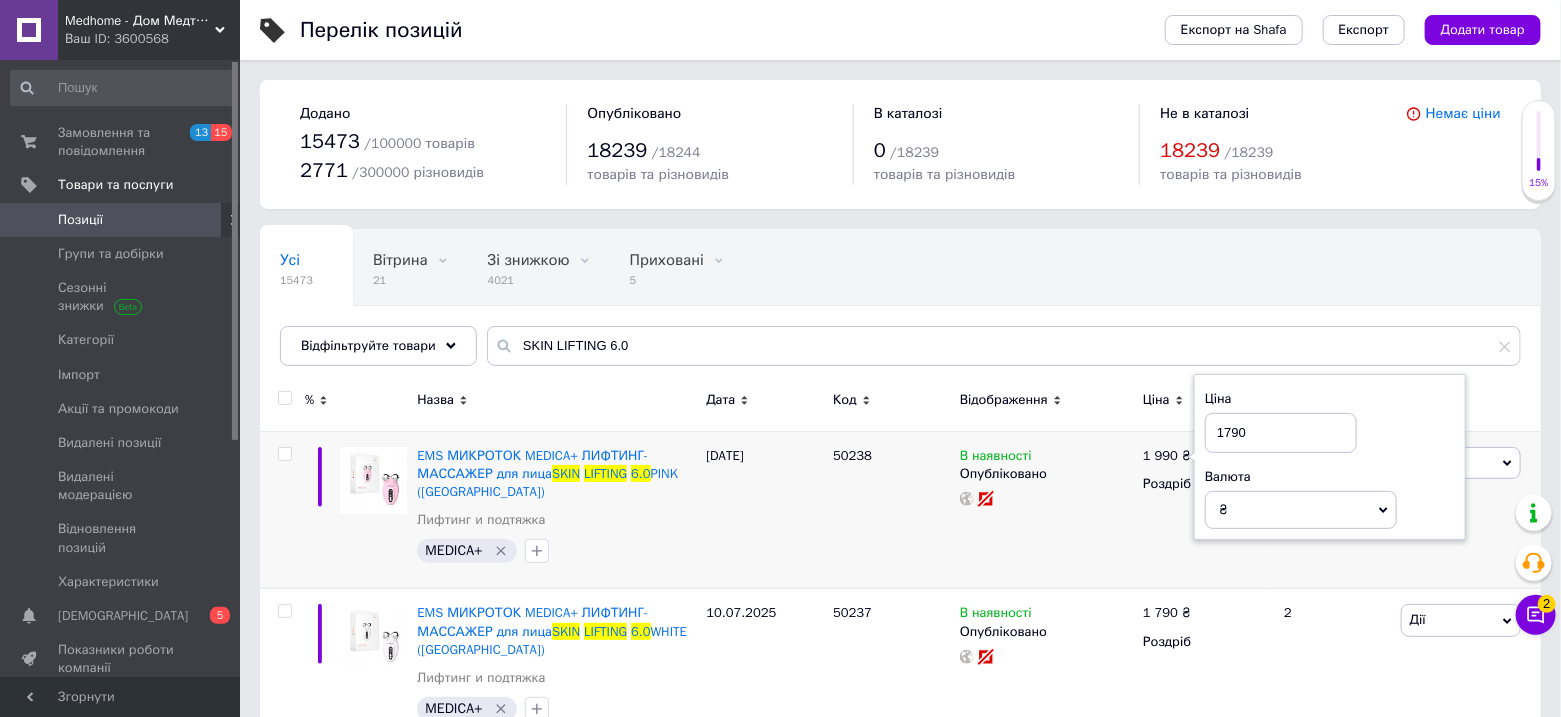 click on "[DATE]" at bounding box center [764, 510] 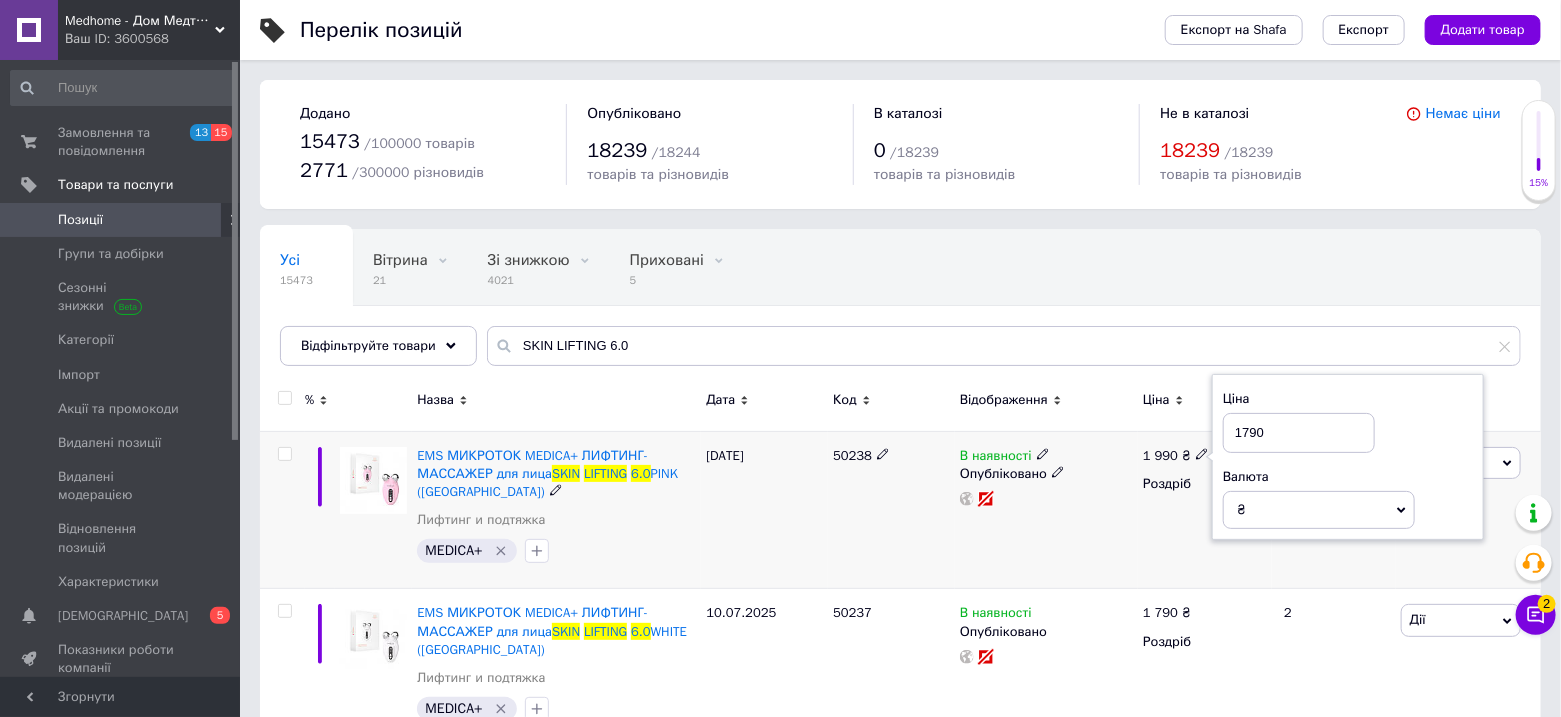 click on "[DATE]" at bounding box center [764, 510] 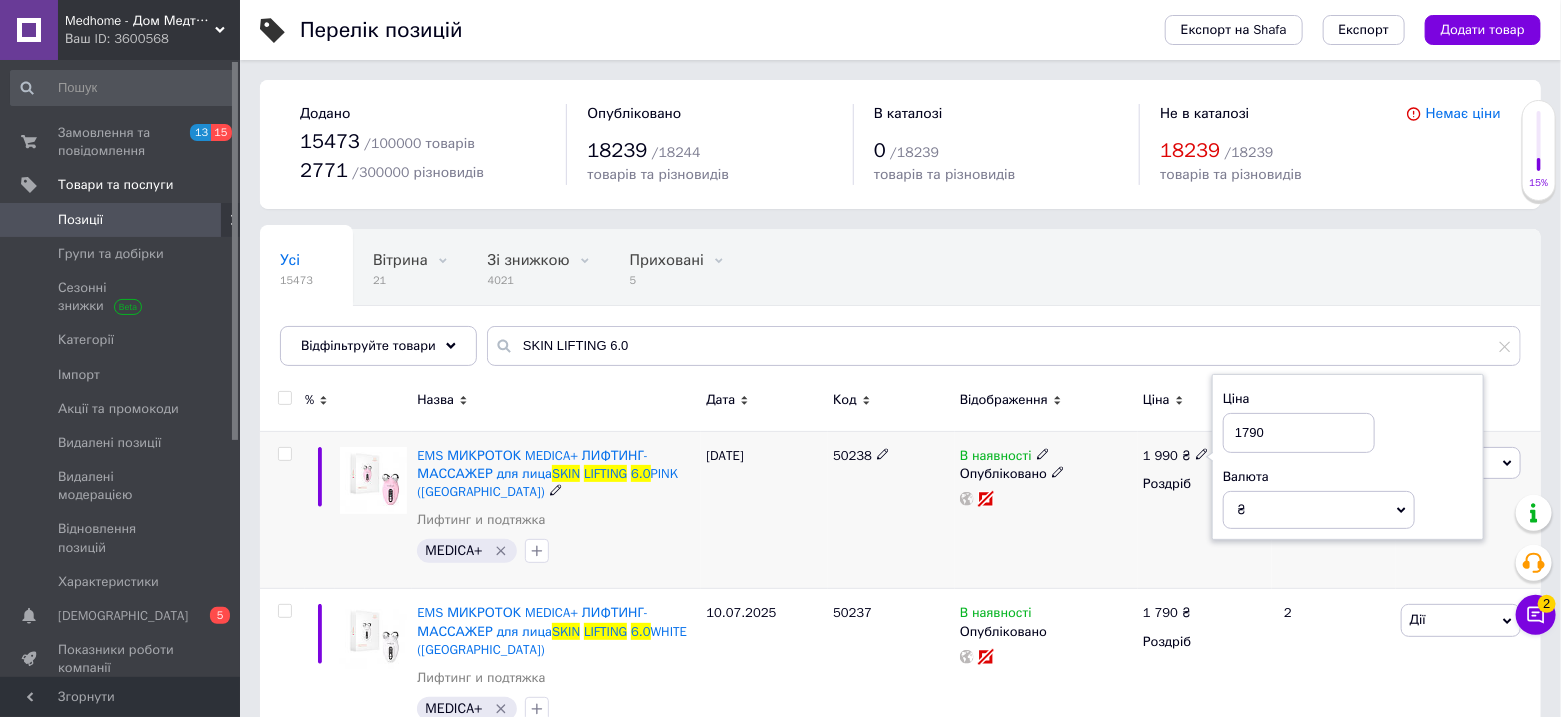 click on "В наявності Опубліковано" at bounding box center [1046, 510] 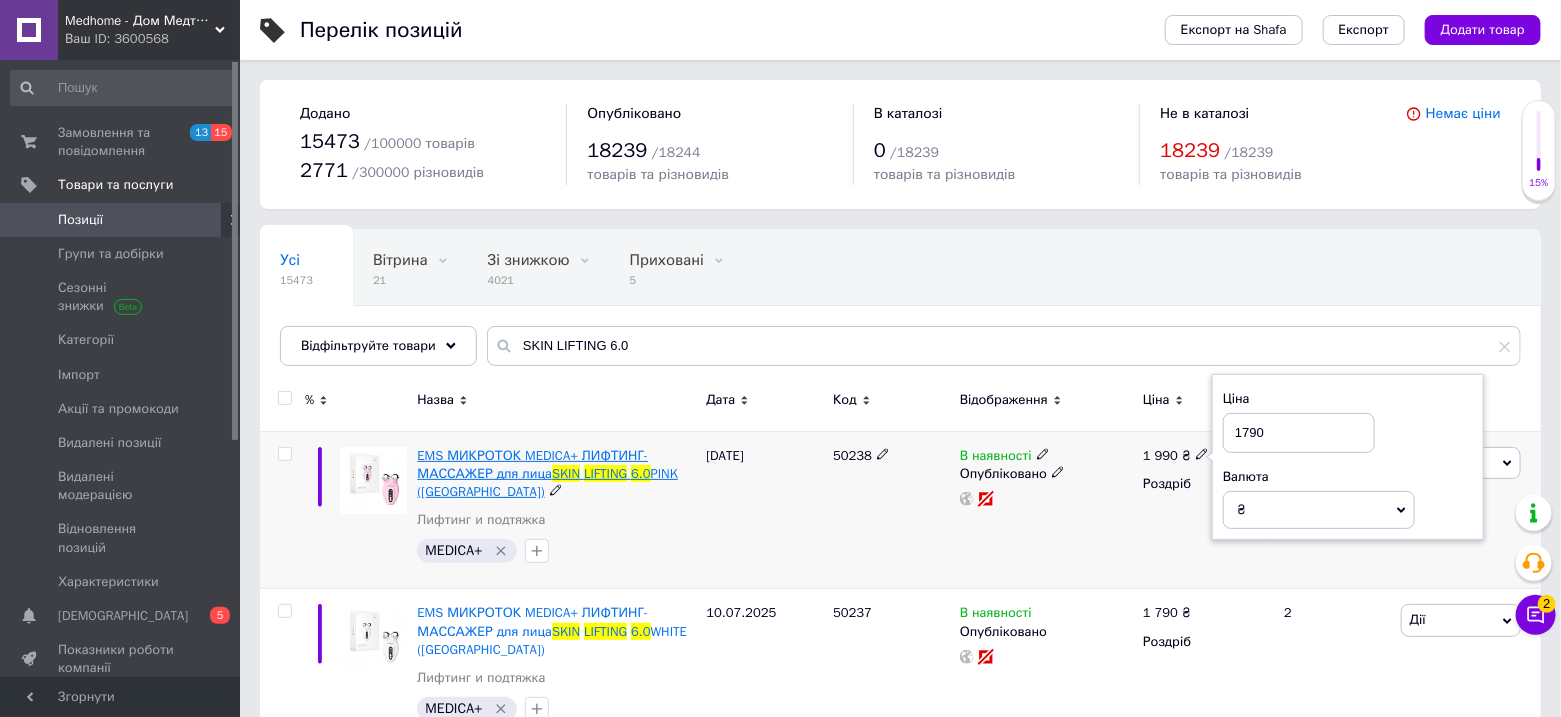 click on "PINK ([GEOGRAPHIC_DATA])" at bounding box center (547, 482) 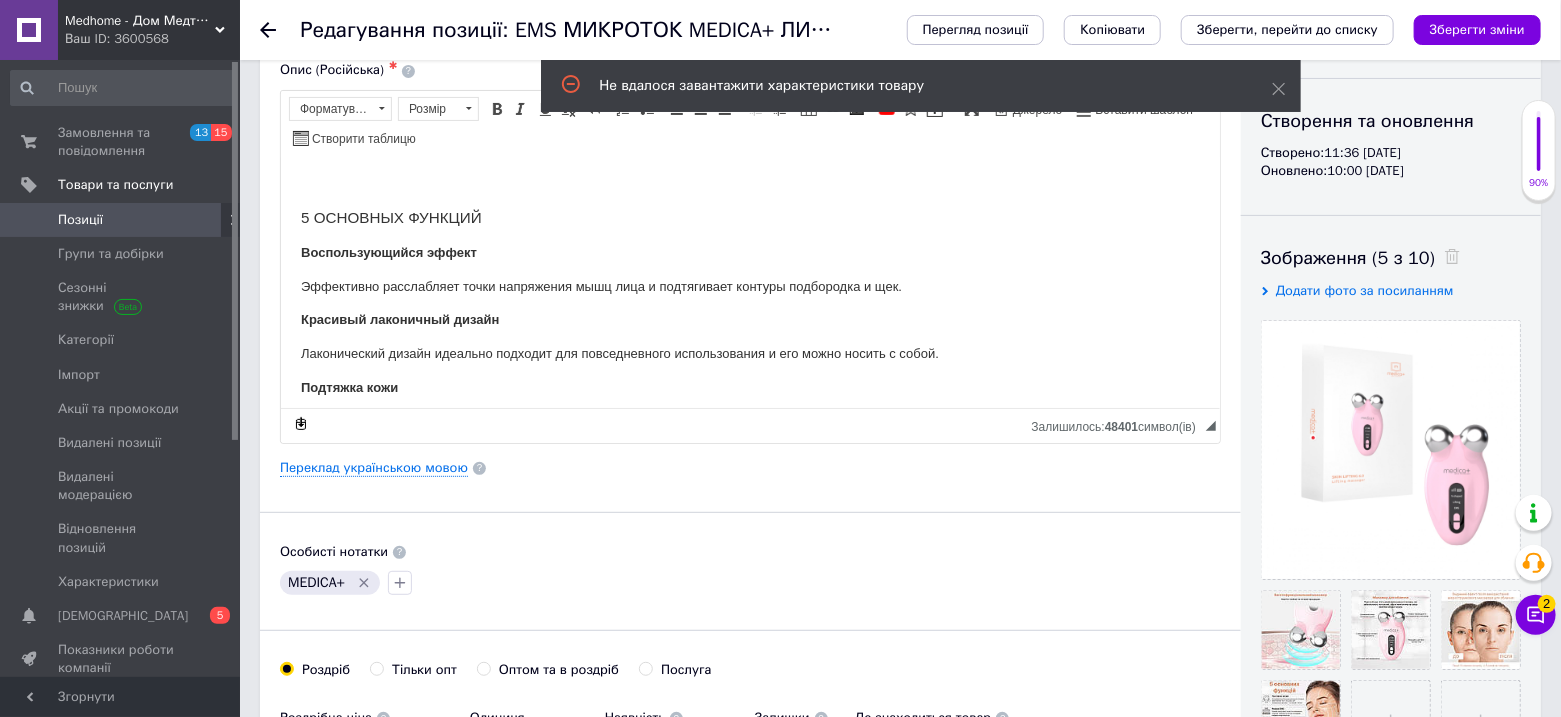 scroll, scrollTop: 400, scrollLeft: 0, axis: vertical 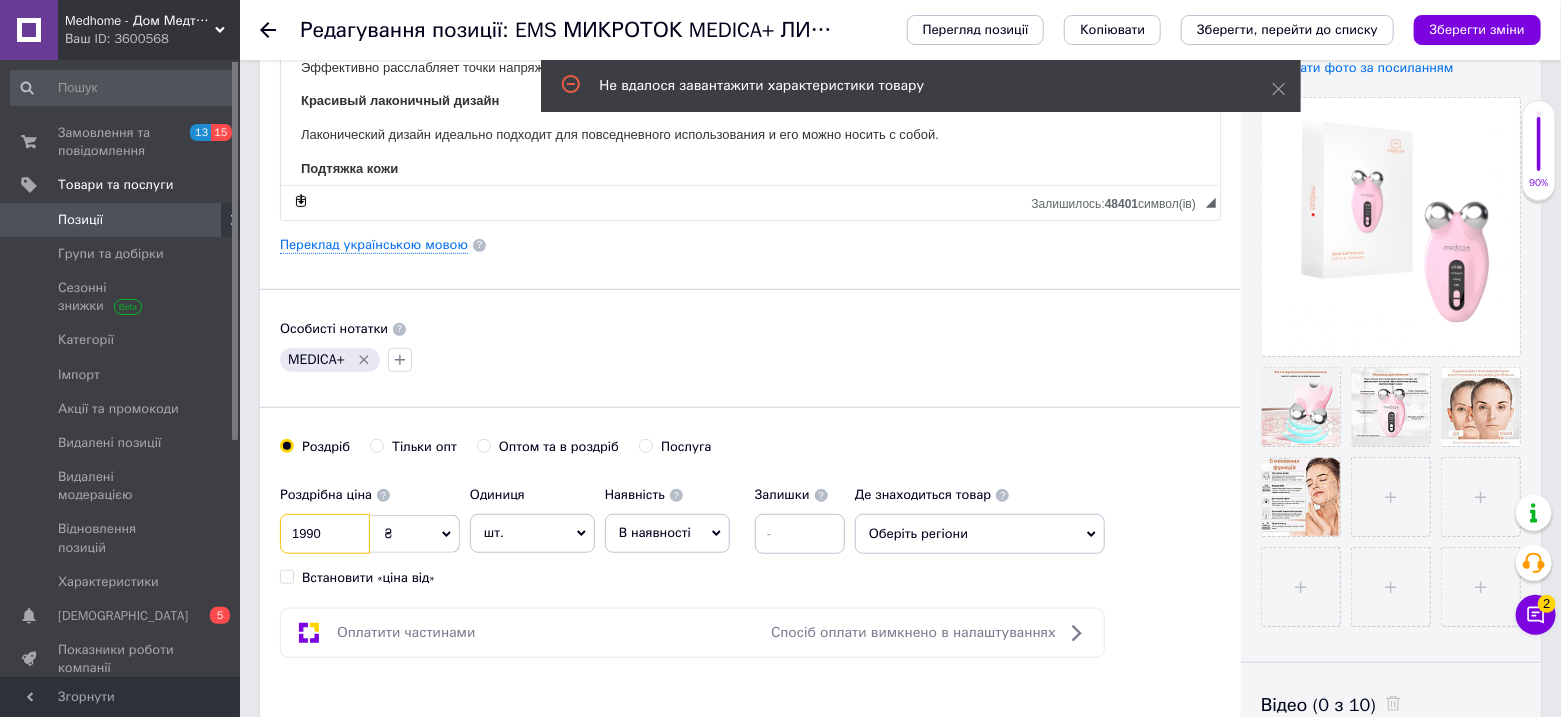 click on "1990" at bounding box center (325, 534) 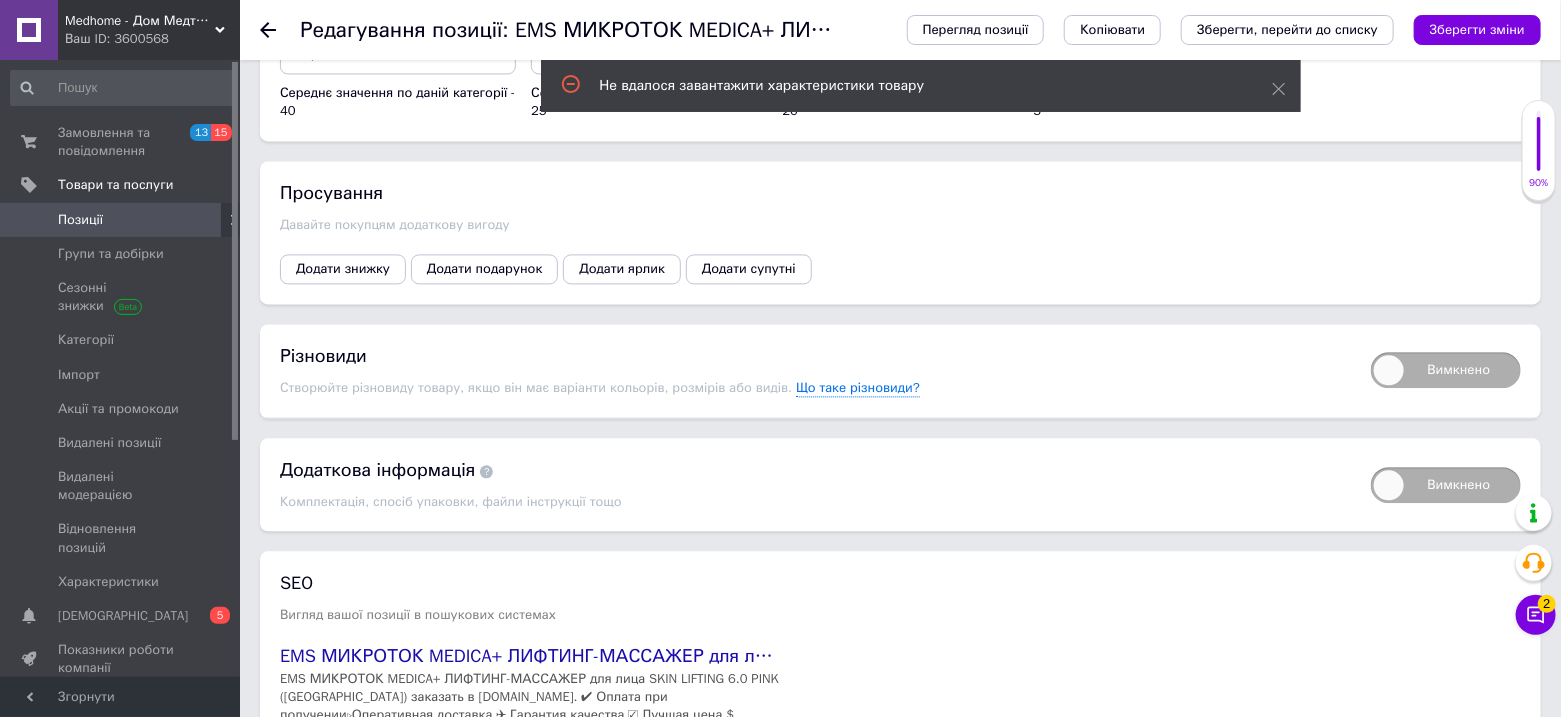scroll, scrollTop: 2047, scrollLeft: 0, axis: vertical 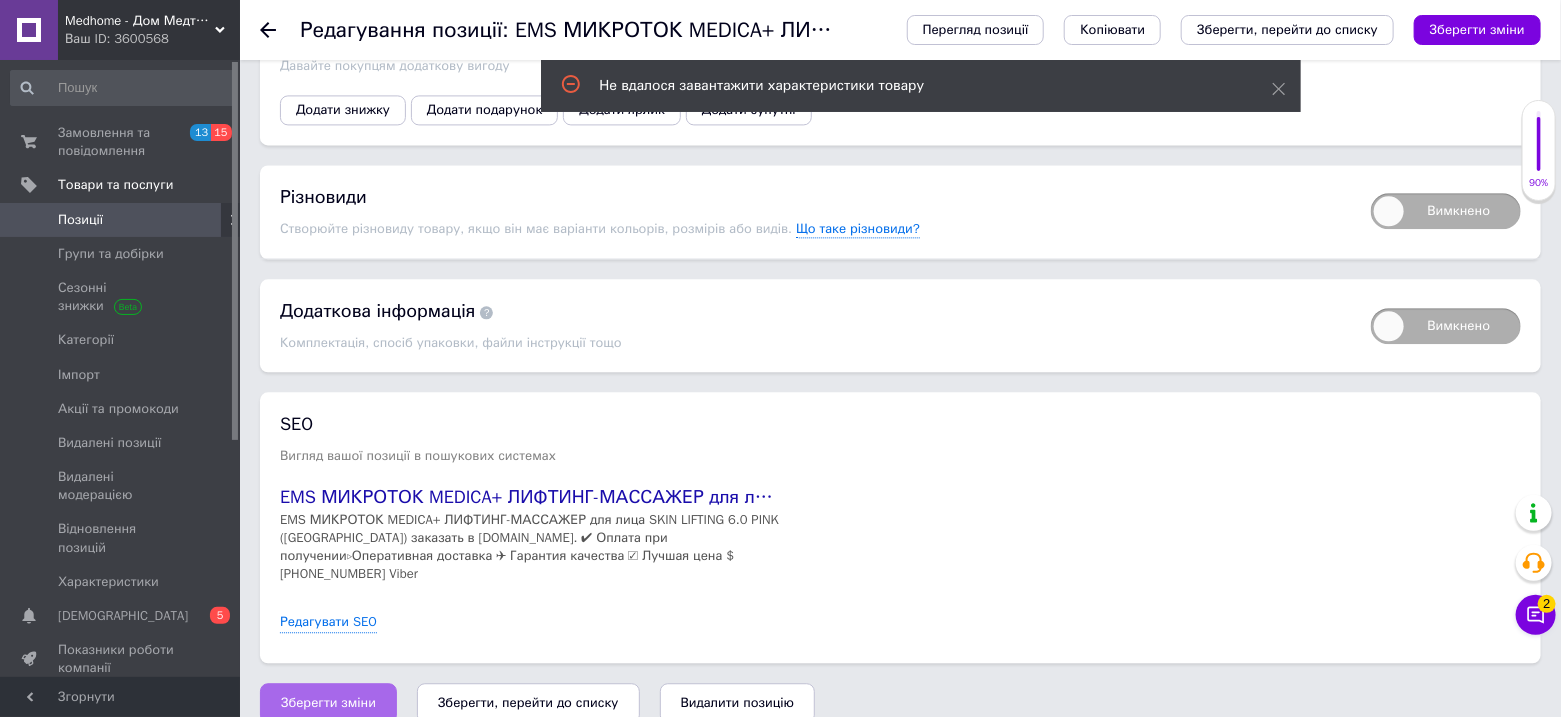 type on "1790" 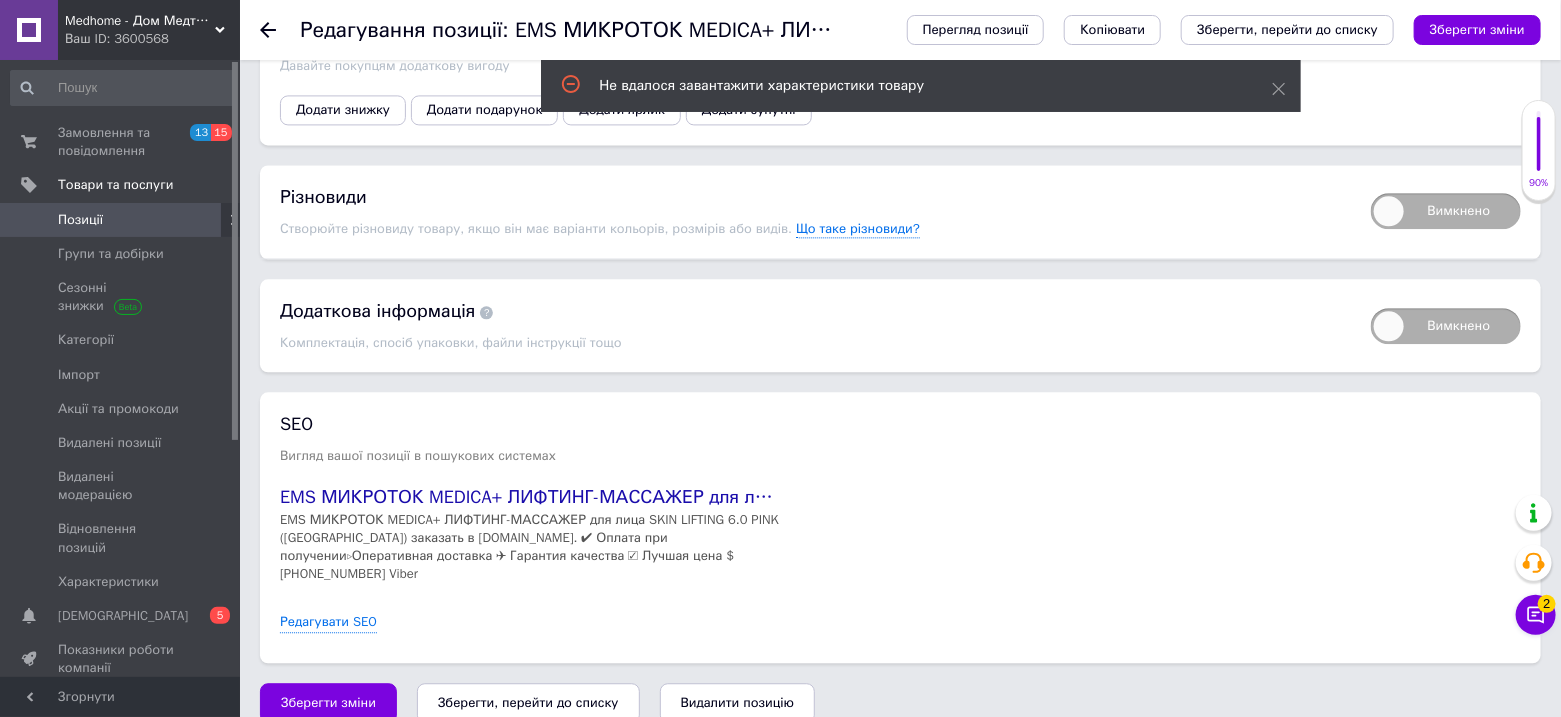 click on "Зберегти зміни" at bounding box center [328, 703] 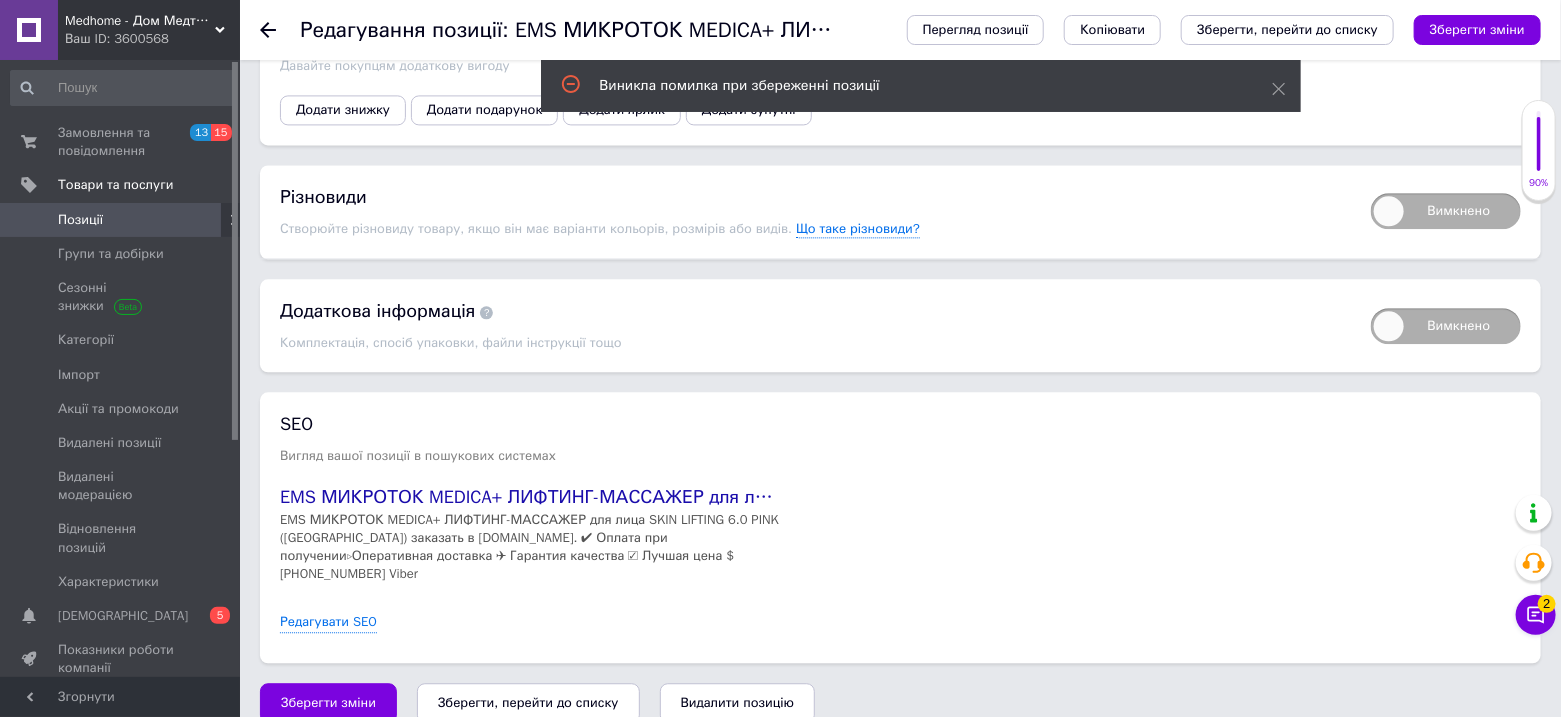 click on "SEO Вигляд вашої позиції в пошукових системах EMS МИКРОТОК MEDICA+ ЛИФТИНГ-МАССАЖЕР для лица SKIN LIFTING 6.0 PINK ([GEOGRAPHIC_DATA]) купить в Медтехнике [DOMAIN_NAME]. Низкая цена, отзывы о товаре. Заказать в [GEOGRAPHIC_DATA], [GEOGRAPHIC_DATA], [GEOGRAPHIC_DATA], [GEOGRAPHIC_DATA], [GEOGRAPHIC_DATA], Львове EMS МИКРОТОК MEDICA+ ЛИФТИНГ-МАССАЖЕР для лица SKIN LIFTING 6.0 PINK ([GEOGRAPHIC_DATA]) заказать в [DOMAIN_NAME]. ✔ Оплата при получении▹Оперативная доставка ✈ Гарантия качества ☑ Лучшая цена $ [PHONE_NUMBER] Viber   Редагувати SEO" at bounding box center [900, 527] 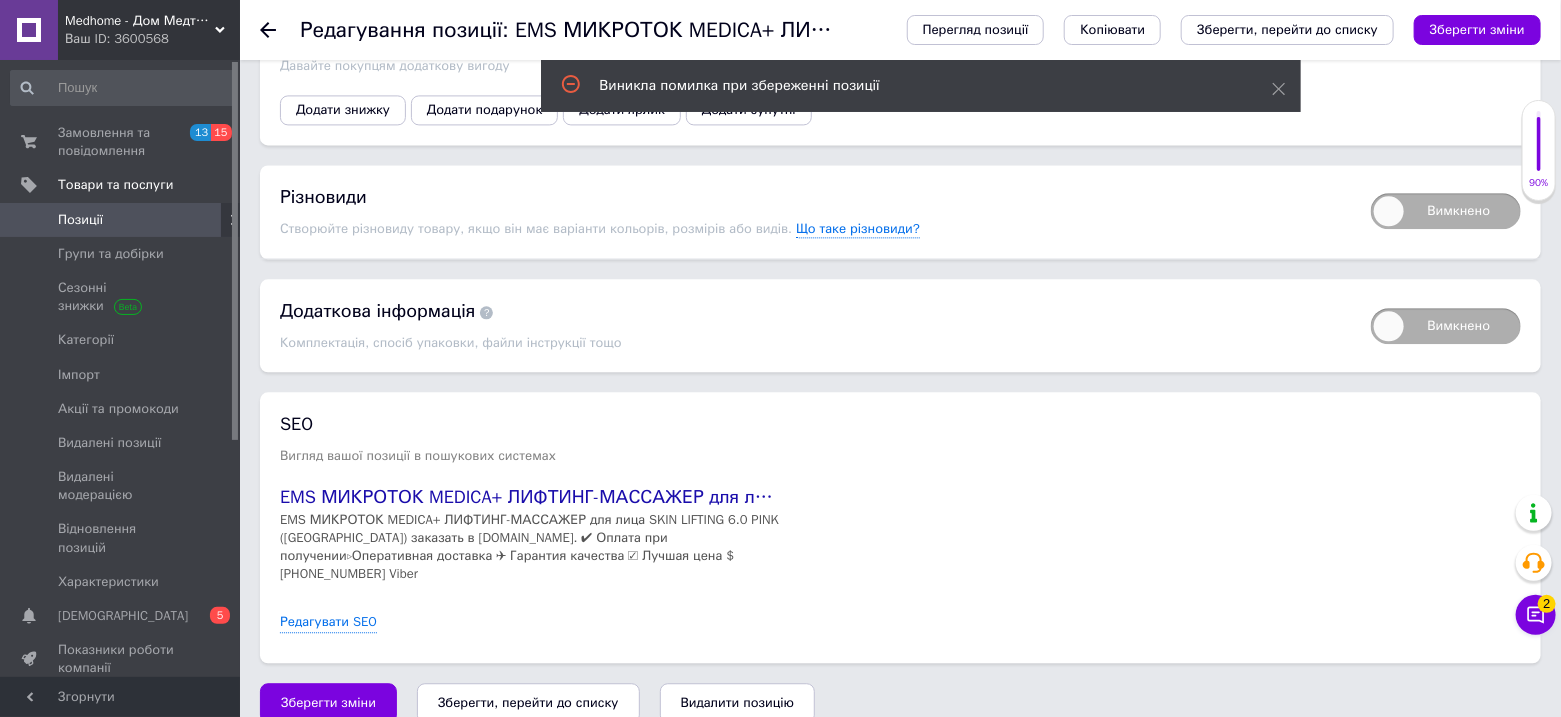 click on "Редагування позиції: EMS МИКРОТОК MEDICA+ ЛИФТИНГ-МАССАЖЕР для лица SKIN LIFTING 6.0 PINK ([GEOGRAPHIC_DATA]) Перегляд позиції Копіювати Зберегти, перейти до списку Зберегти зміни" at bounding box center [900, 30] 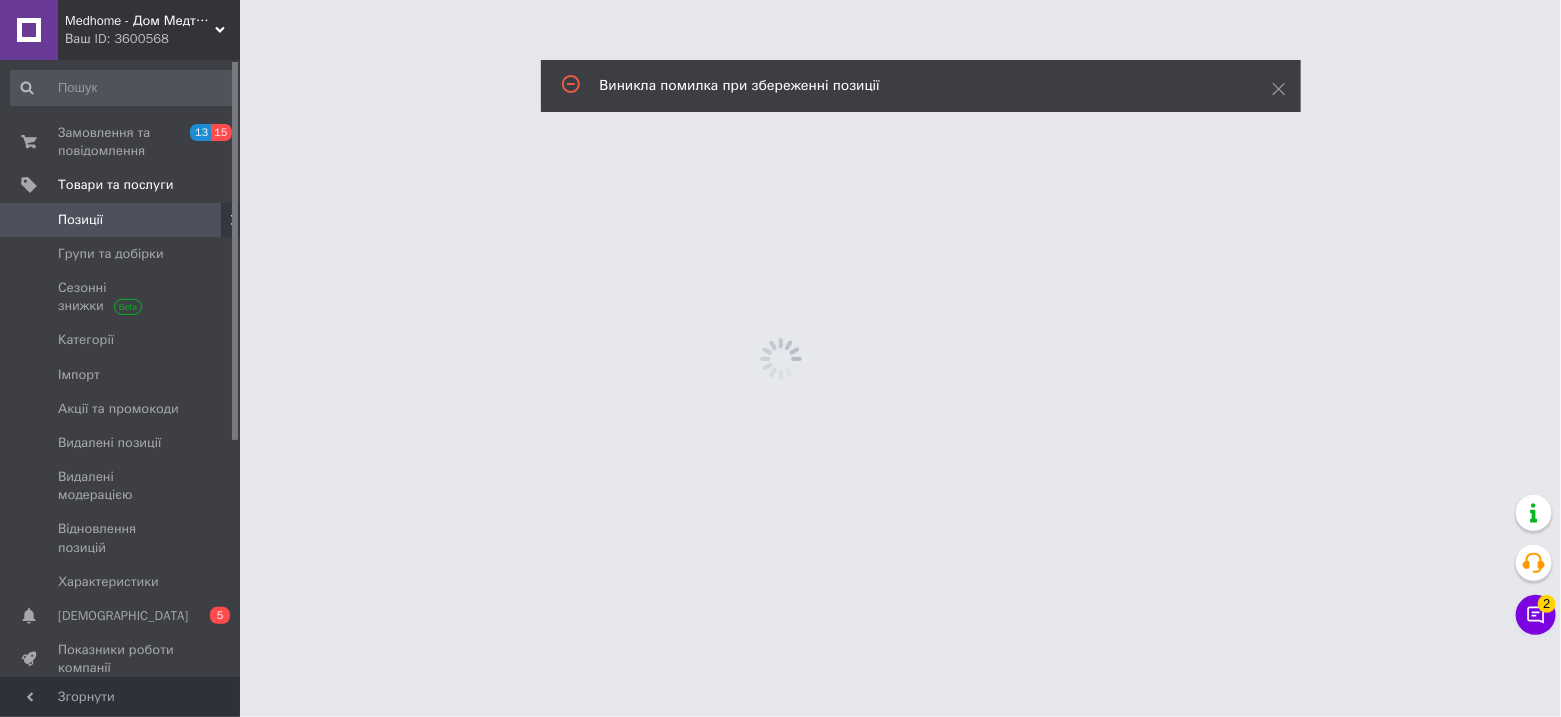 scroll, scrollTop: 0, scrollLeft: 0, axis: both 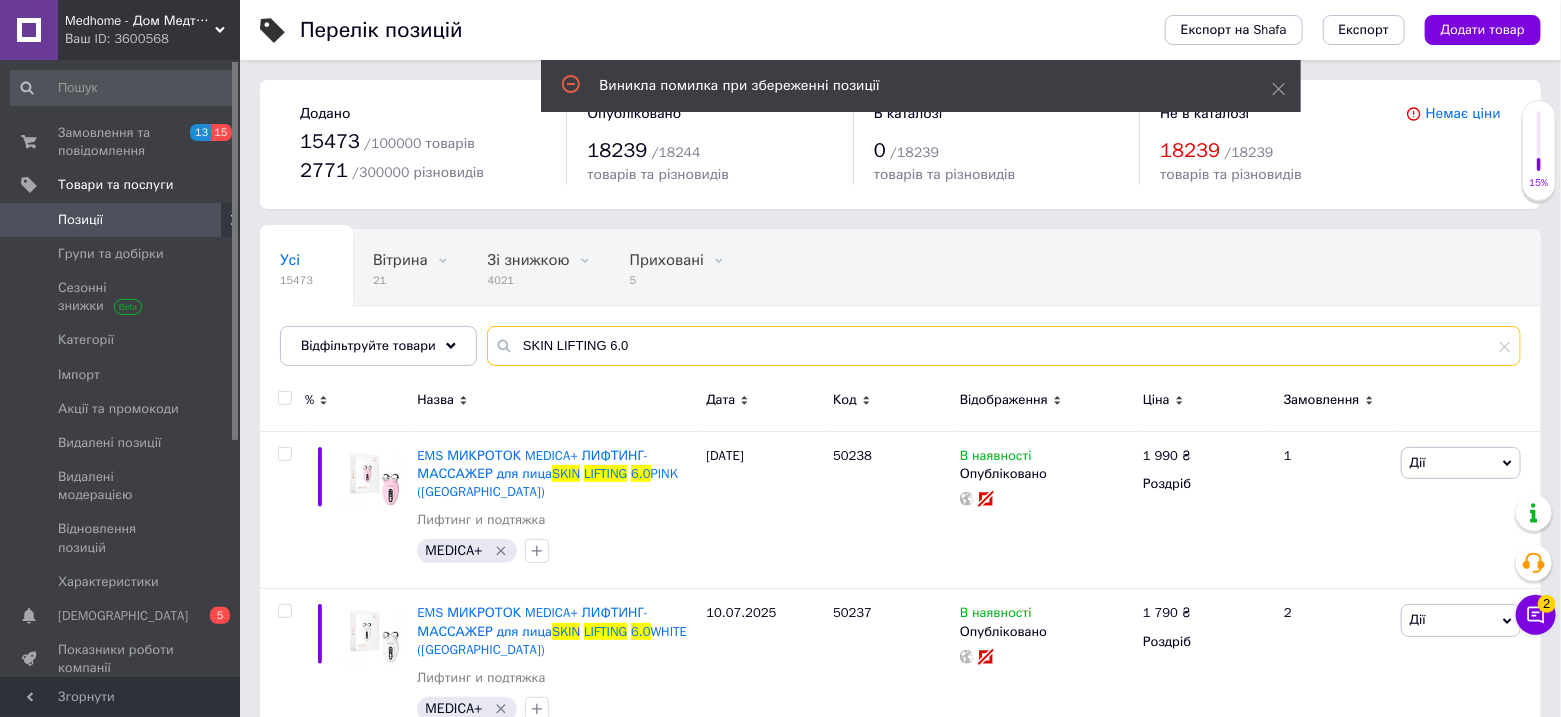 click on "SKIN LIFTING 6.0" at bounding box center [1004, 346] 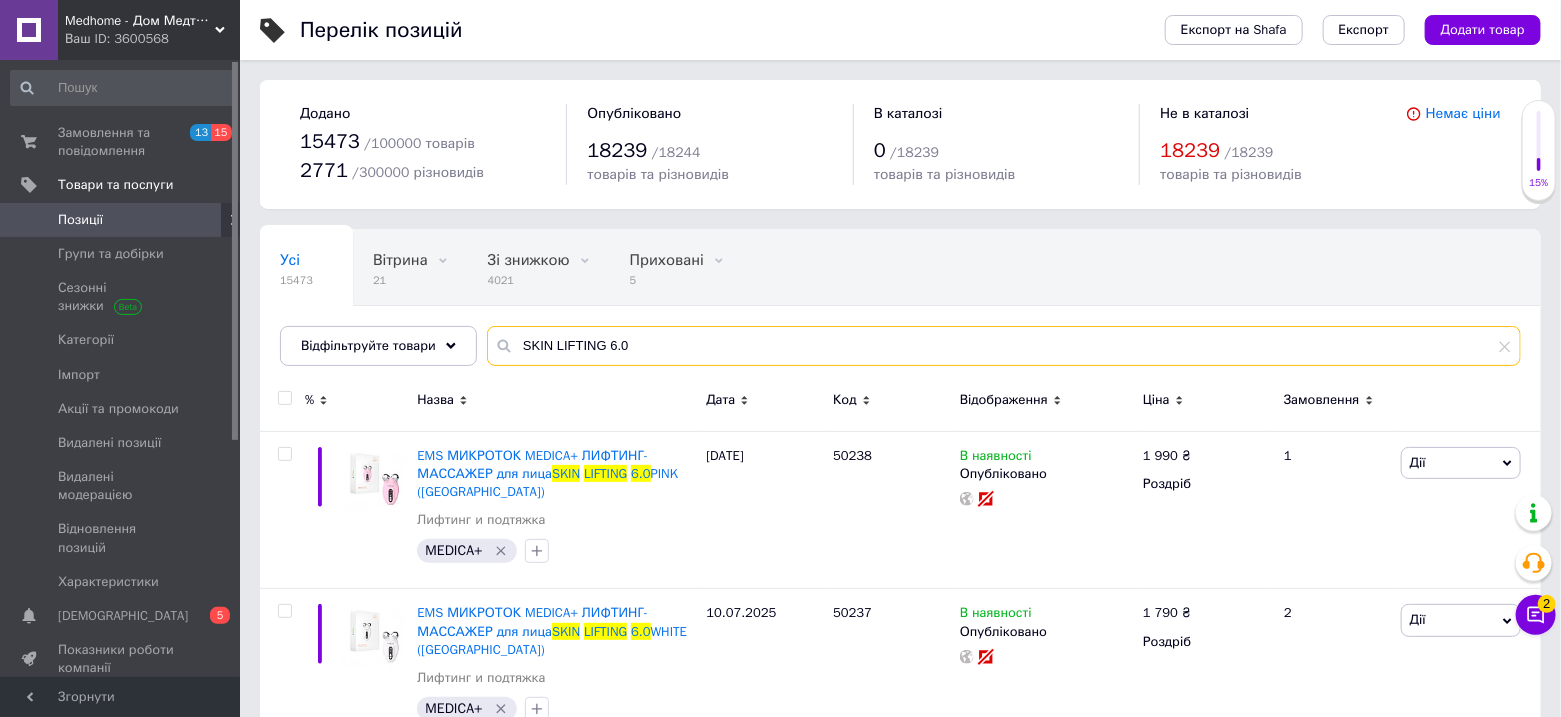 click on "SKIN LIFTING 6.0" at bounding box center (1004, 346) 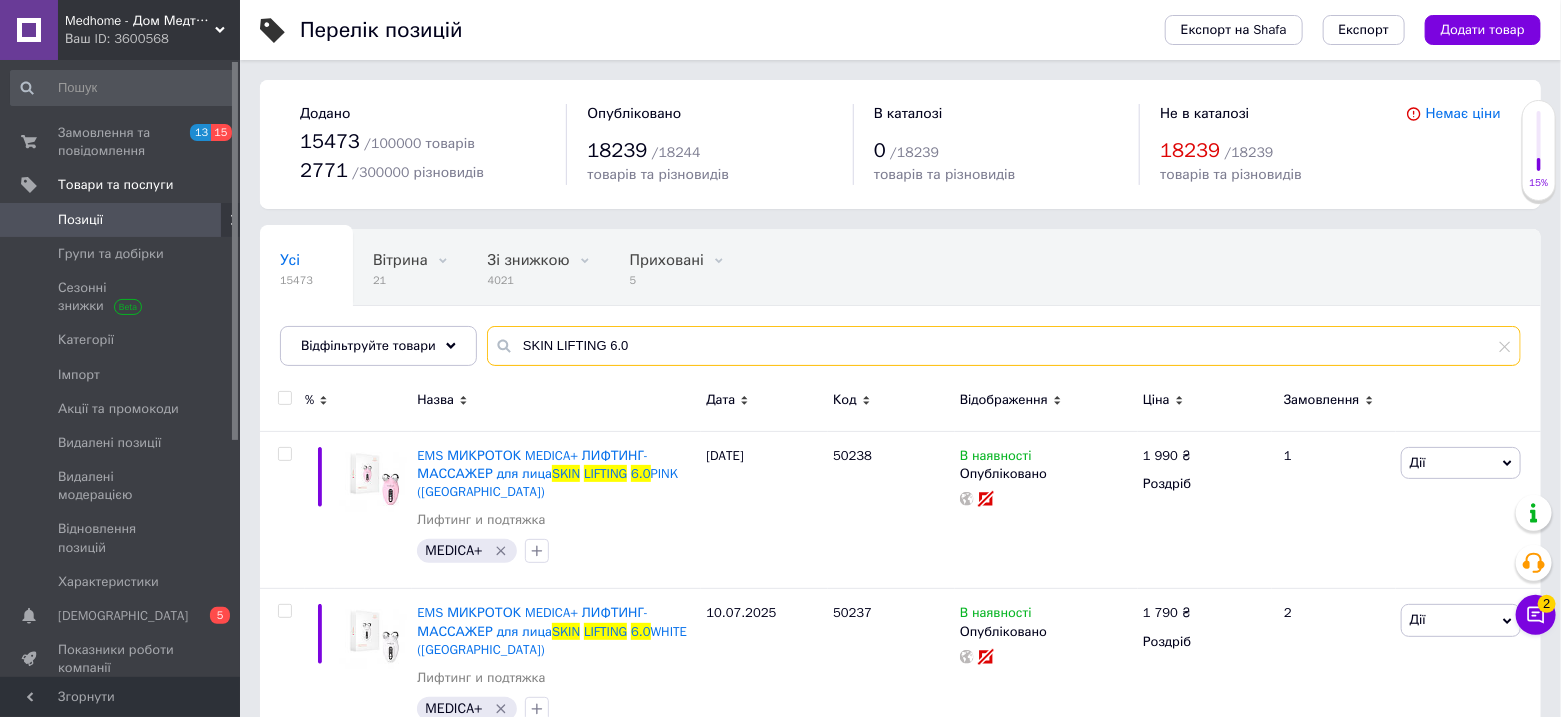 click on "SKIN LIFTING 6.0" at bounding box center [1004, 346] 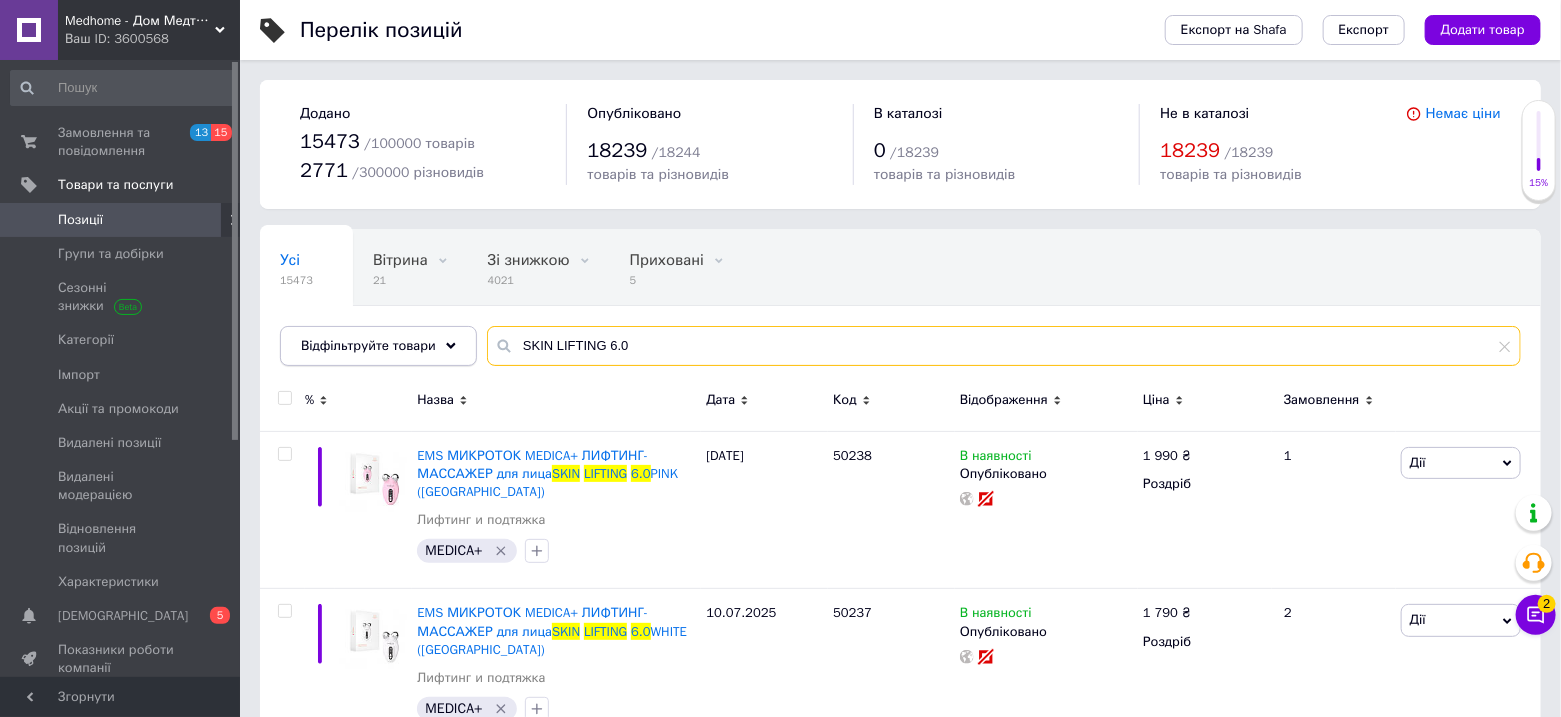 drag, startPoint x: 525, startPoint y: 345, endPoint x: 435, endPoint y: 346, distance: 90.005554 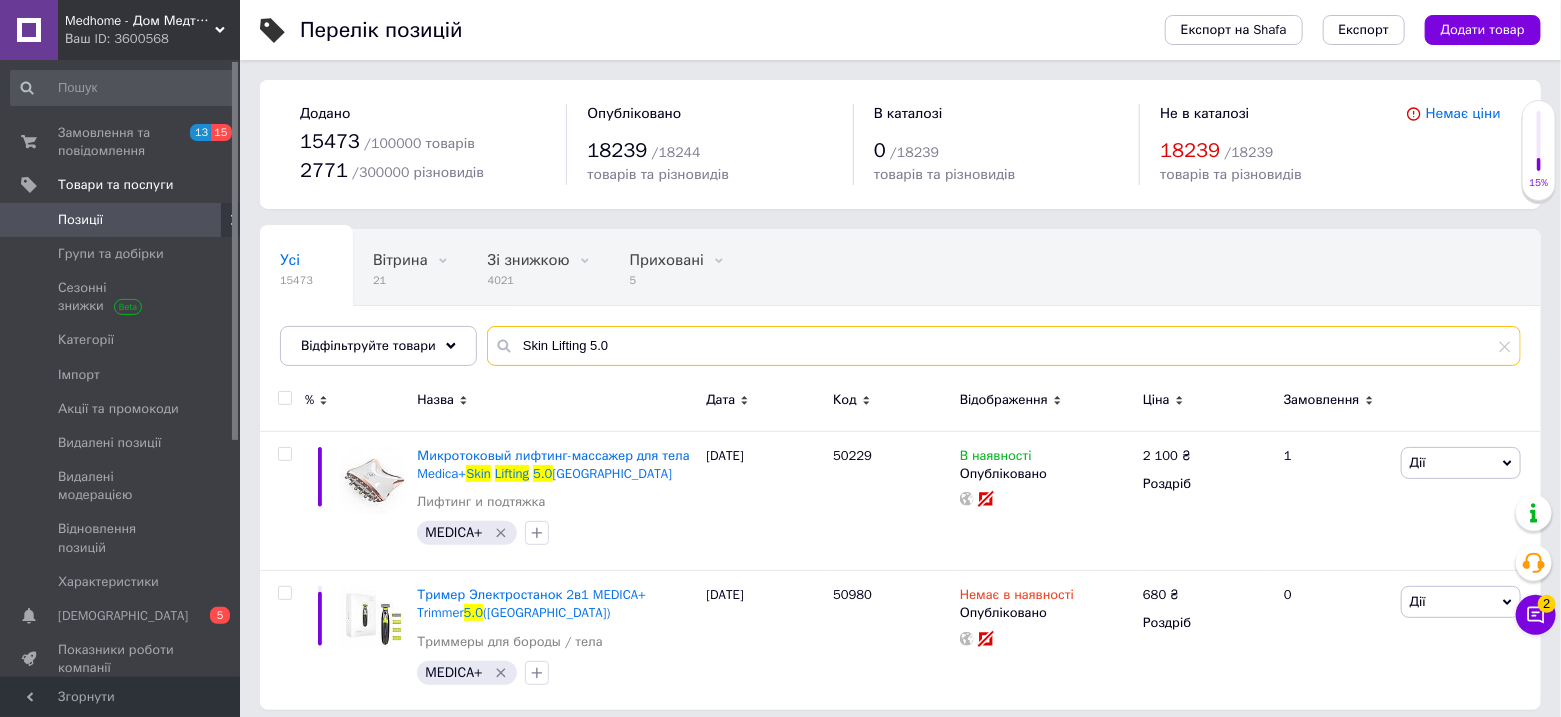 drag, startPoint x: 634, startPoint y: 334, endPoint x: 321, endPoint y: 306, distance: 314.2499 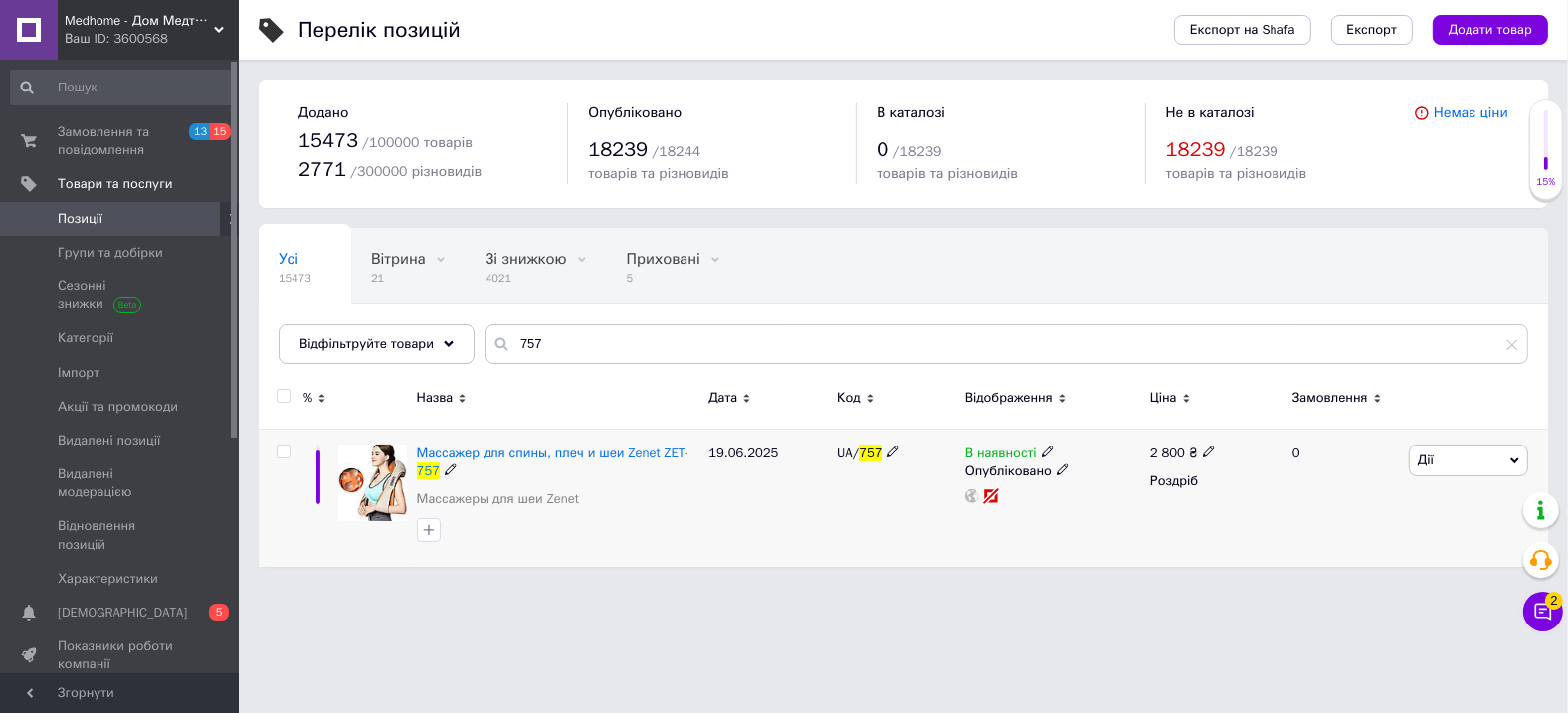 click on "Массажер для спины, плеч и  шеи Zenet ZET- 757 Массажеры для шеи Zenet" at bounding box center (558, 481) 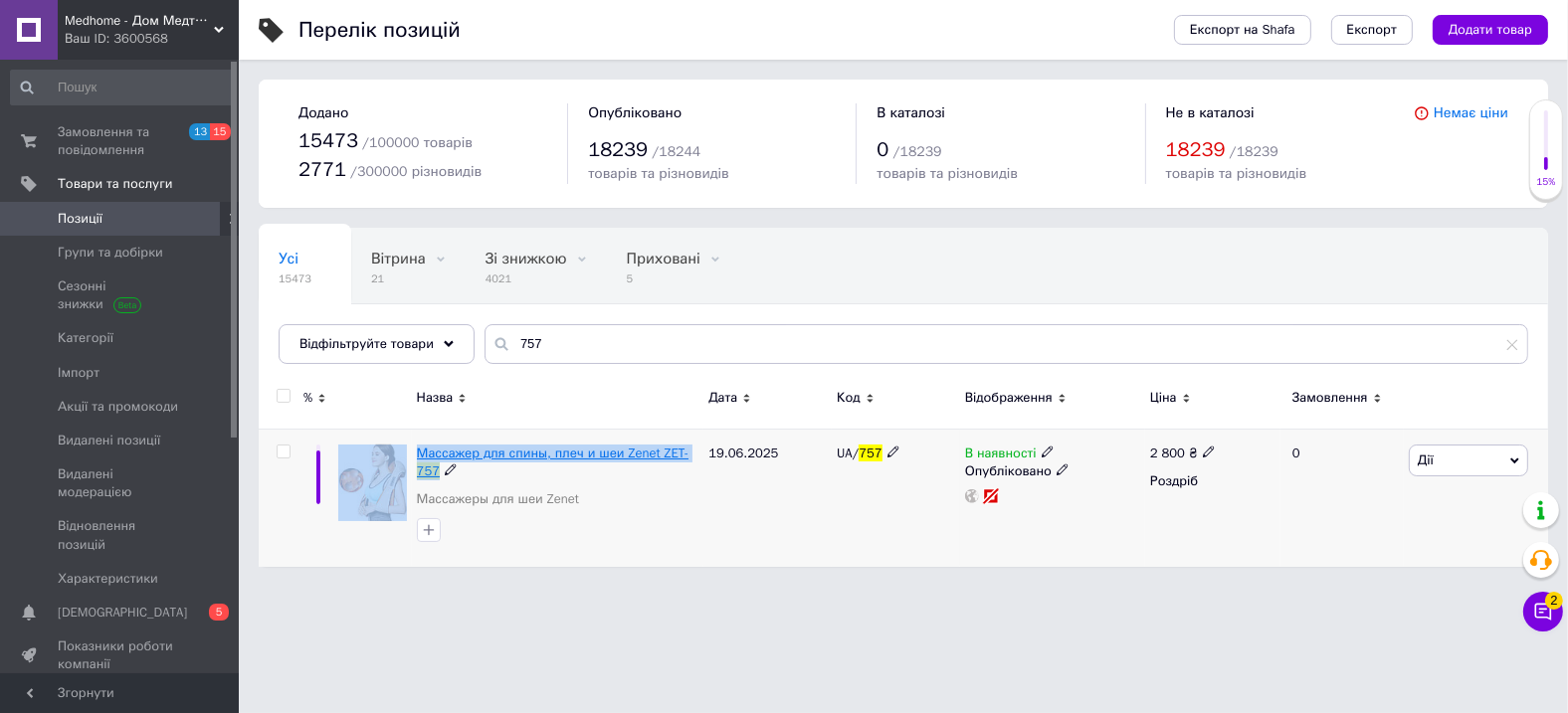 drag, startPoint x: 456, startPoint y: 474, endPoint x: 432, endPoint y: 456, distance: 30 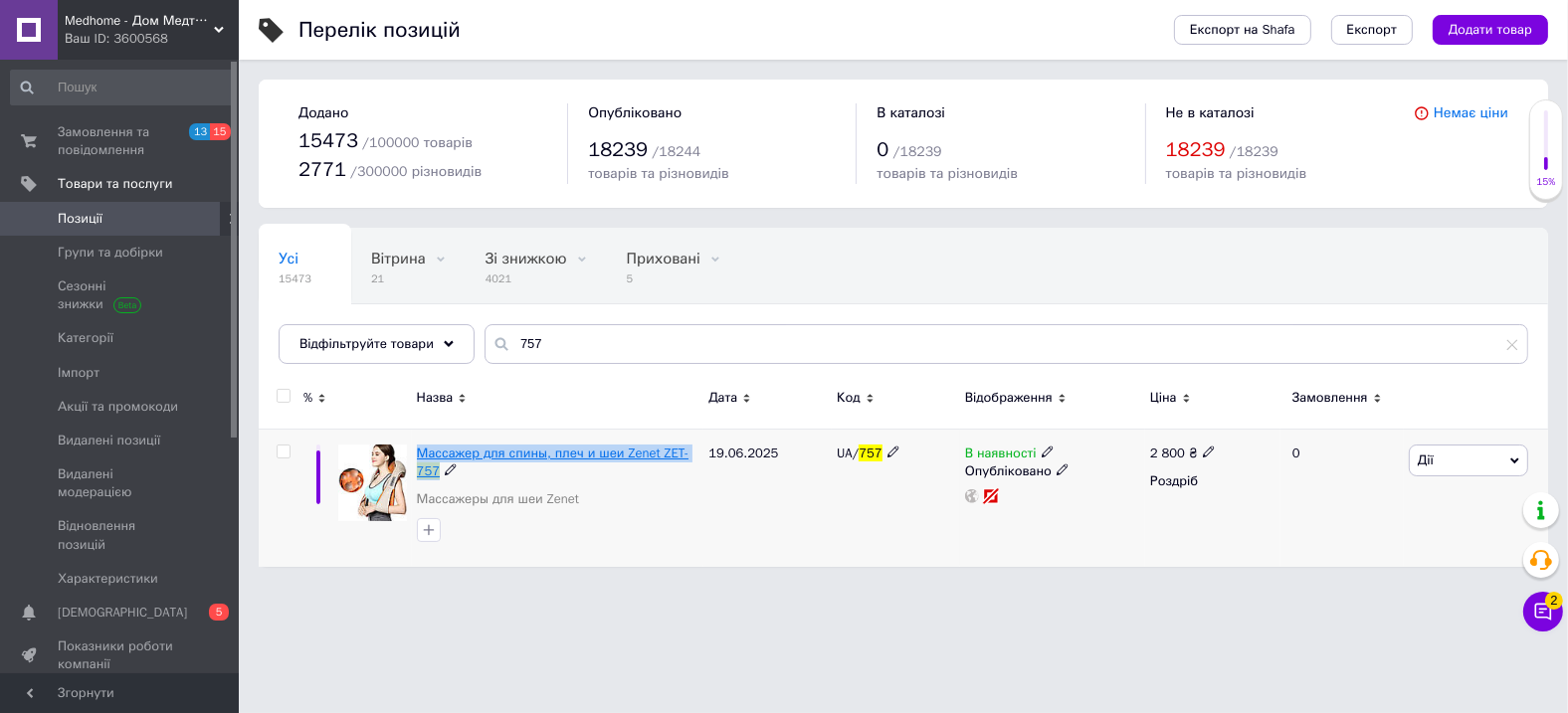 copy on "Массажер для спины, плеч и  шеи Zenet ZET- 757" 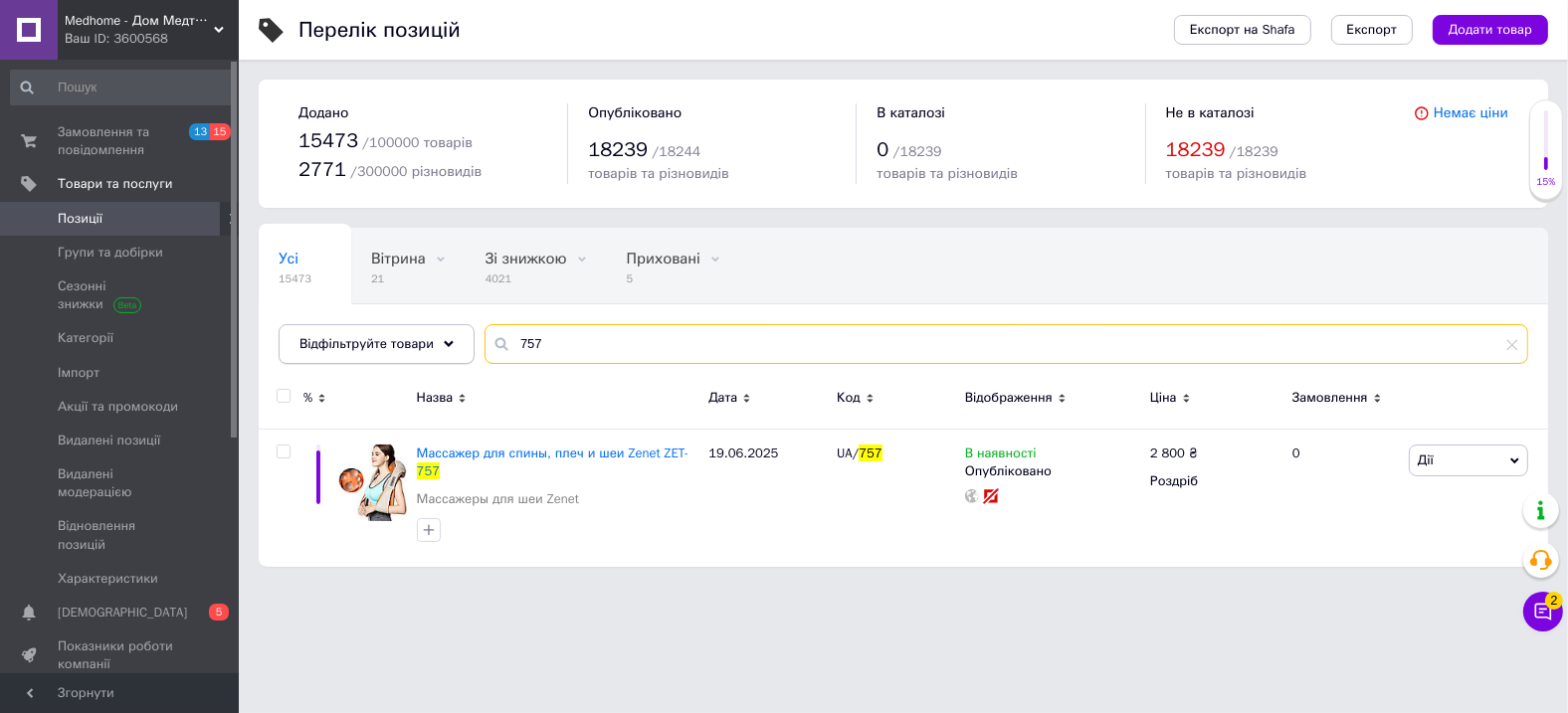 drag, startPoint x: 553, startPoint y: 337, endPoint x: 409, endPoint y: 332, distance: 144.08678 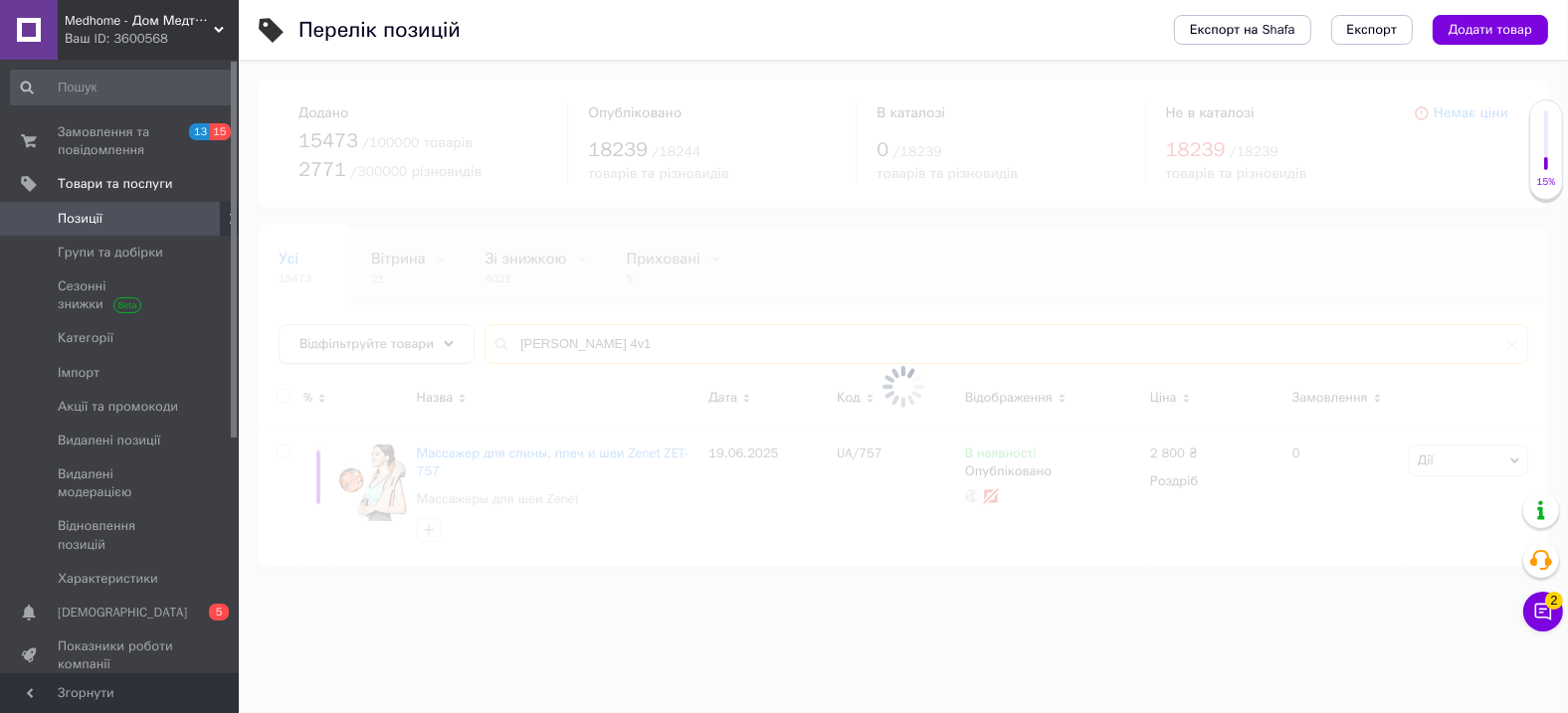 type on "[PERSON_NAME] 4v1" 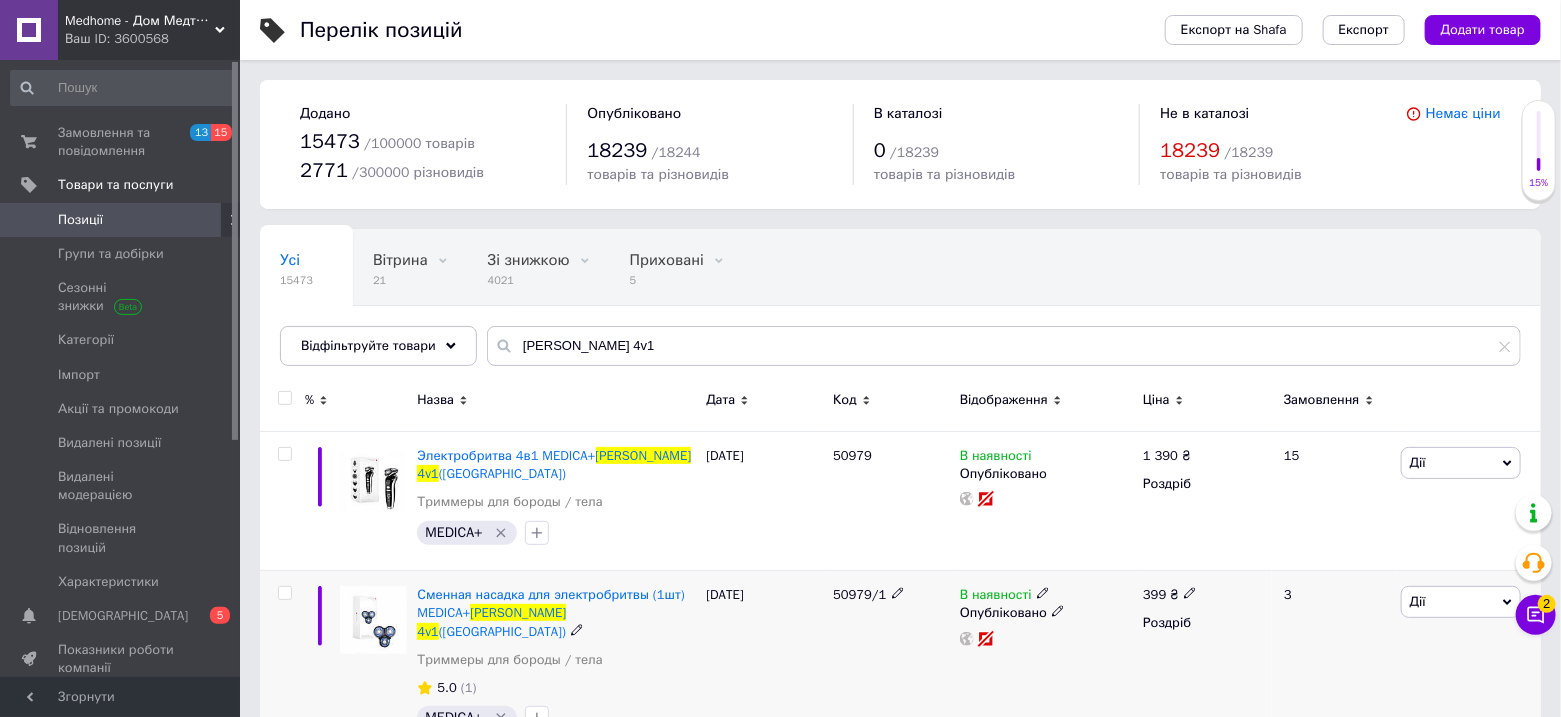 click 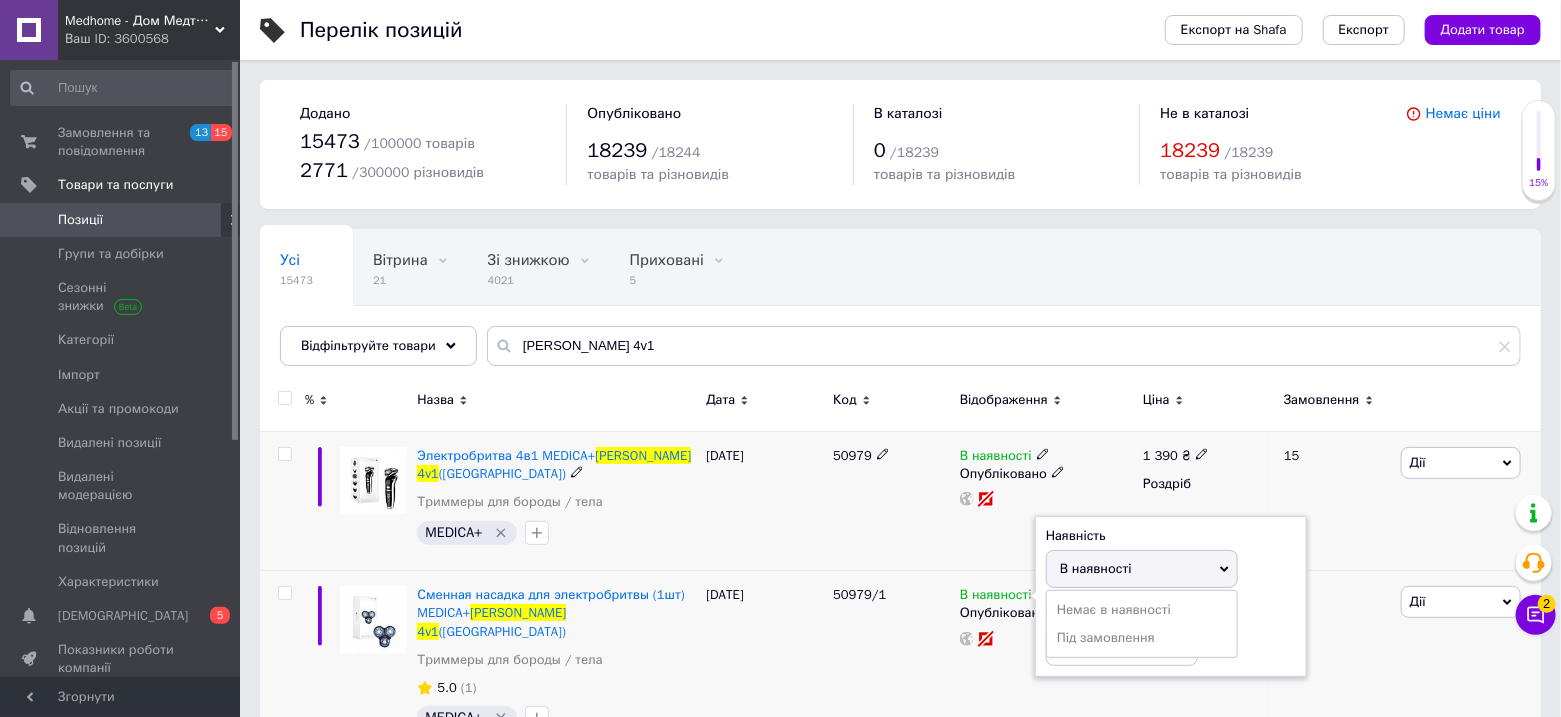 click 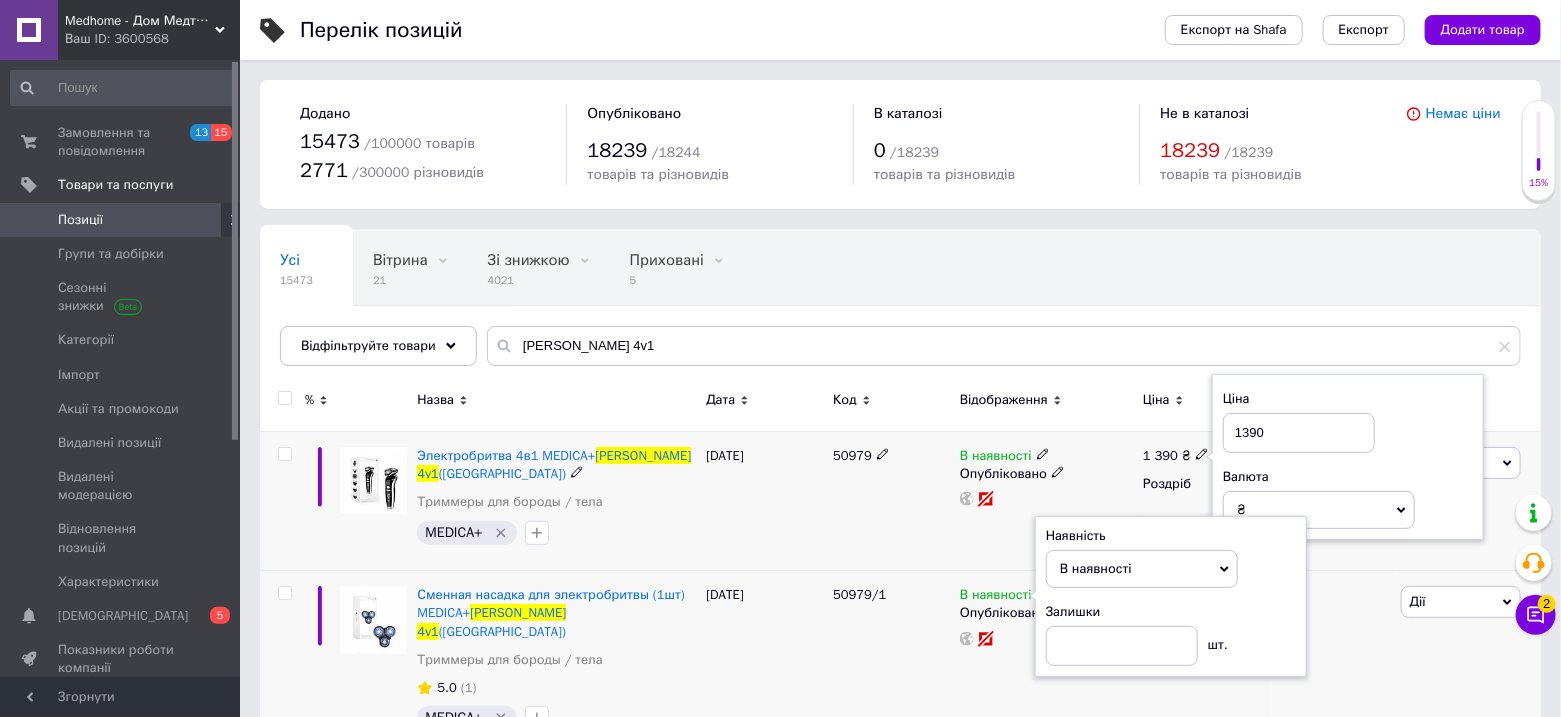 drag, startPoint x: 1276, startPoint y: 423, endPoint x: 1237, endPoint y: 422, distance: 39.012817 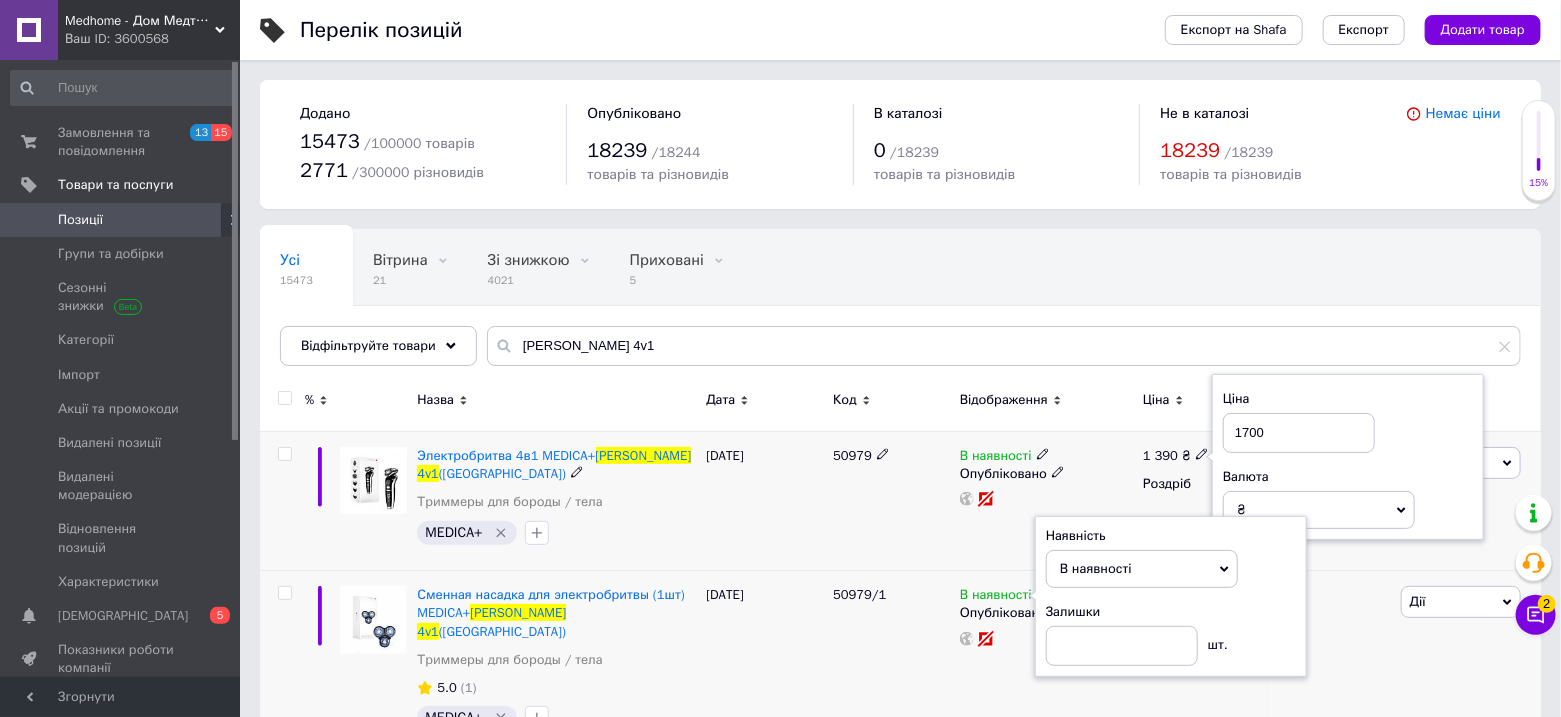 type on "1700" 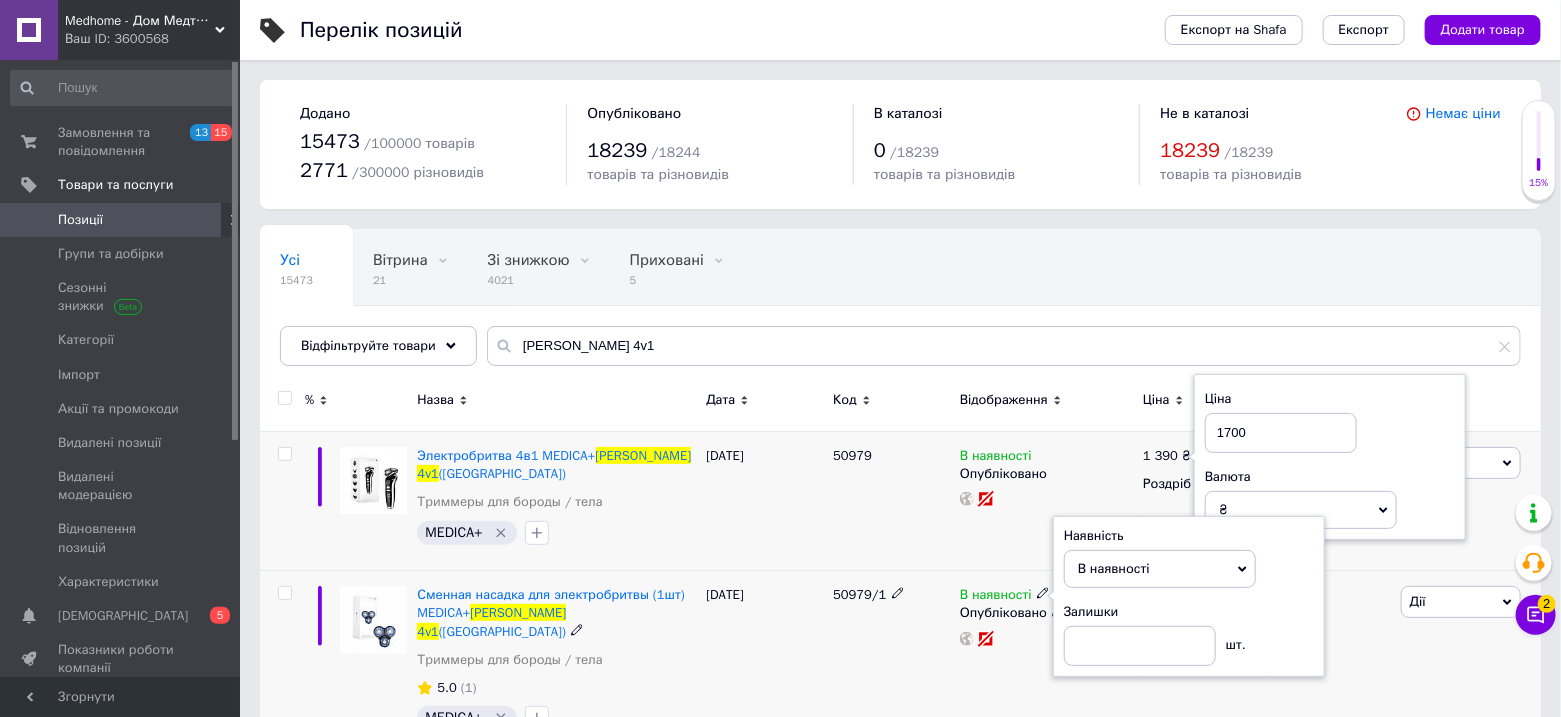 click on "[DATE]" at bounding box center [764, 501] 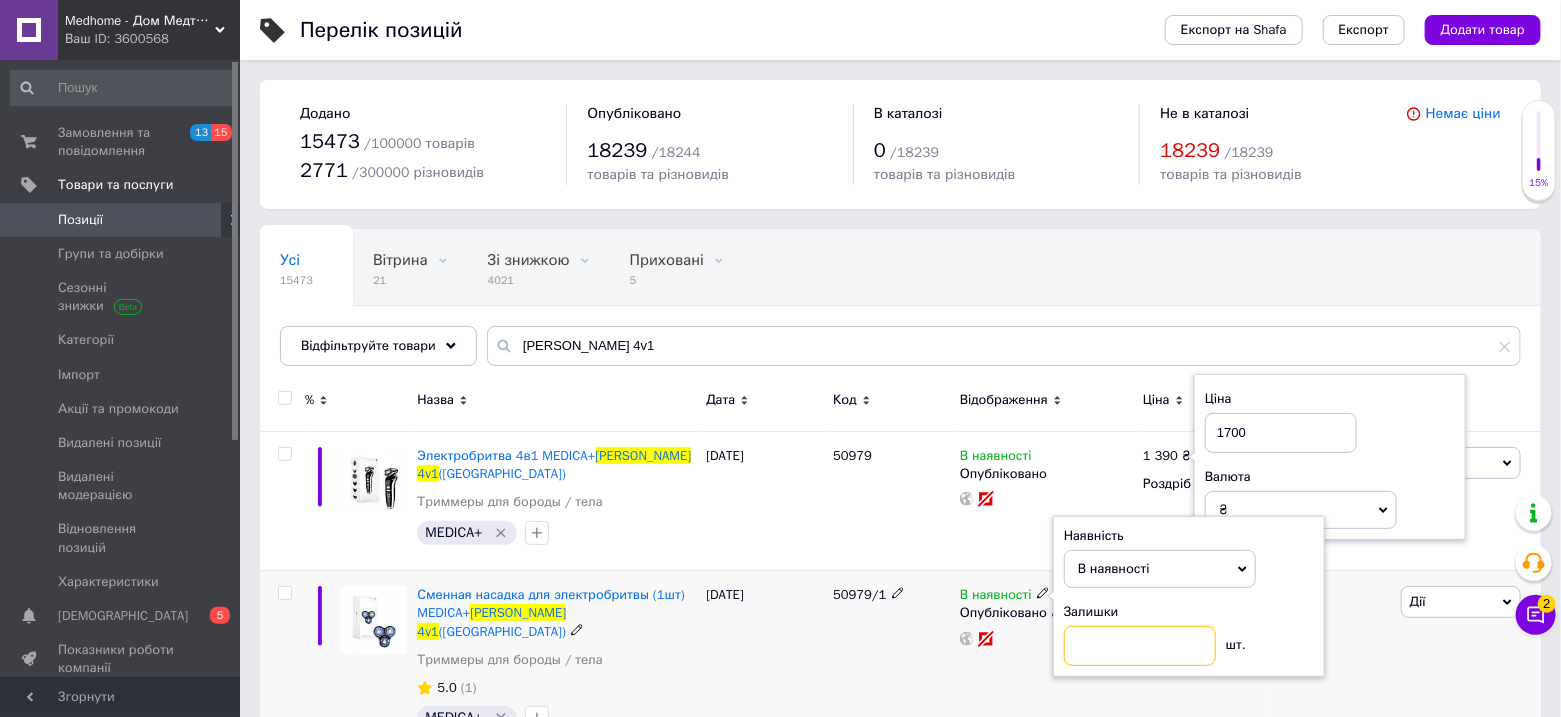 click at bounding box center (1140, 646) 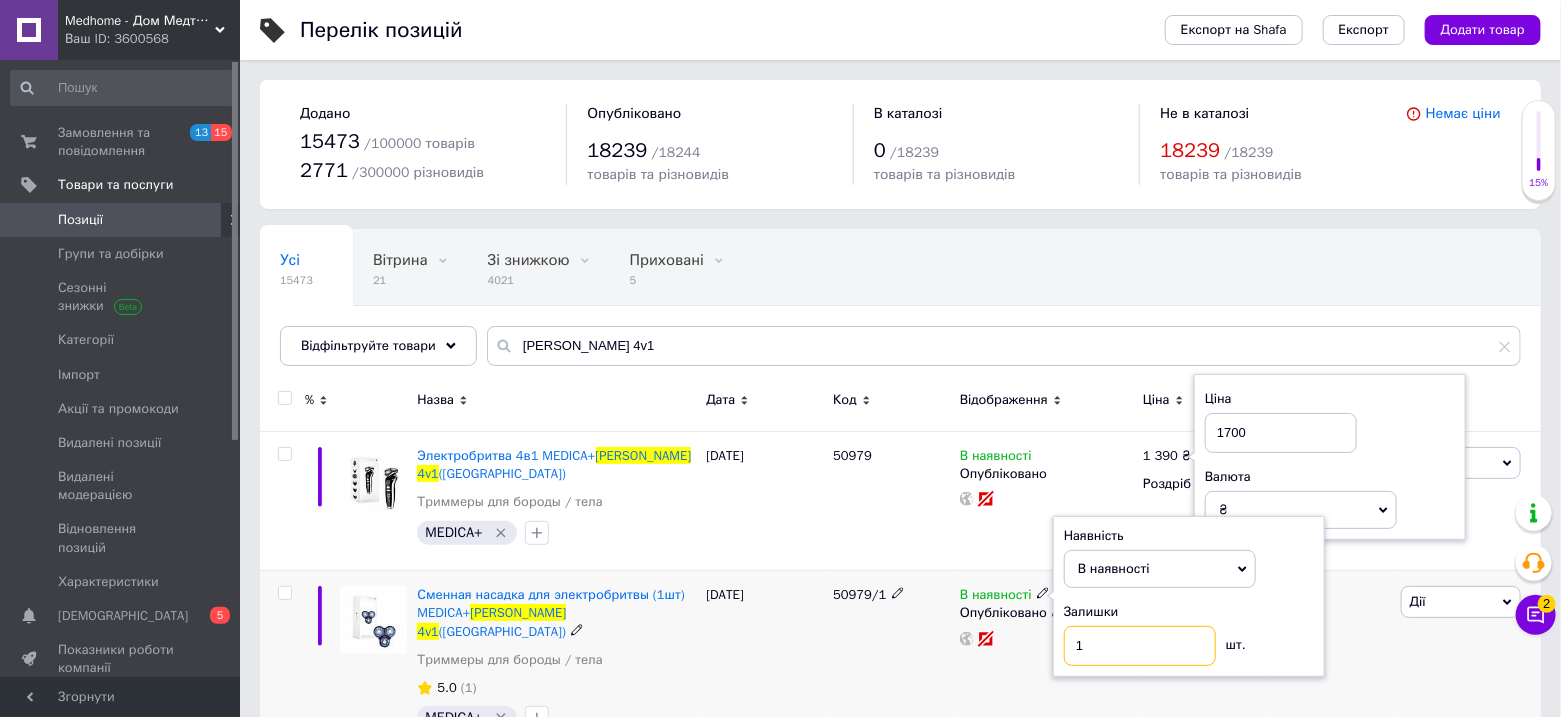 type on "1" 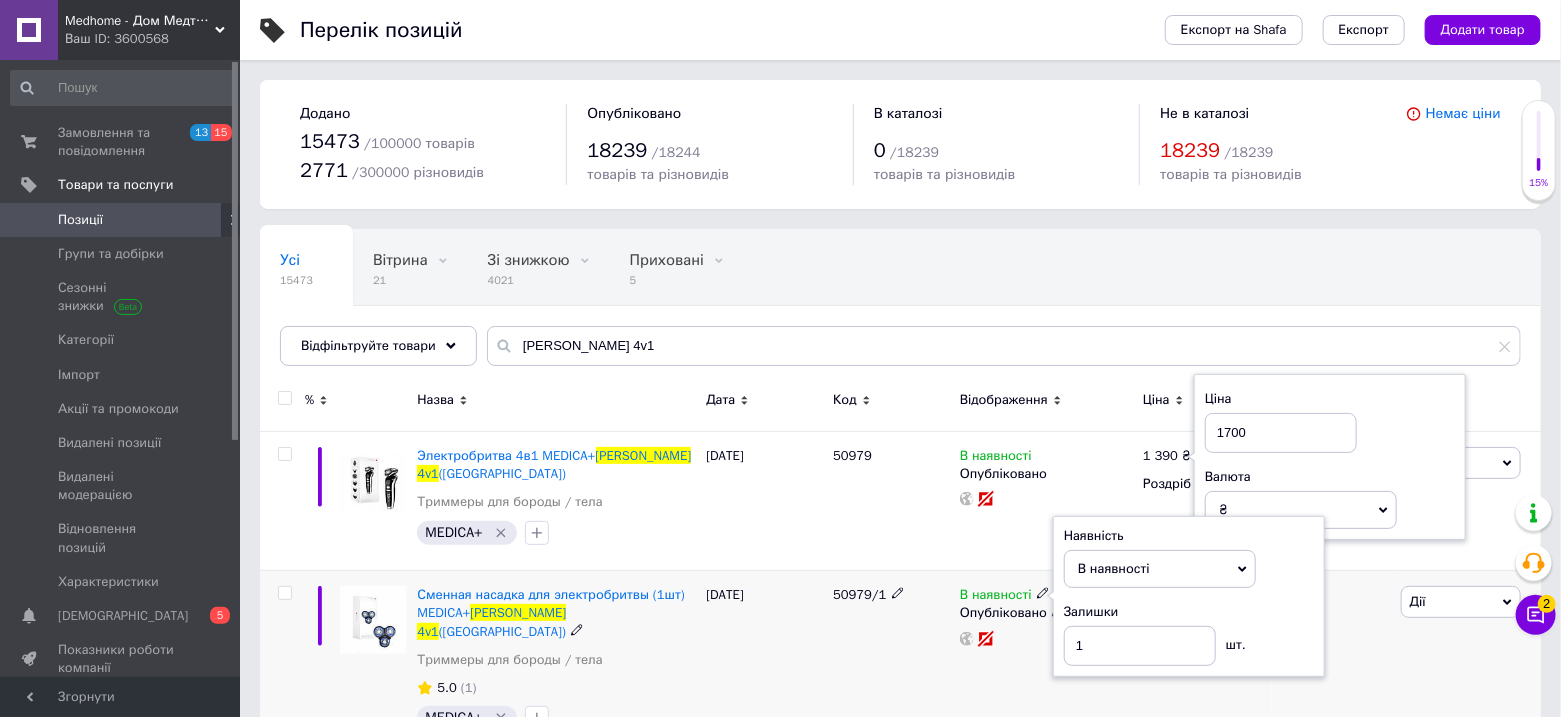 click on "[DATE]" at bounding box center (764, 663) 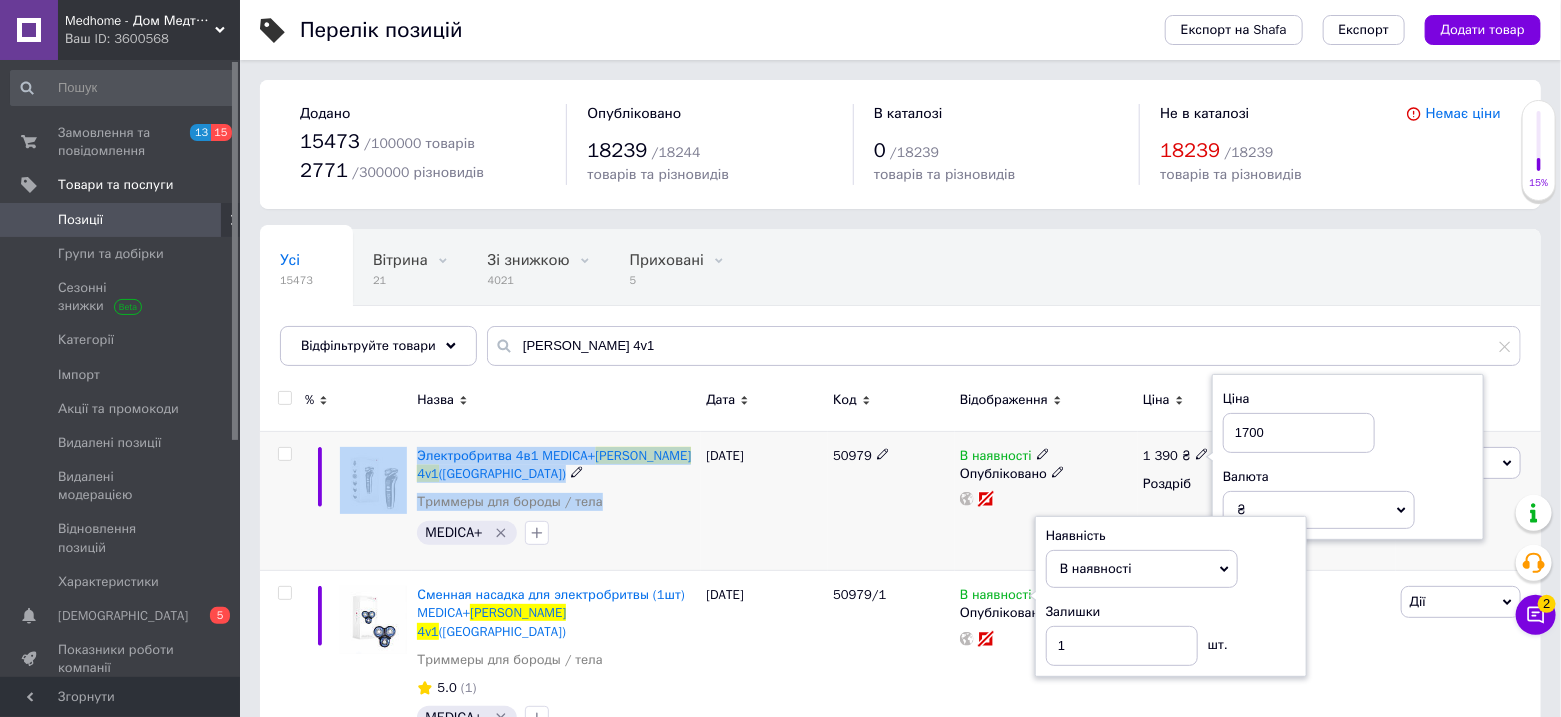 drag, startPoint x: 414, startPoint y: 522, endPoint x: 562, endPoint y: 473, distance: 155.9006 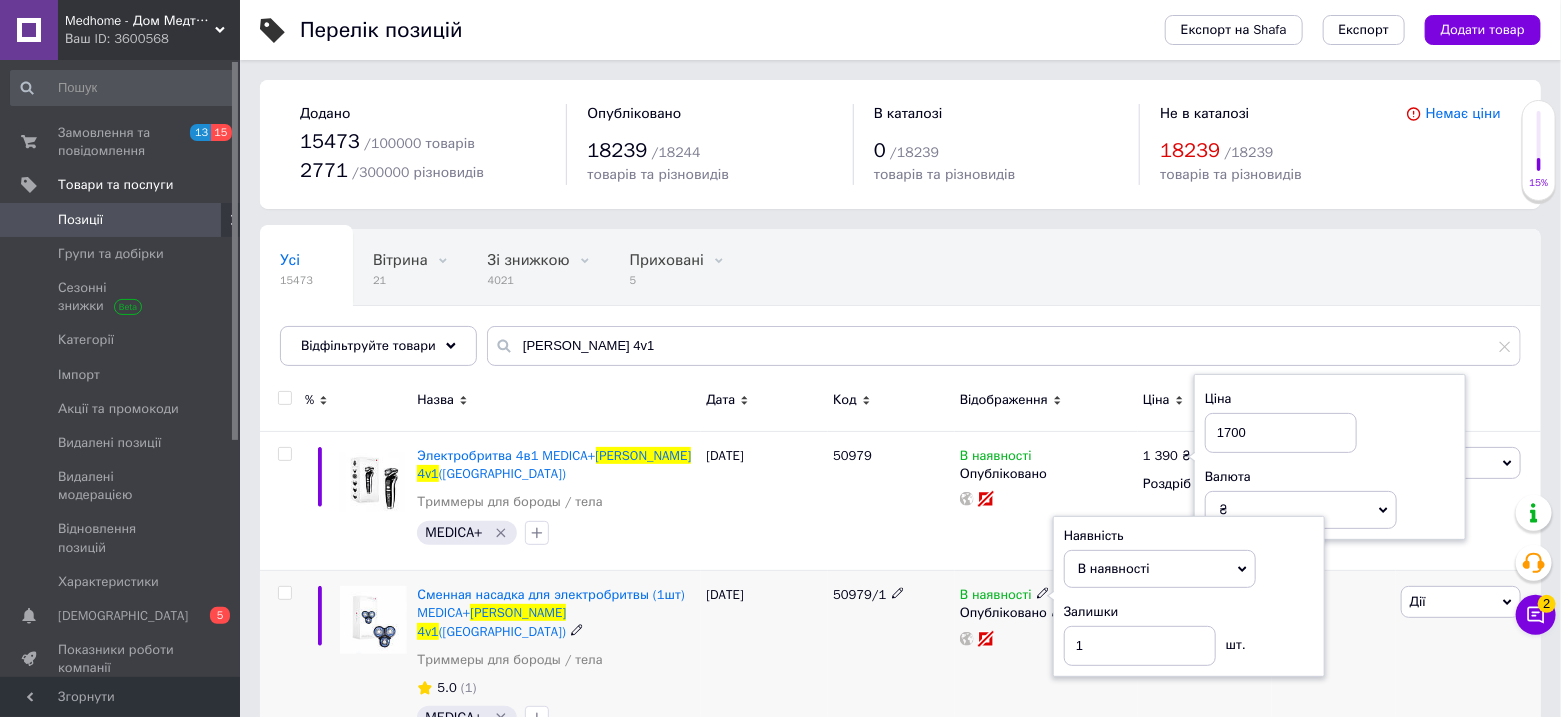 click on "[DATE]" at bounding box center (764, 663) 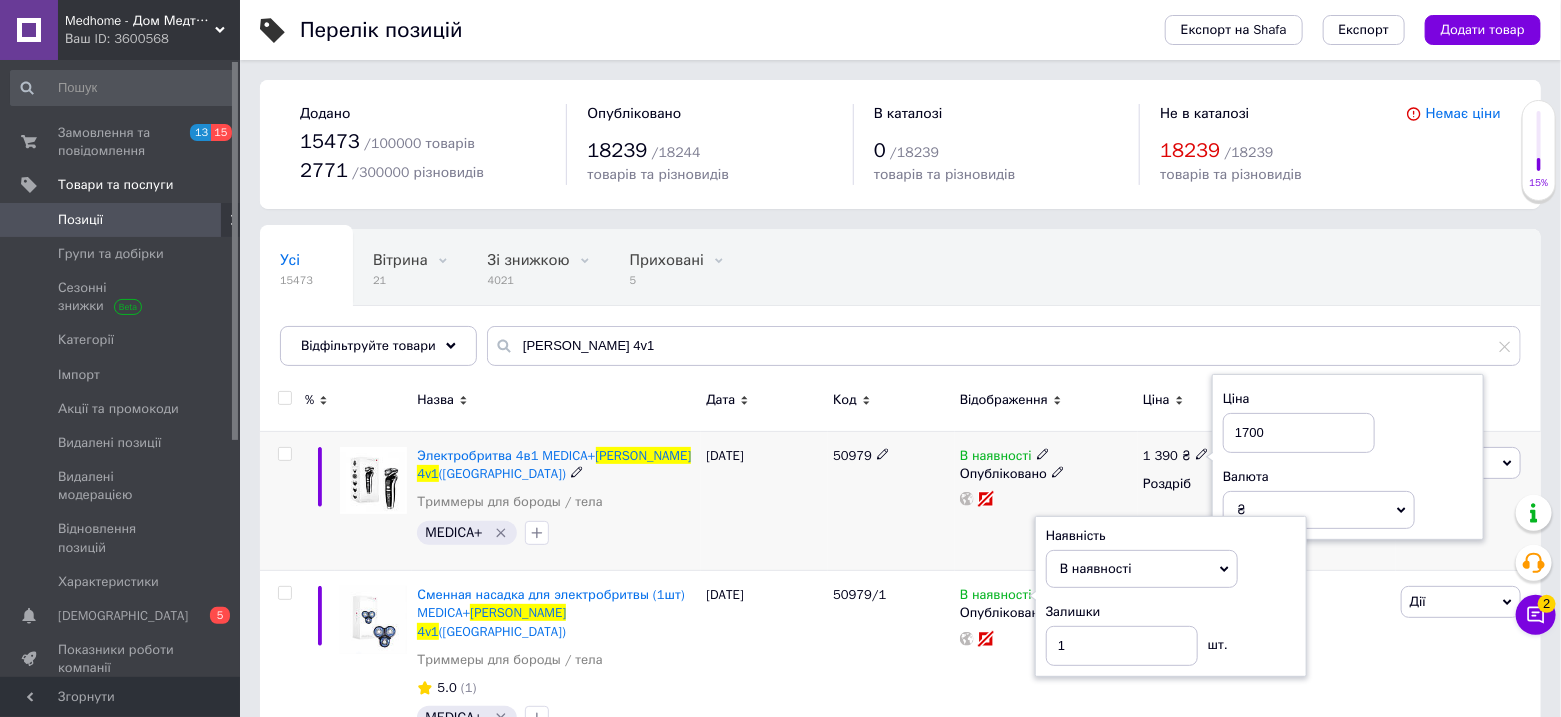 click on "MEDICA+" at bounding box center [556, 533] 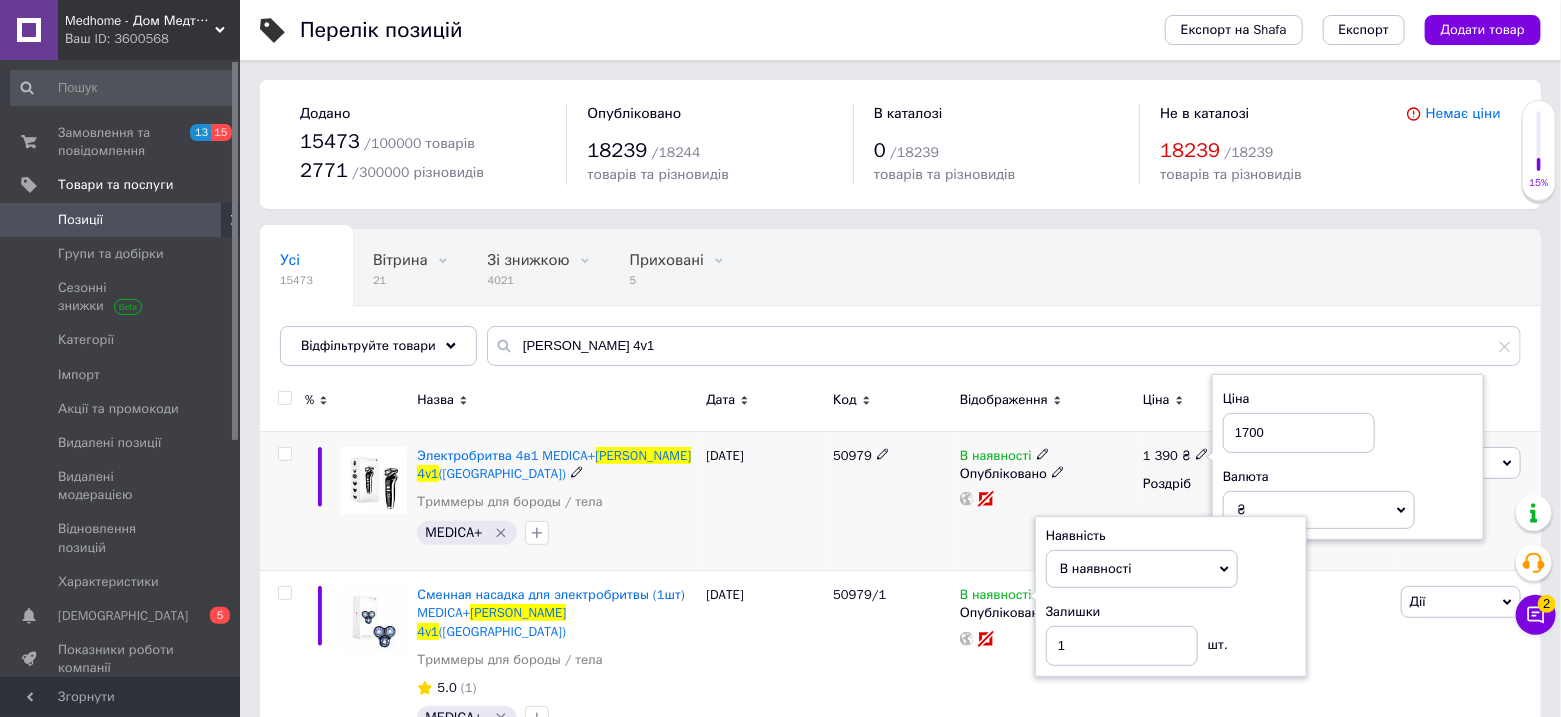 click on "MEDICA+" at bounding box center (556, 533) 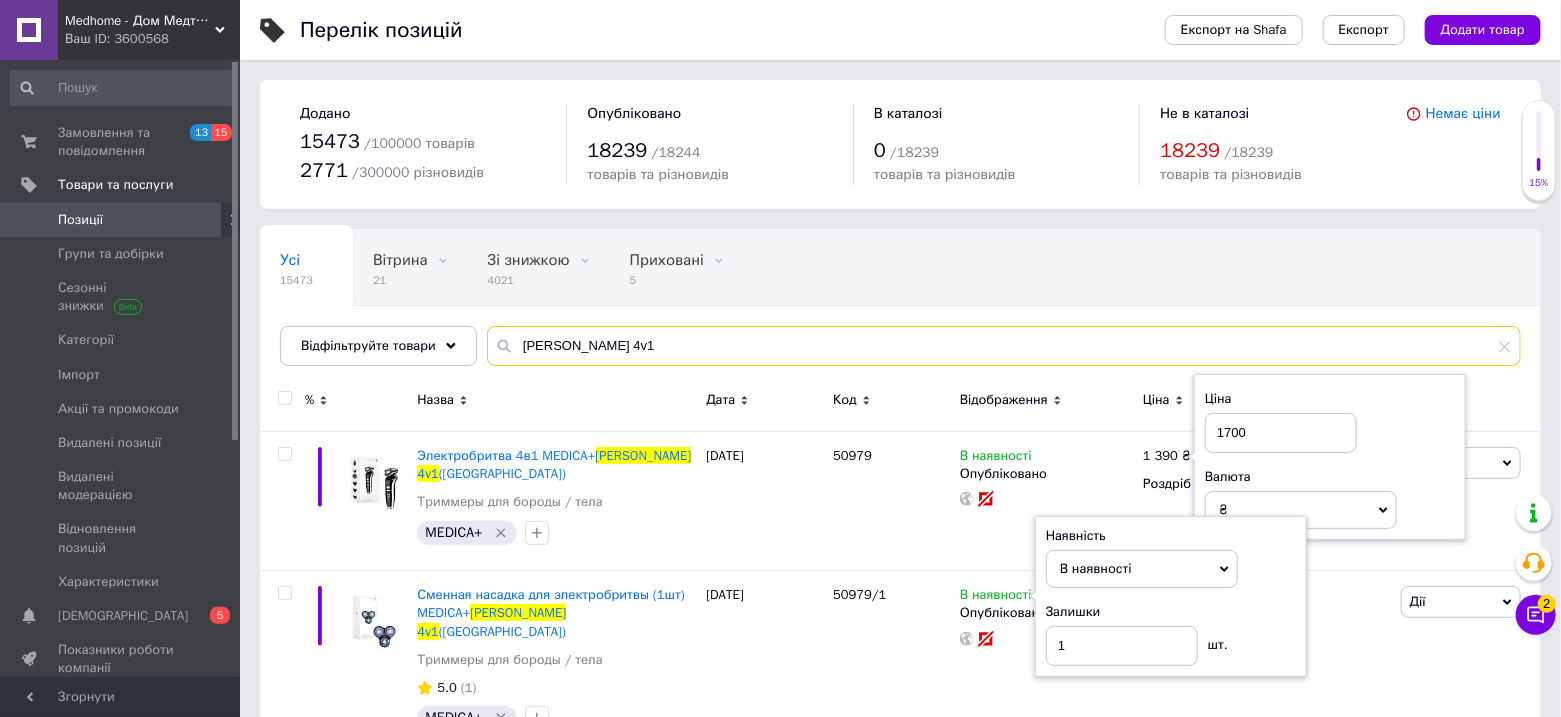 click on "[PERSON_NAME] 4v1" at bounding box center [1004, 346] 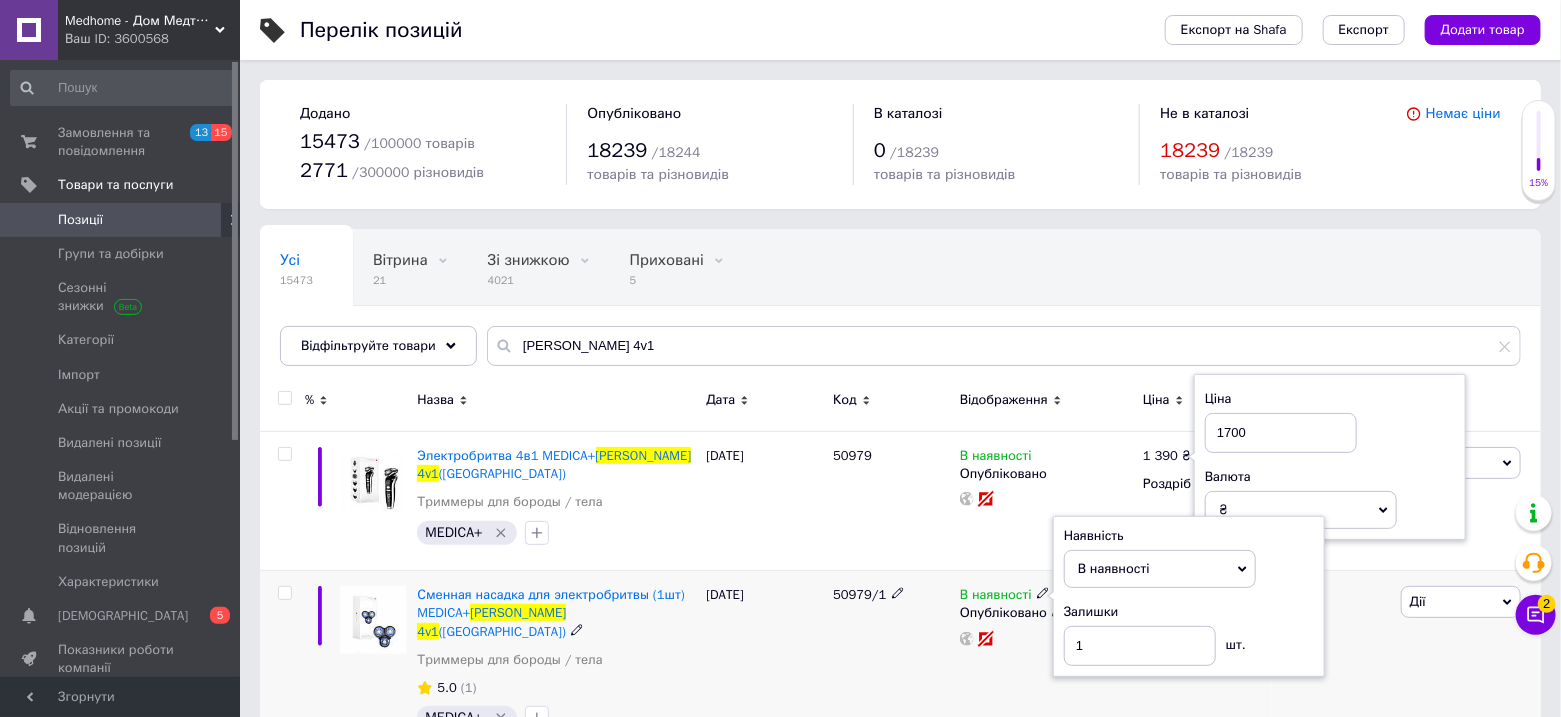 drag, startPoint x: 1420, startPoint y: 615, endPoint x: 1375, endPoint y: 631, distance: 47.759815 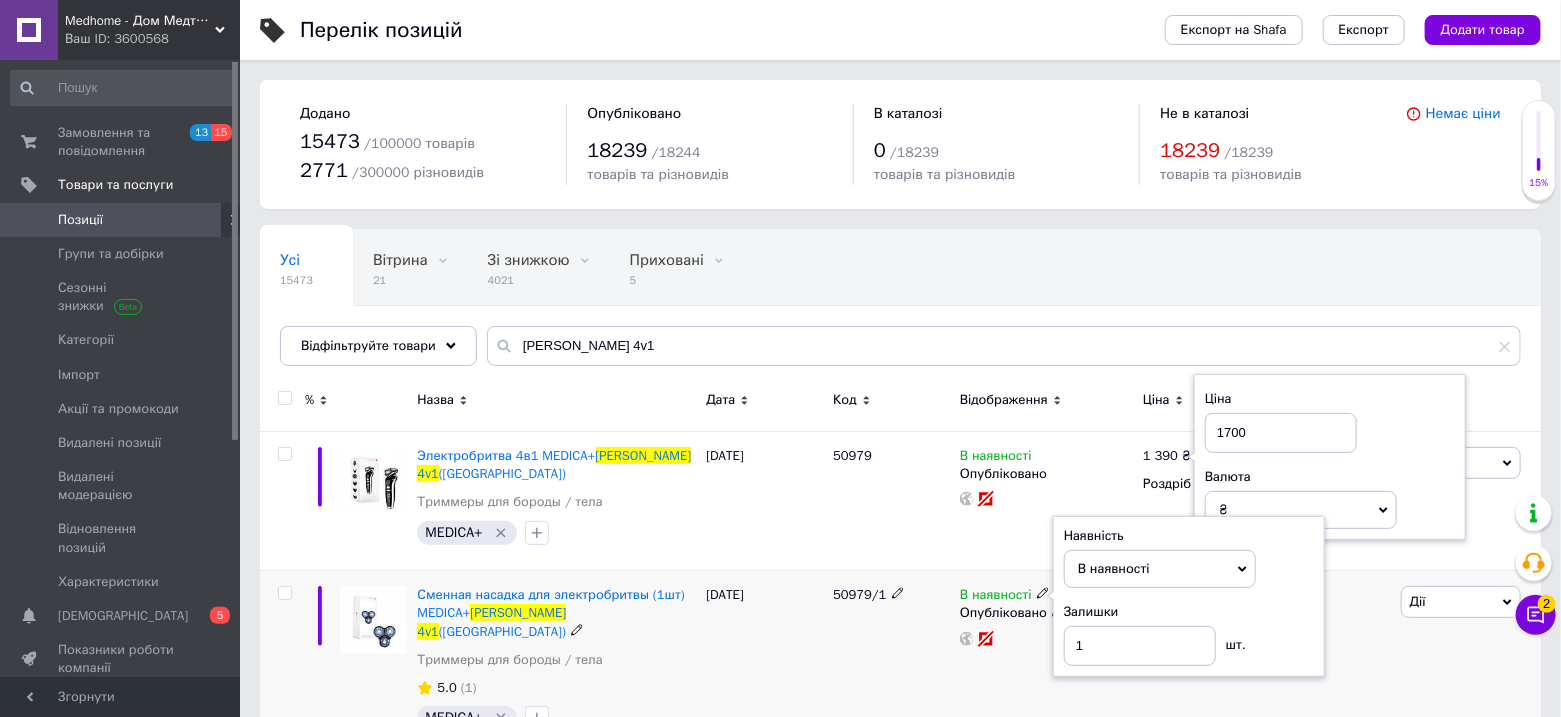 click on "Дії" at bounding box center (1461, 602) 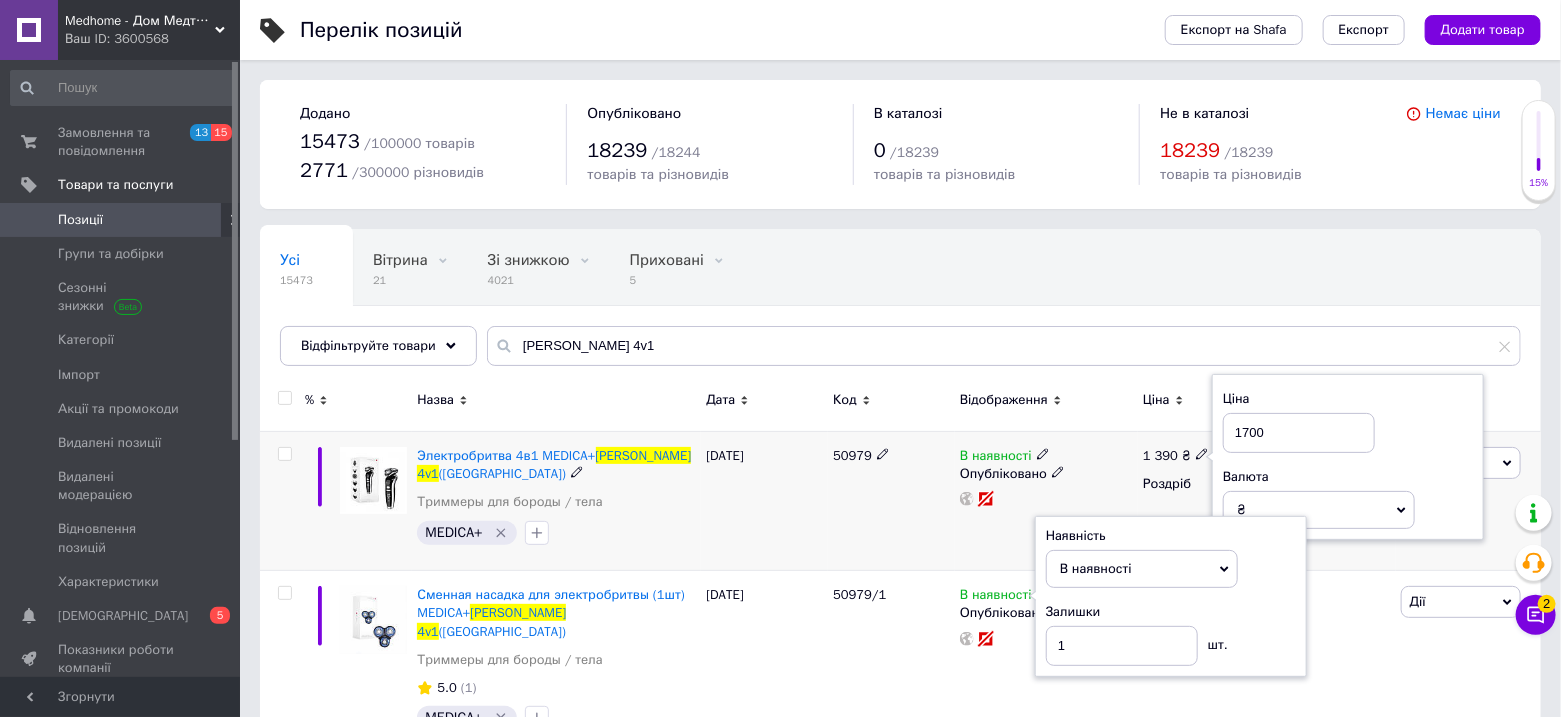 drag, startPoint x: 781, startPoint y: 561, endPoint x: 795, endPoint y: 568, distance: 15.652476 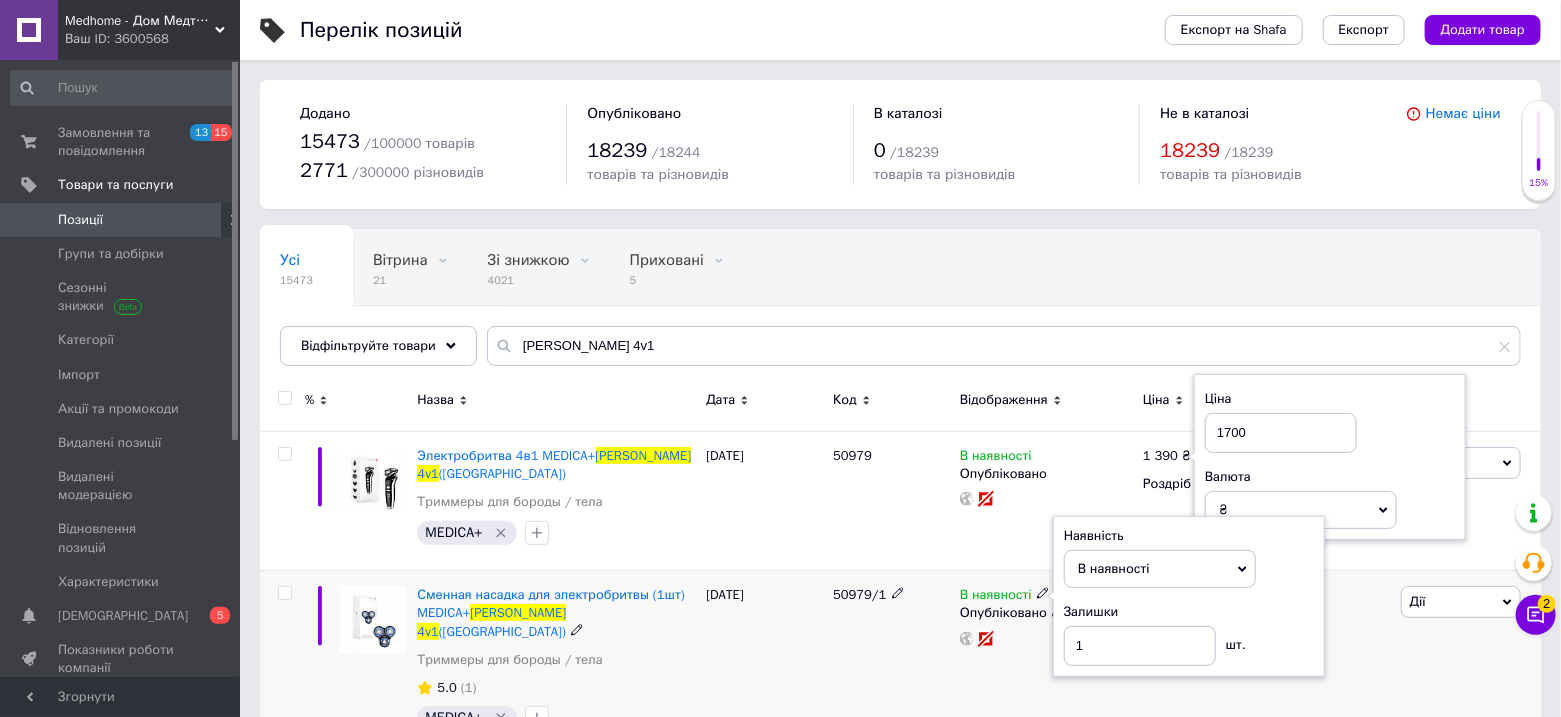 click at bounding box center (373, 663) 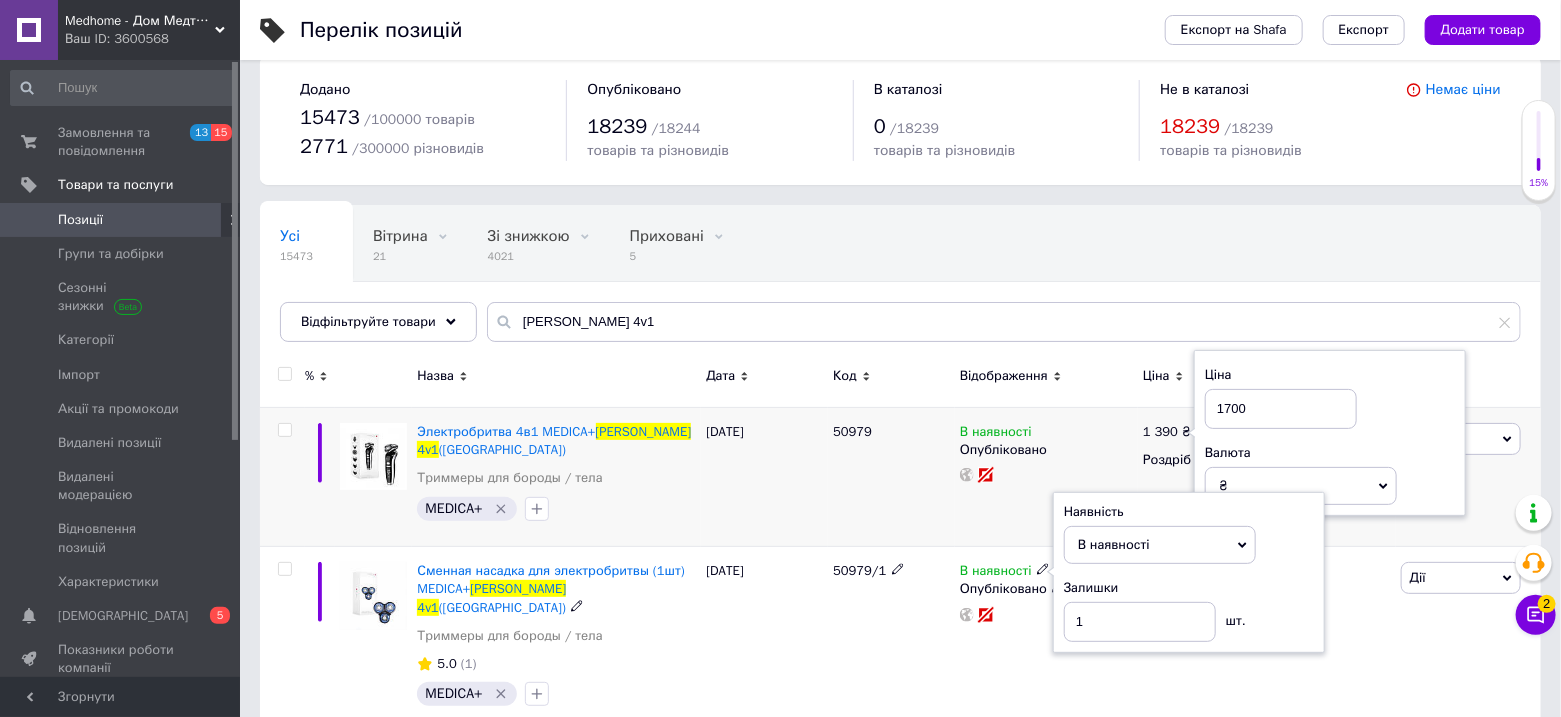 scroll, scrollTop: 38, scrollLeft: 0, axis: vertical 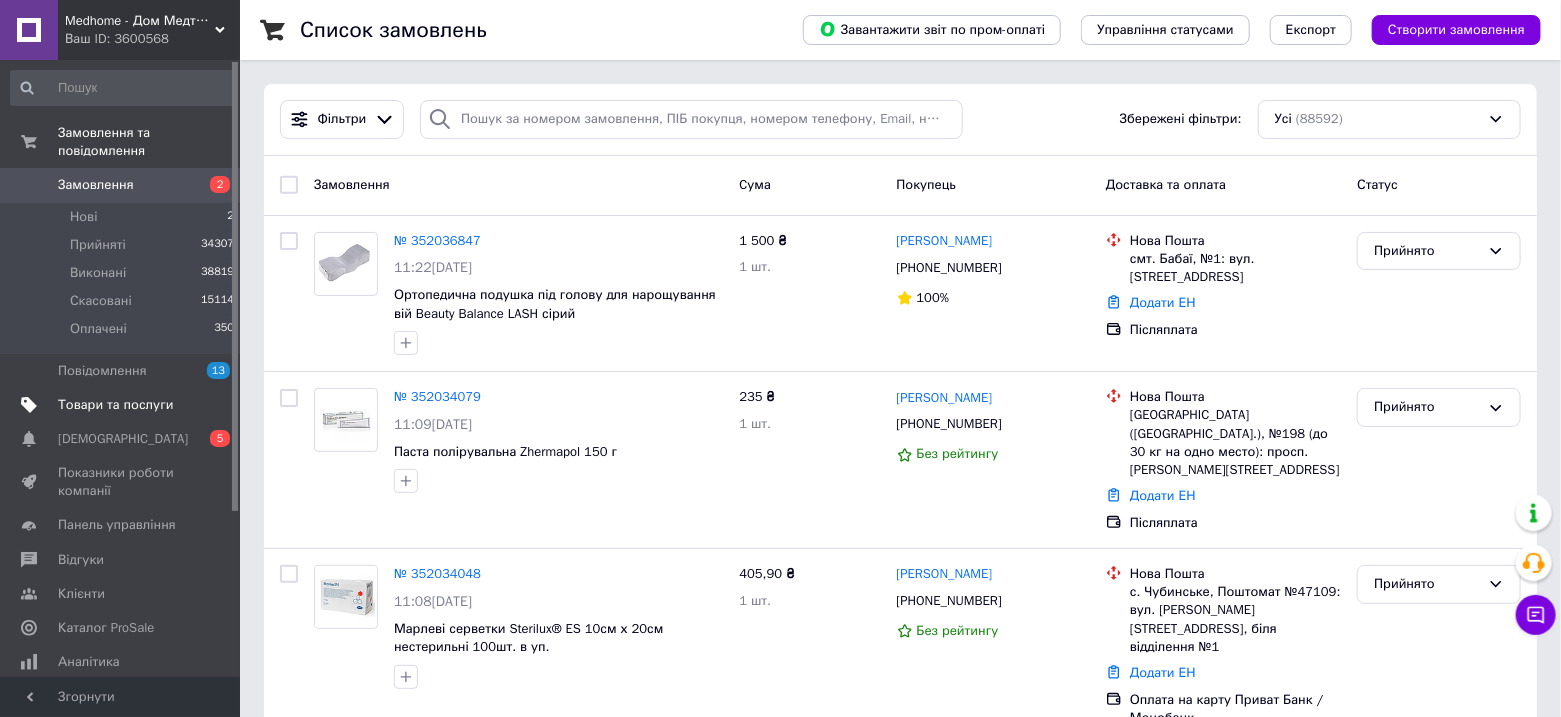 click on "Товари та послуги" at bounding box center [115, 405] 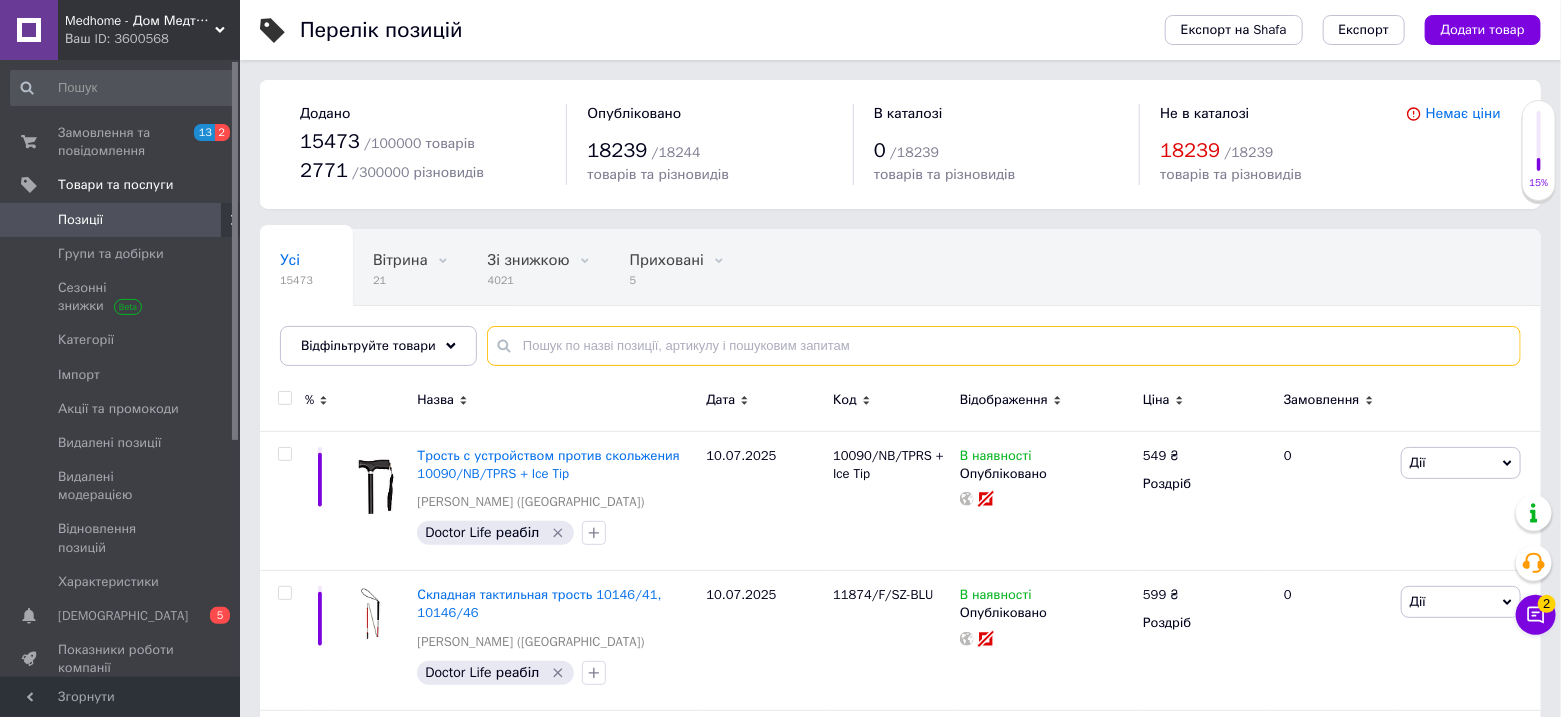 click at bounding box center [1004, 346] 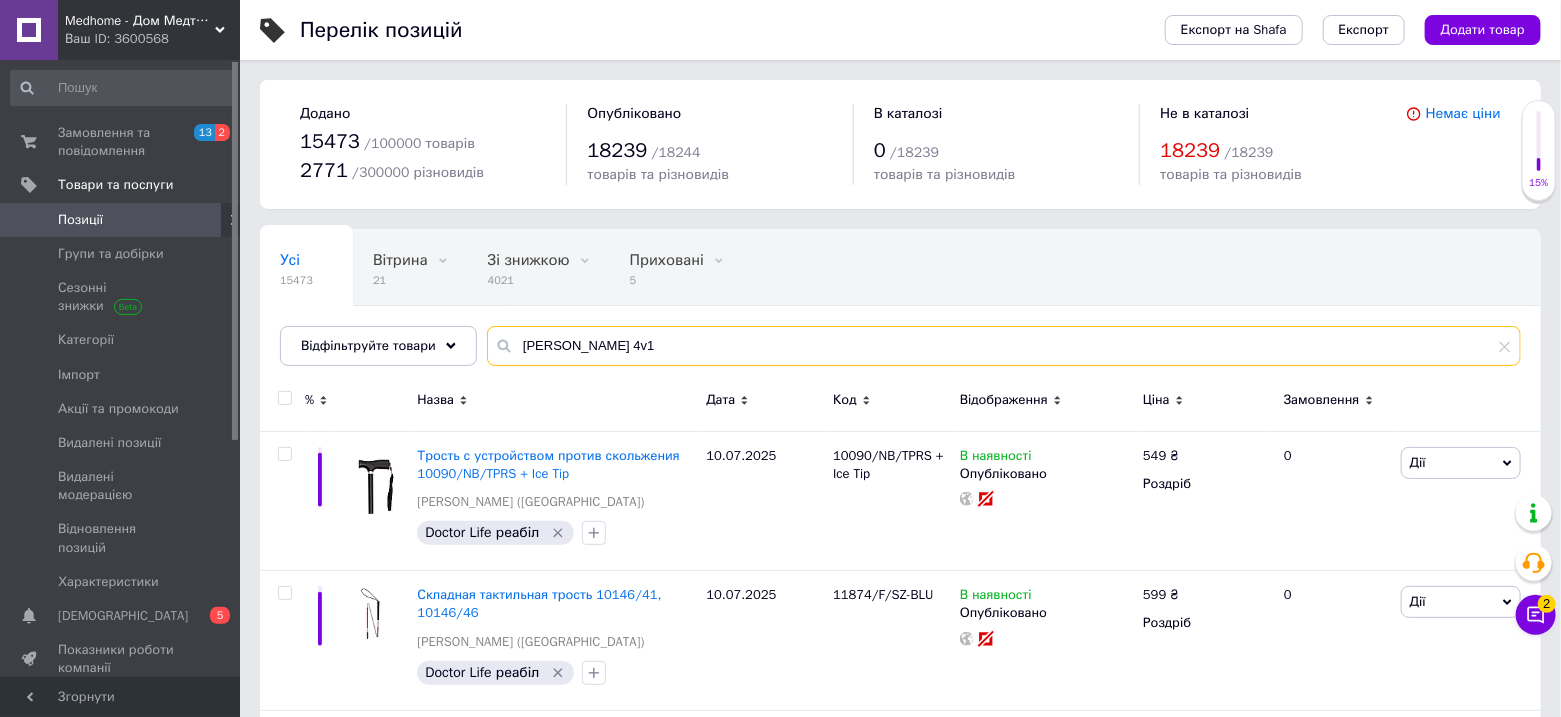 type on "[PERSON_NAME] 4v1" 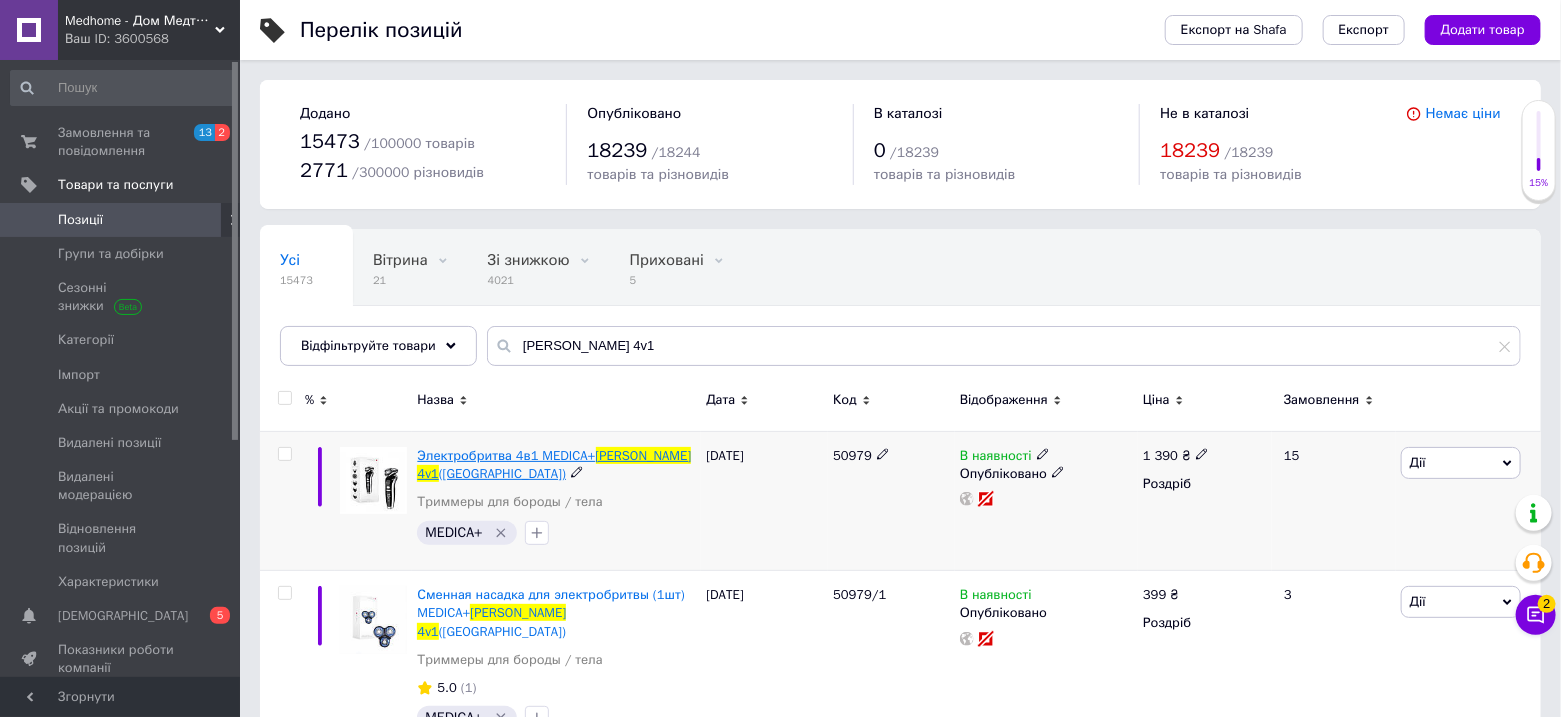 click on "Электробритва 4в1 MEDICA+" at bounding box center [506, 455] 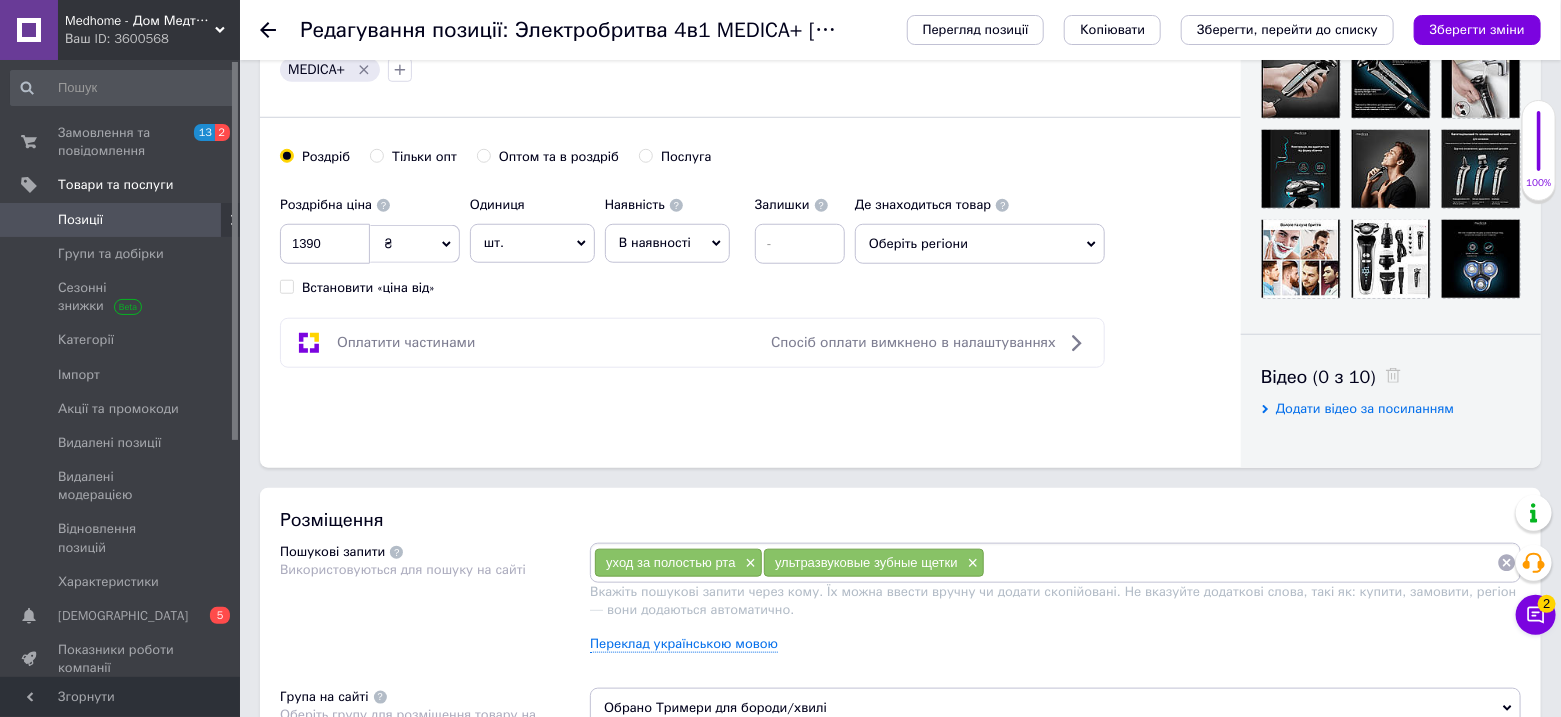 scroll, scrollTop: 590, scrollLeft: 0, axis: vertical 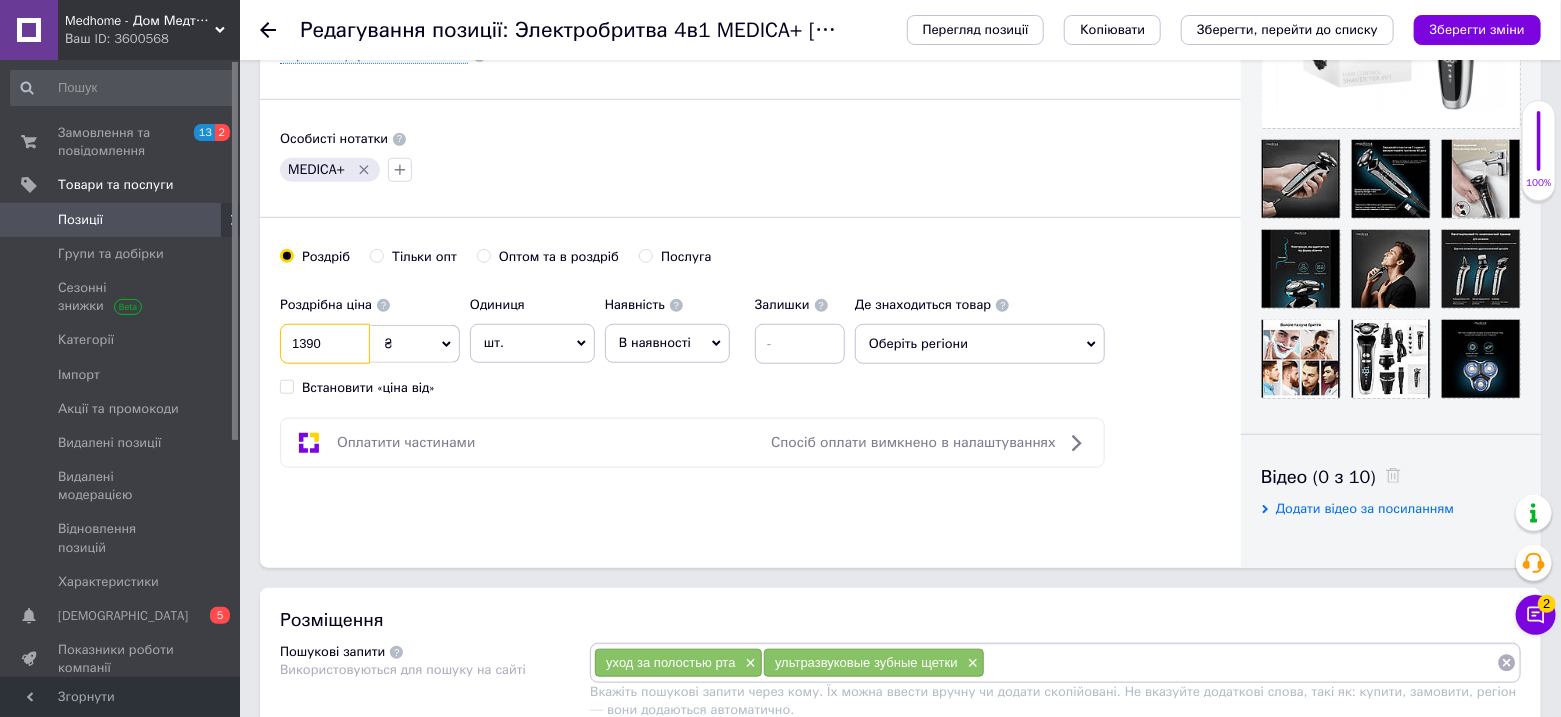 drag, startPoint x: 322, startPoint y: 342, endPoint x: 255, endPoint y: 335, distance: 67.36468 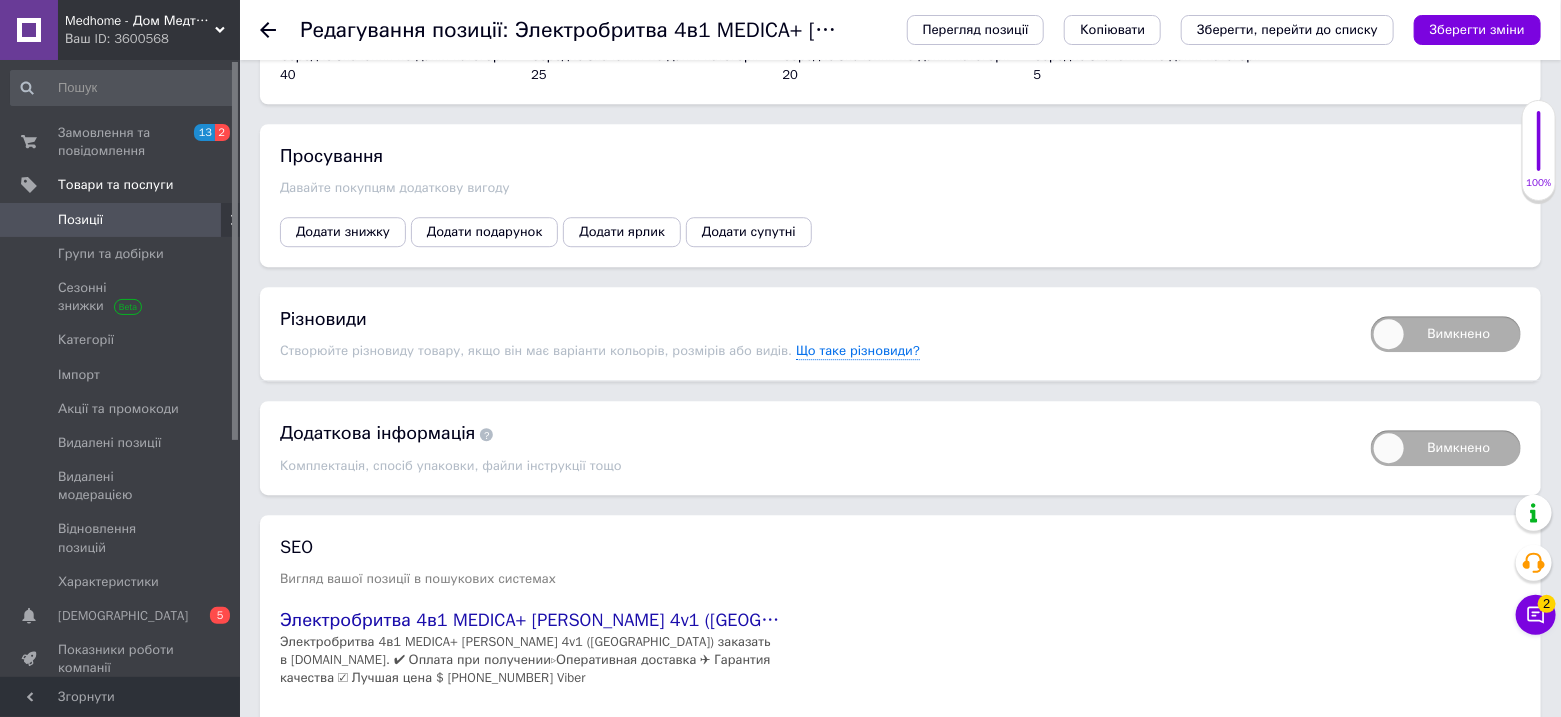 scroll, scrollTop: 2690, scrollLeft: 0, axis: vertical 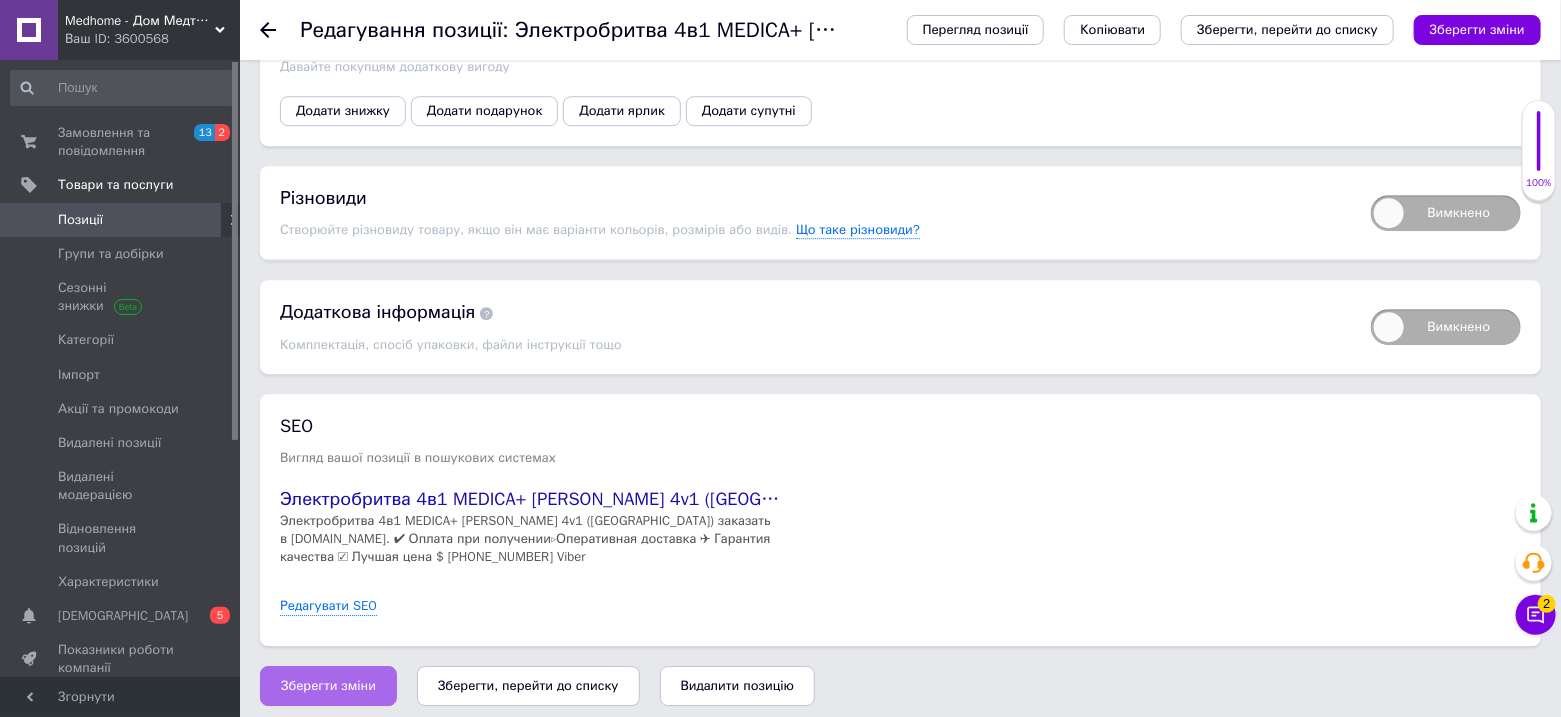 type on "1700" 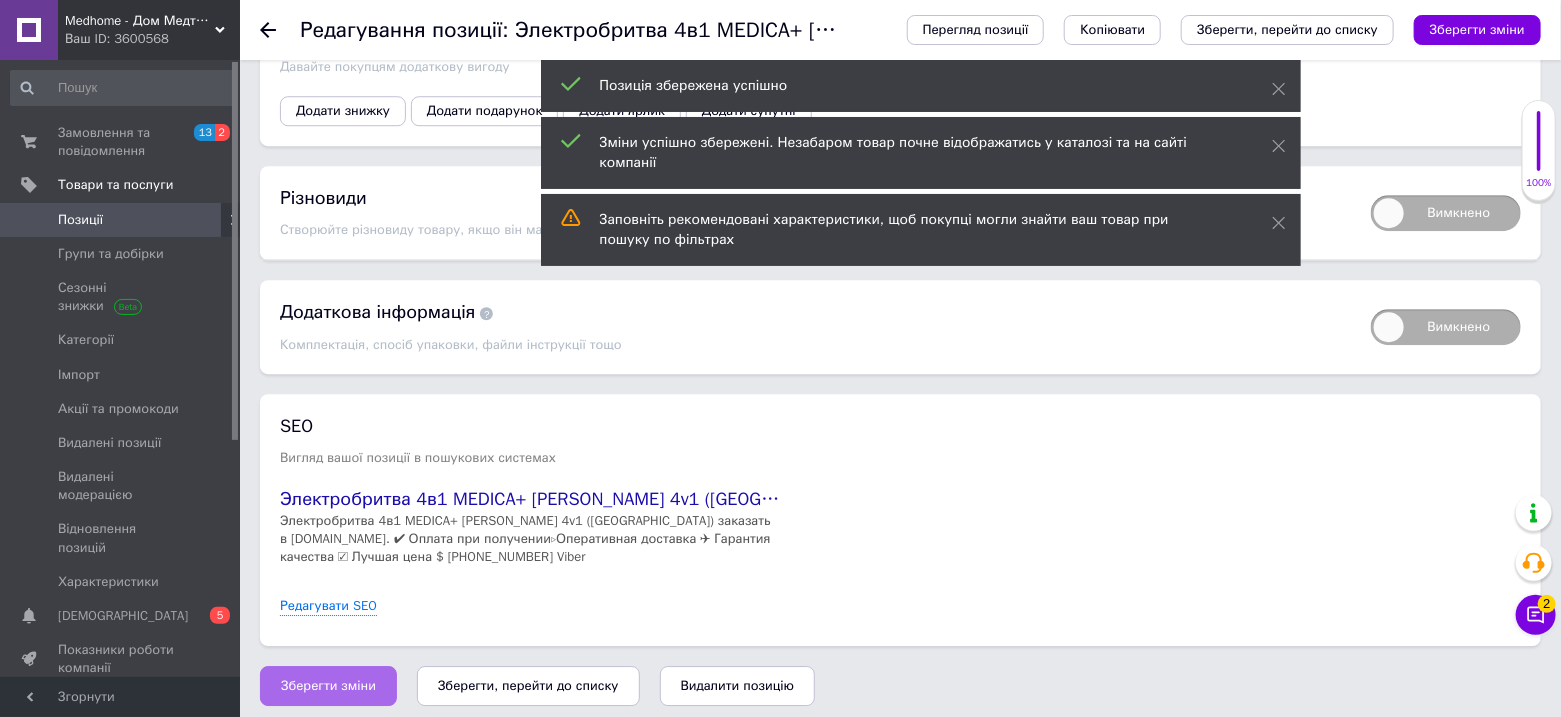 click on "Зберегти зміни" at bounding box center (328, 686) 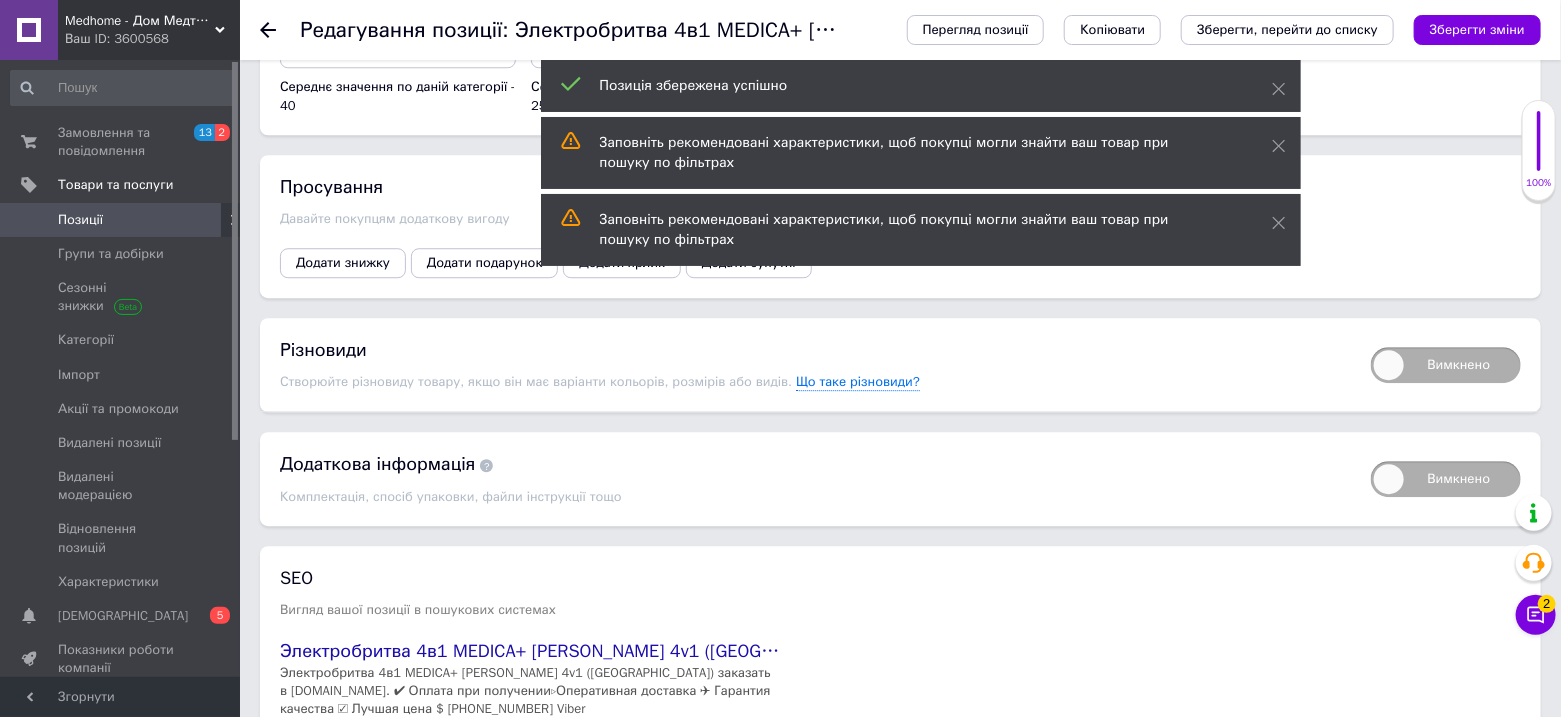 scroll, scrollTop: 2390, scrollLeft: 0, axis: vertical 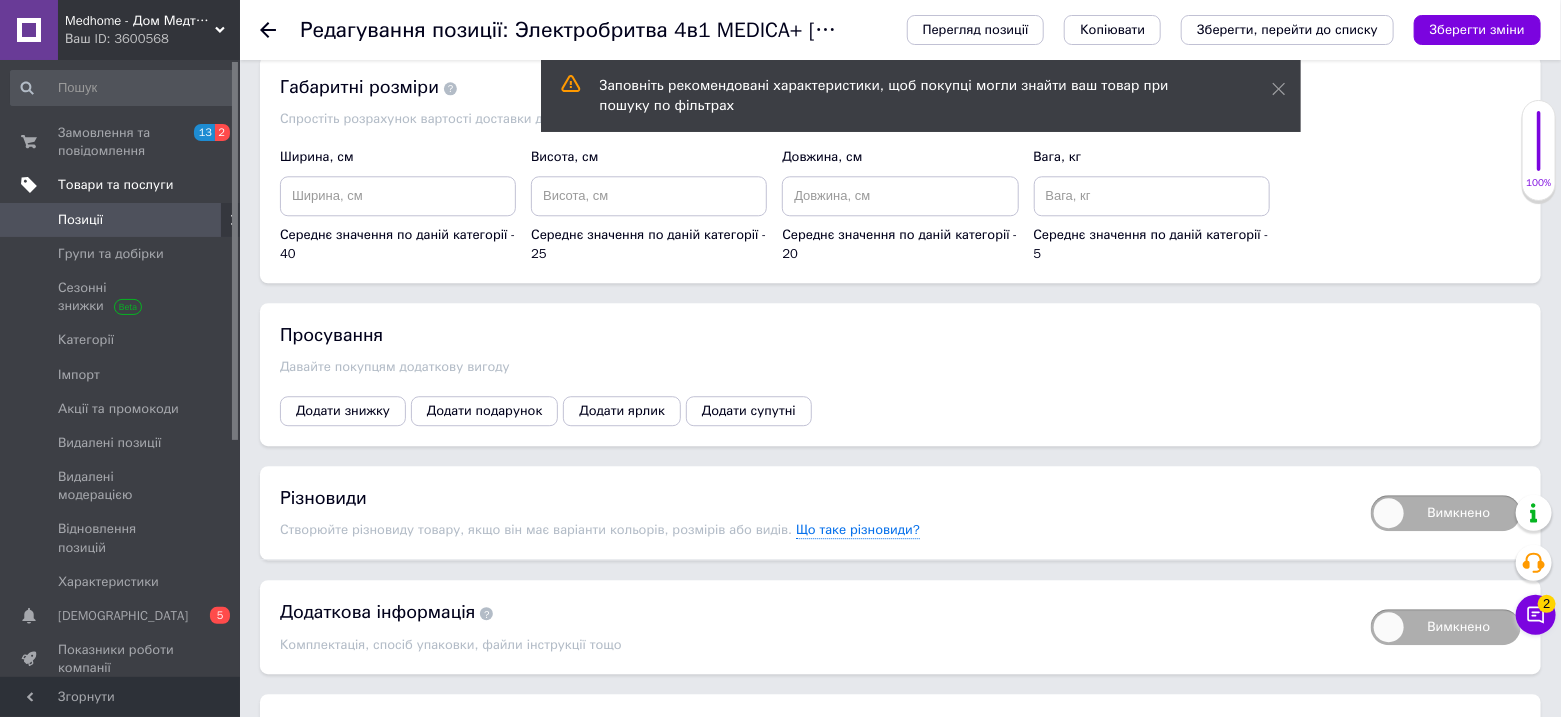 click on "Товари та послуги" at bounding box center [115, 185] 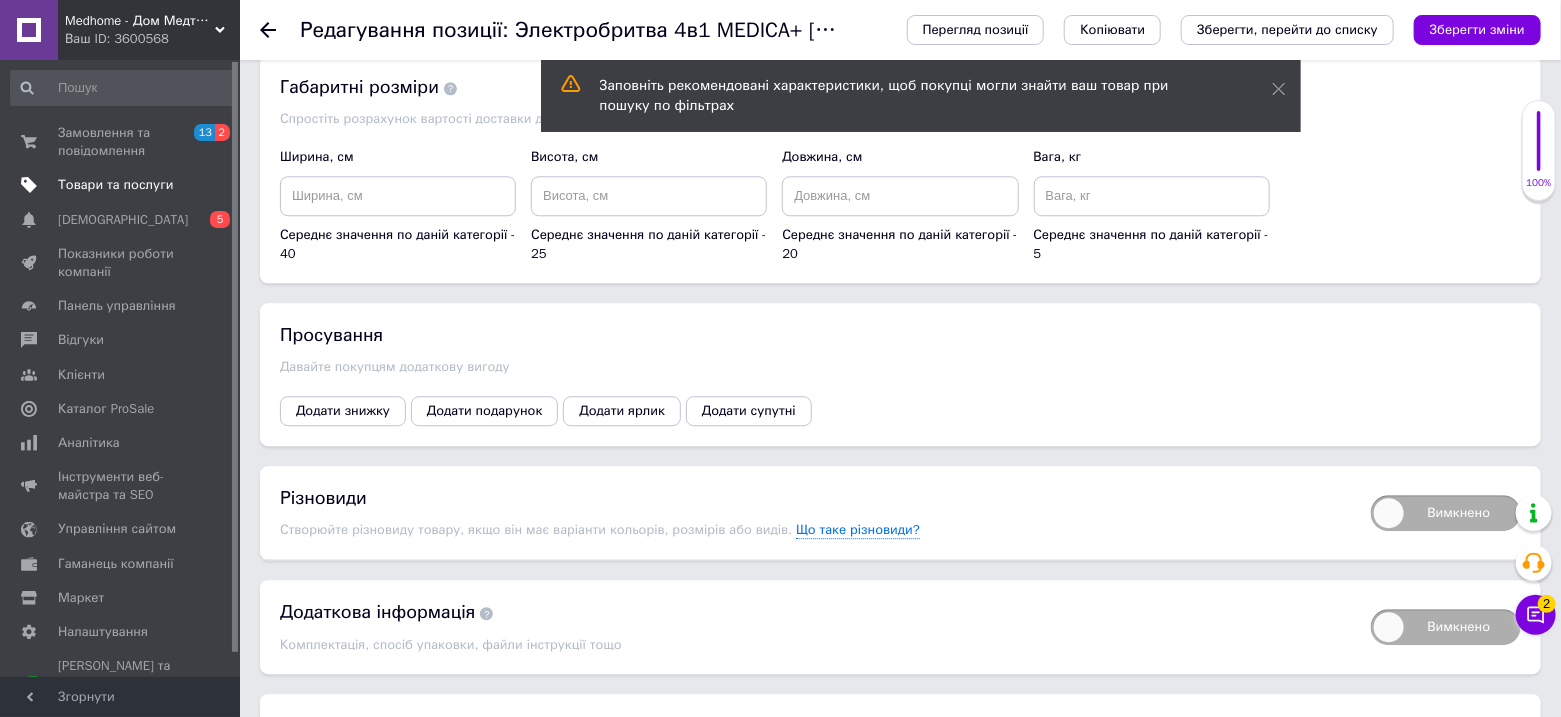 click on "Товари та послуги" at bounding box center [115, 185] 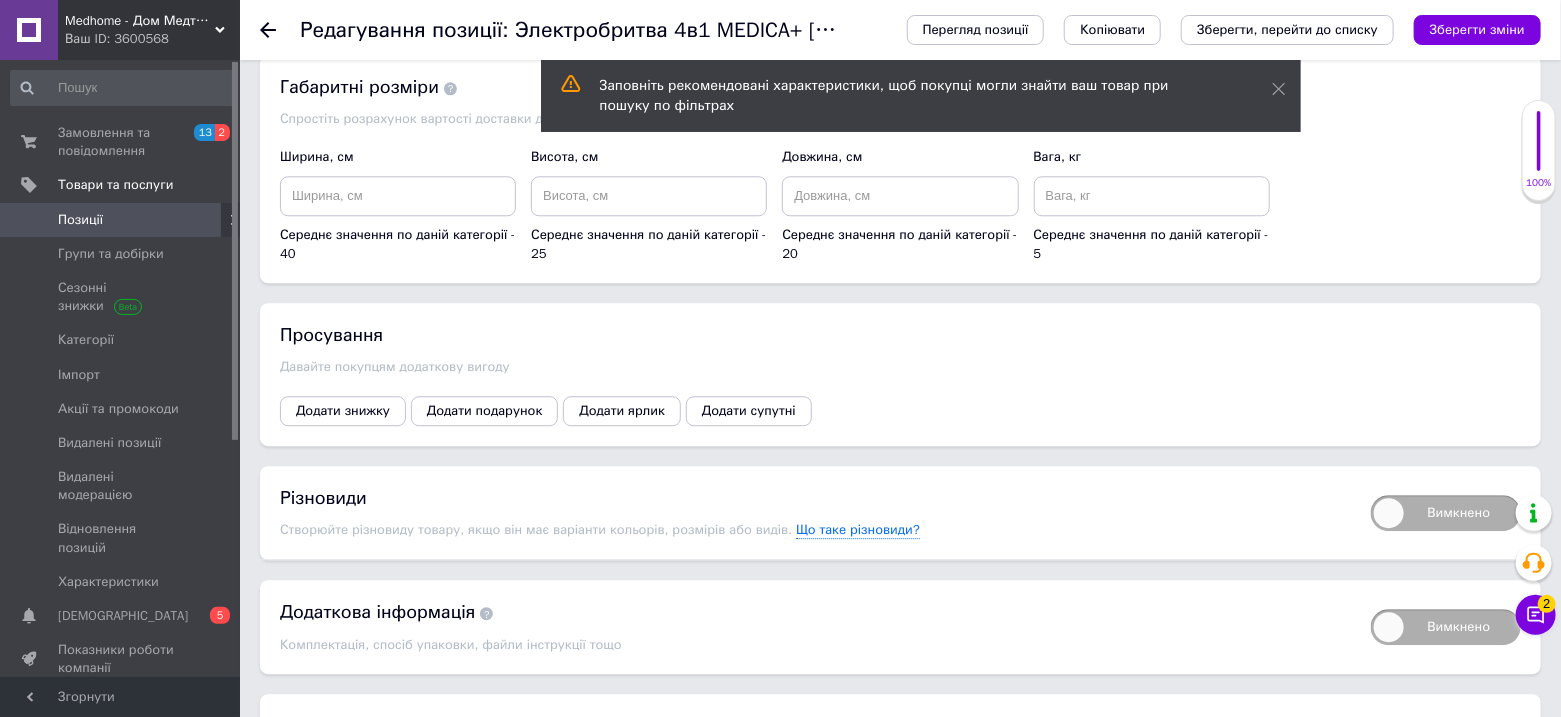 click on "Позиції" at bounding box center [80, 220] 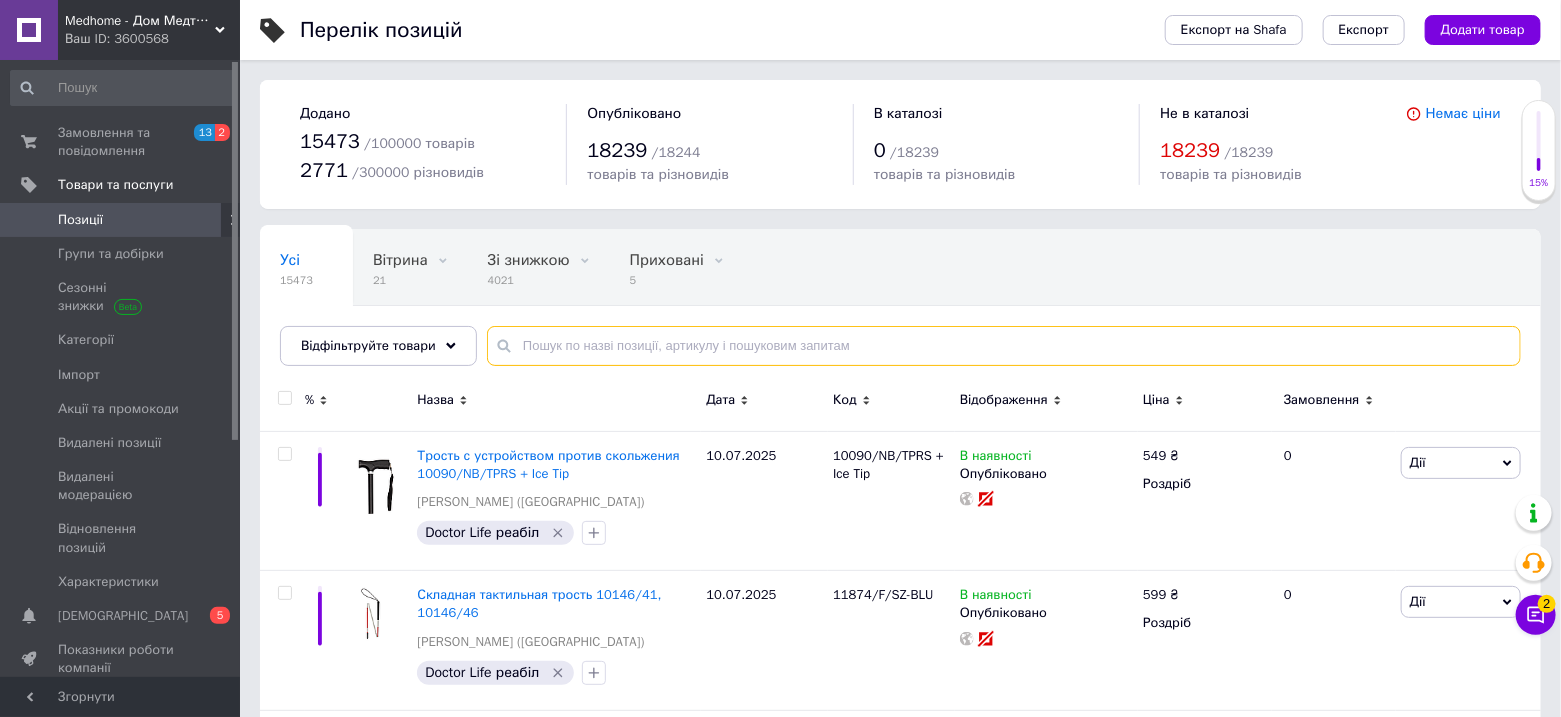 click at bounding box center [1004, 346] 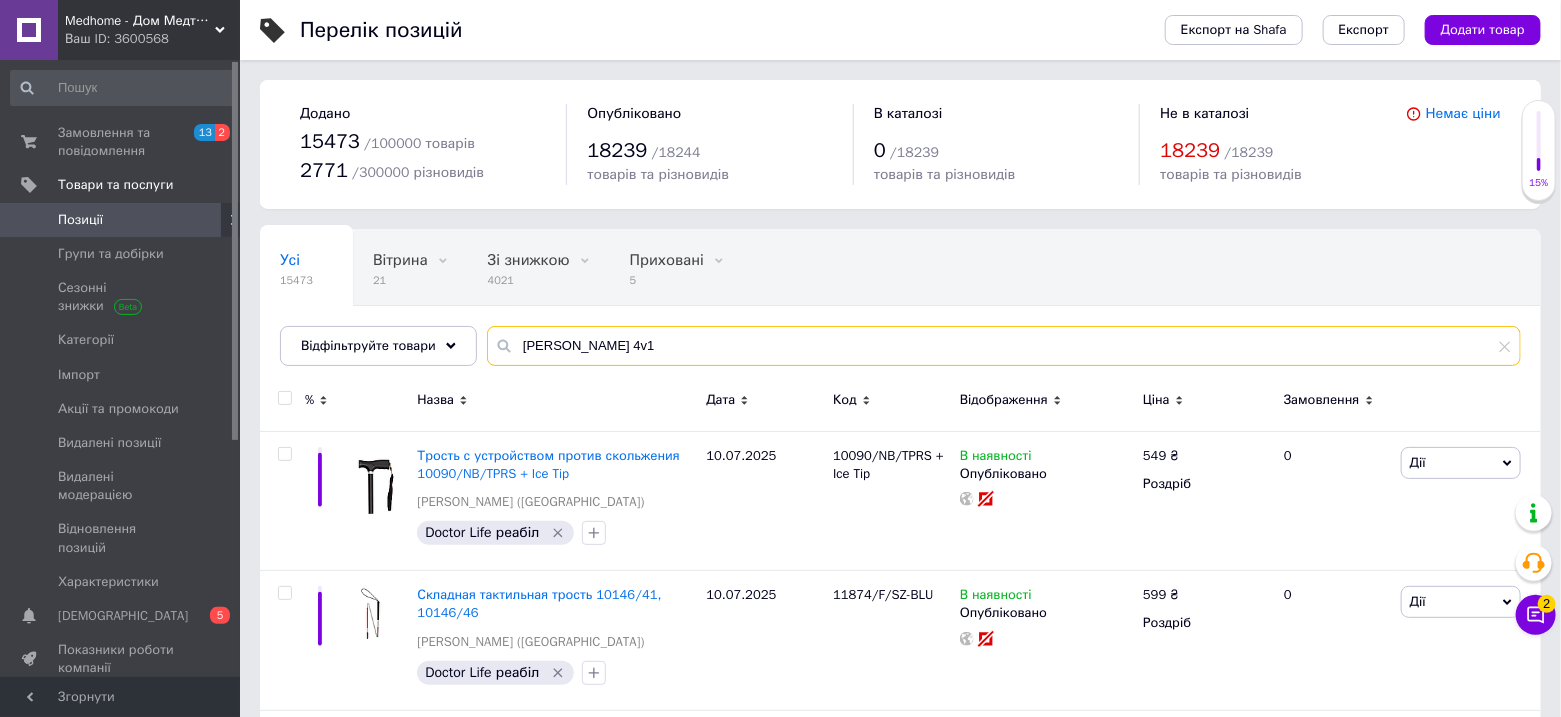 click on "[PERSON_NAME] 4v1" at bounding box center [1004, 346] 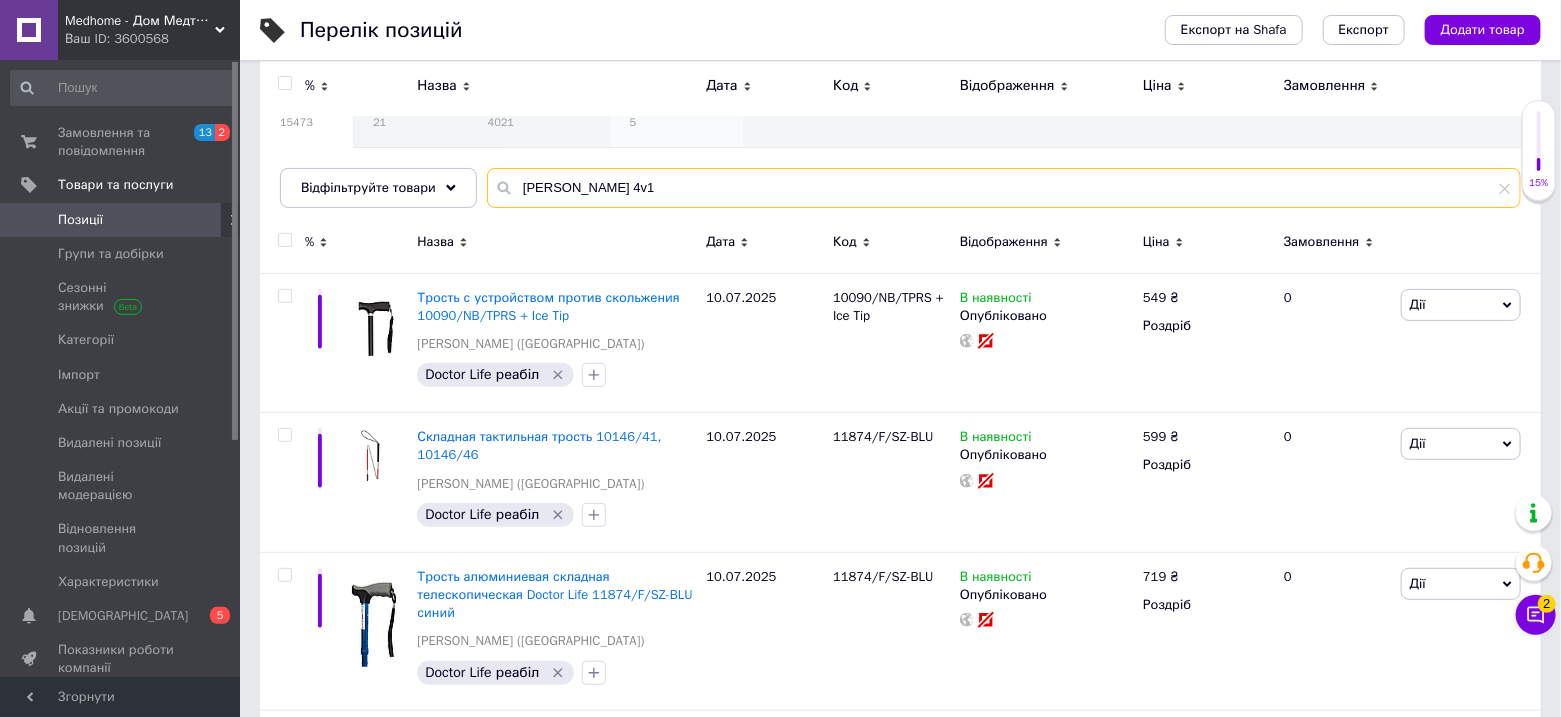 scroll, scrollTop: 0, scrollLeft: 0, axis: both 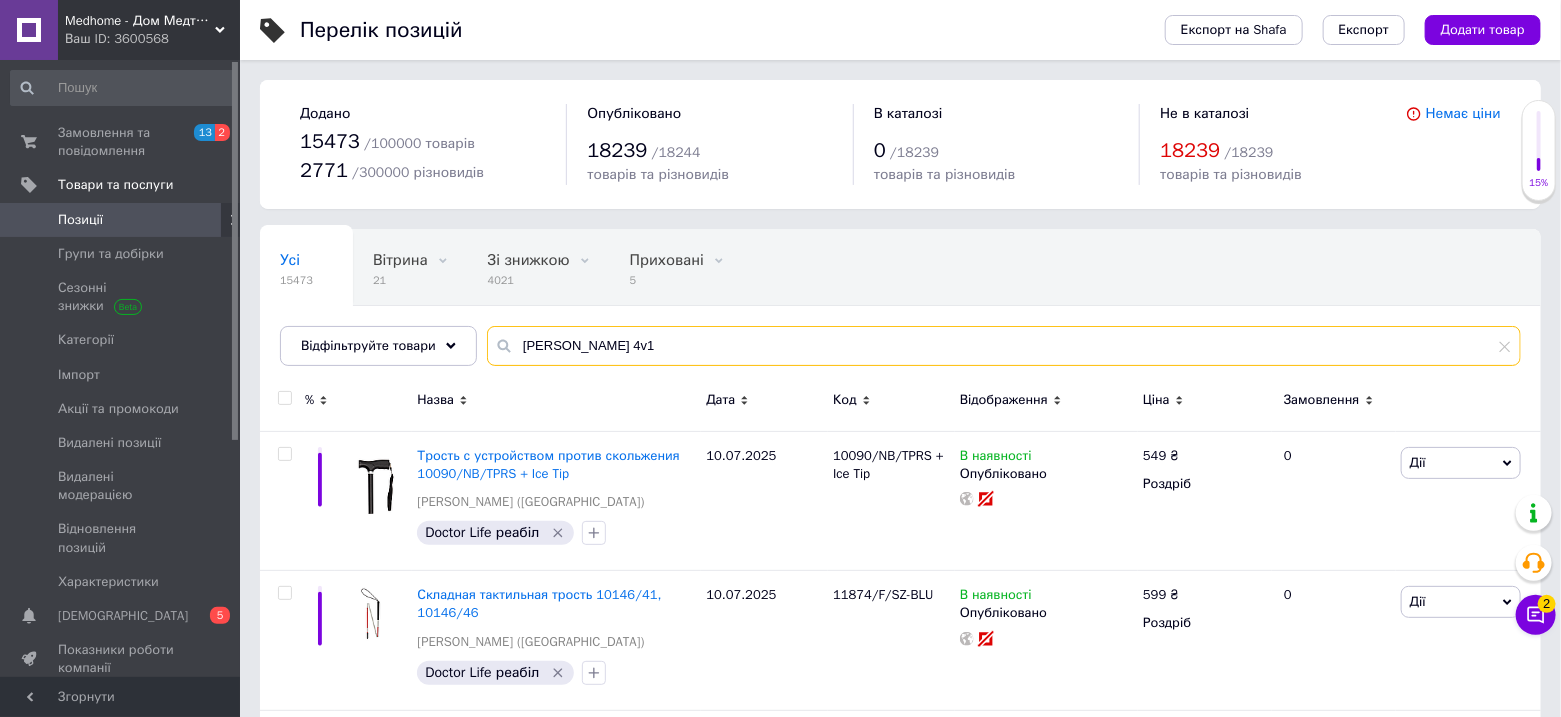 click on "[PERSON_NAME] 4v1" at bounding box center [1004, 346] 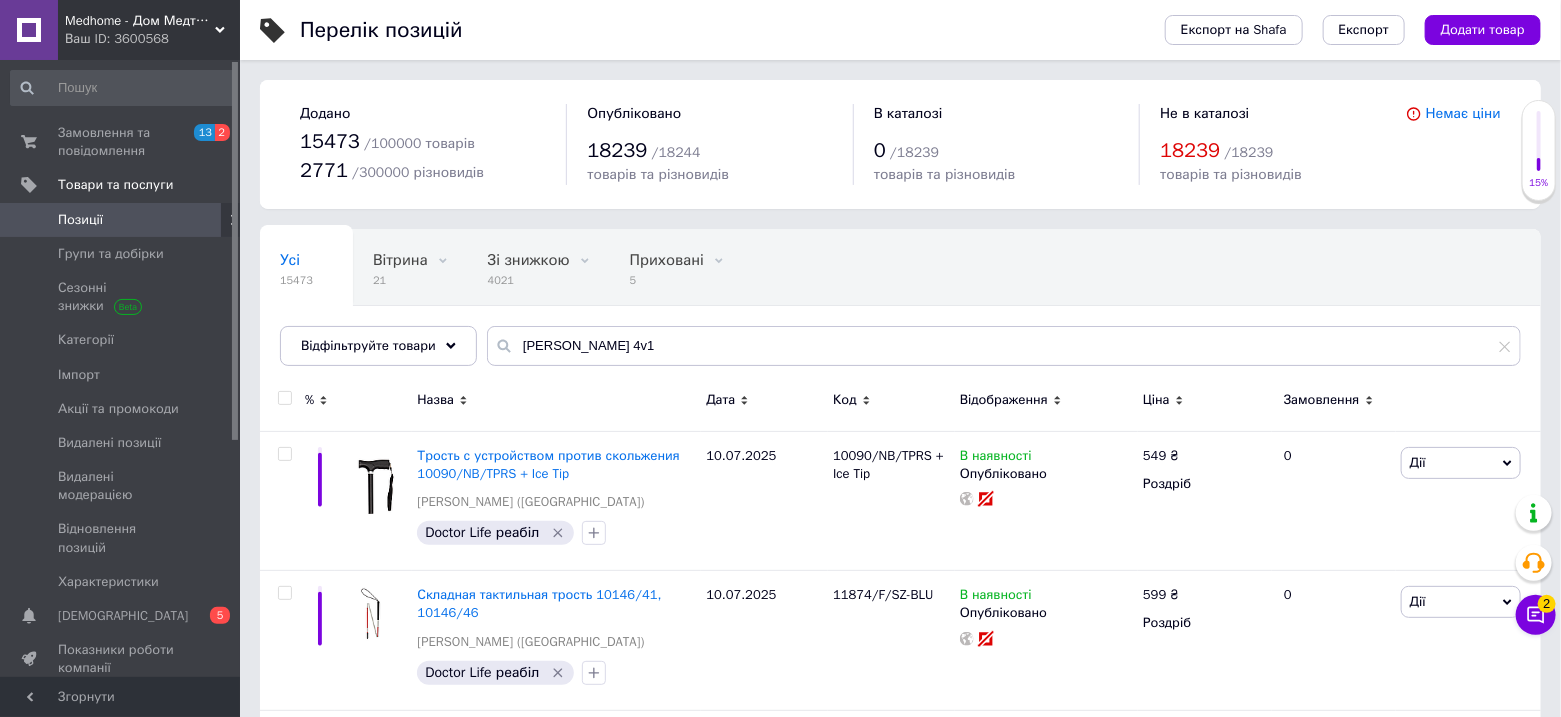 click on "Позиції" at bounding box center [80, 220] 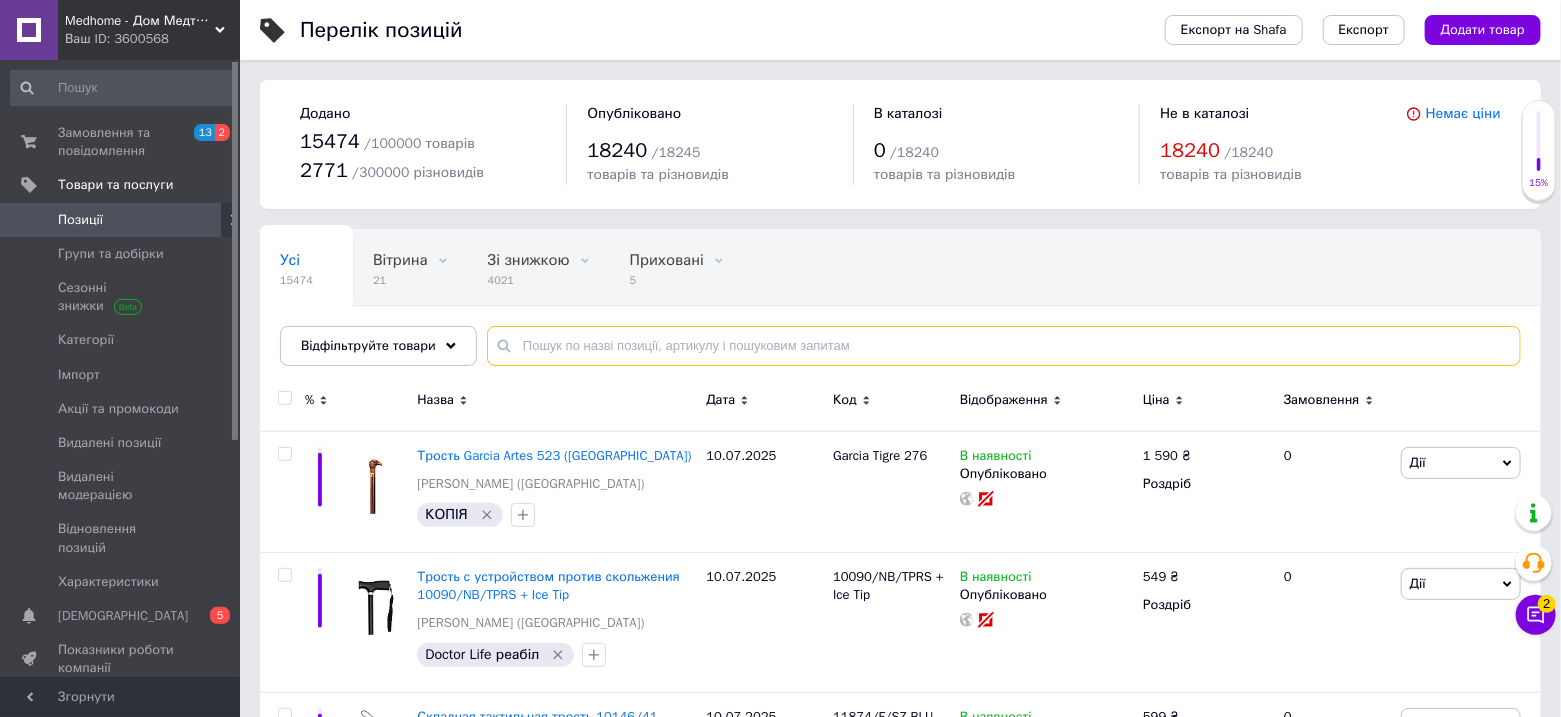 click at bounding box center [1004, 346] 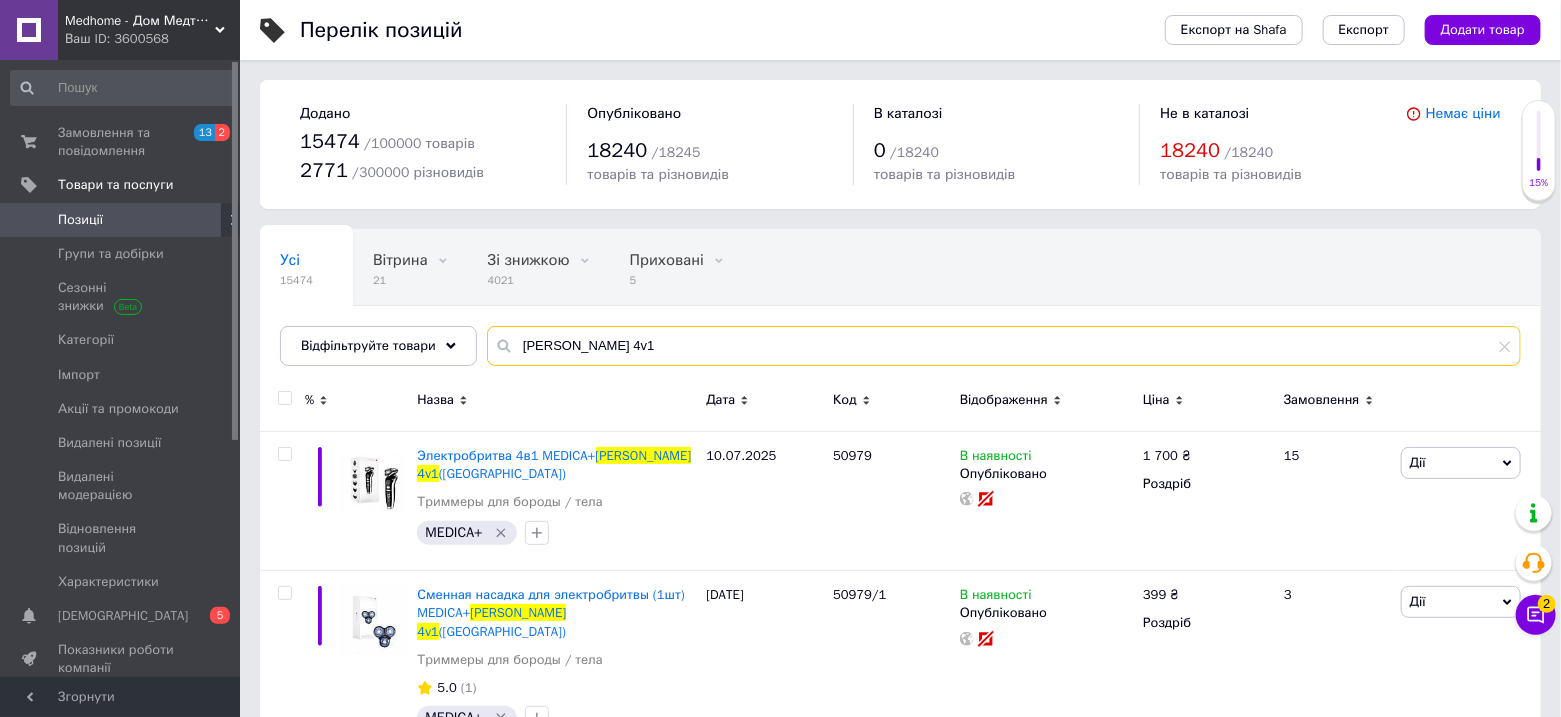 drag, startPoint x: 594, startPoint y: 331, endPoint x: 469, endPoint y: 339, distance: 125.25574 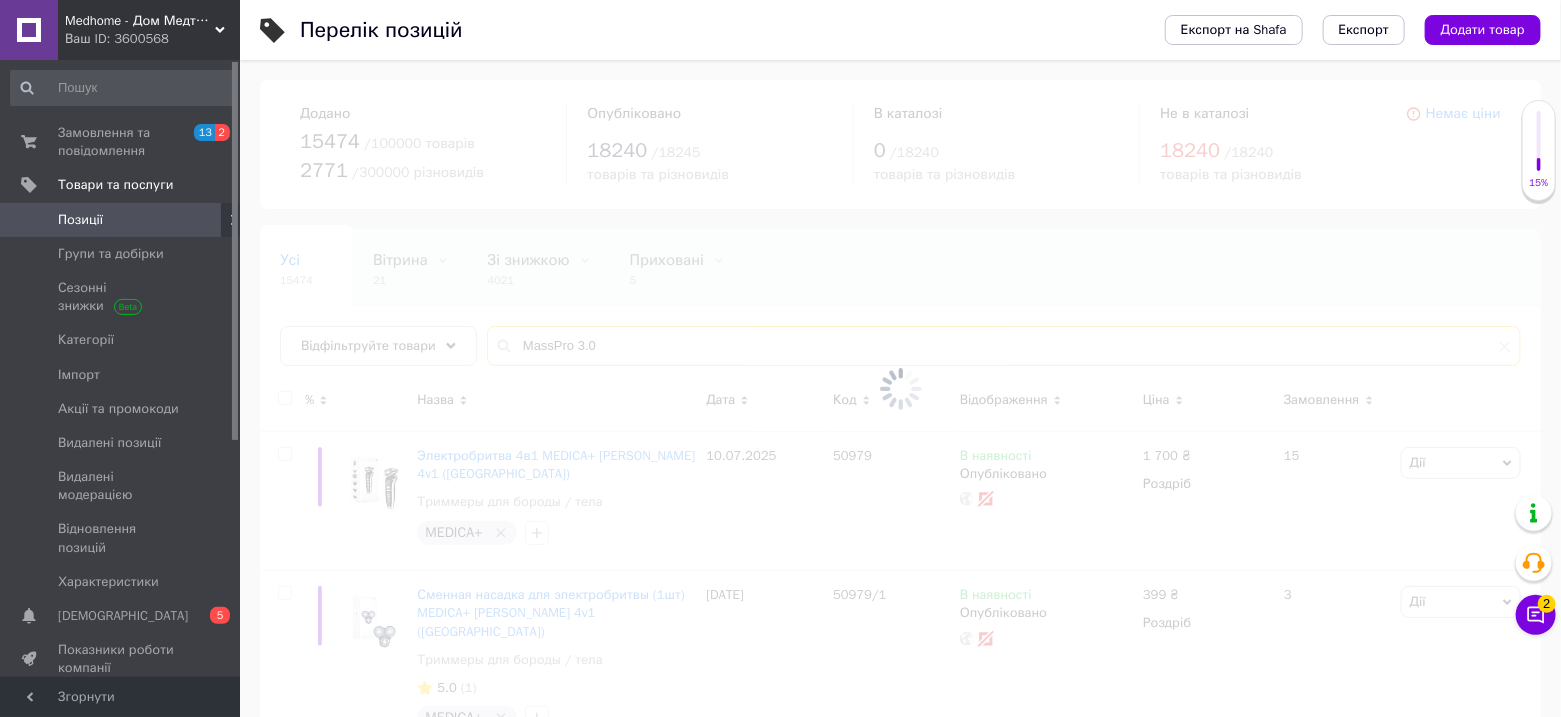 type on "MassPro 3.0" 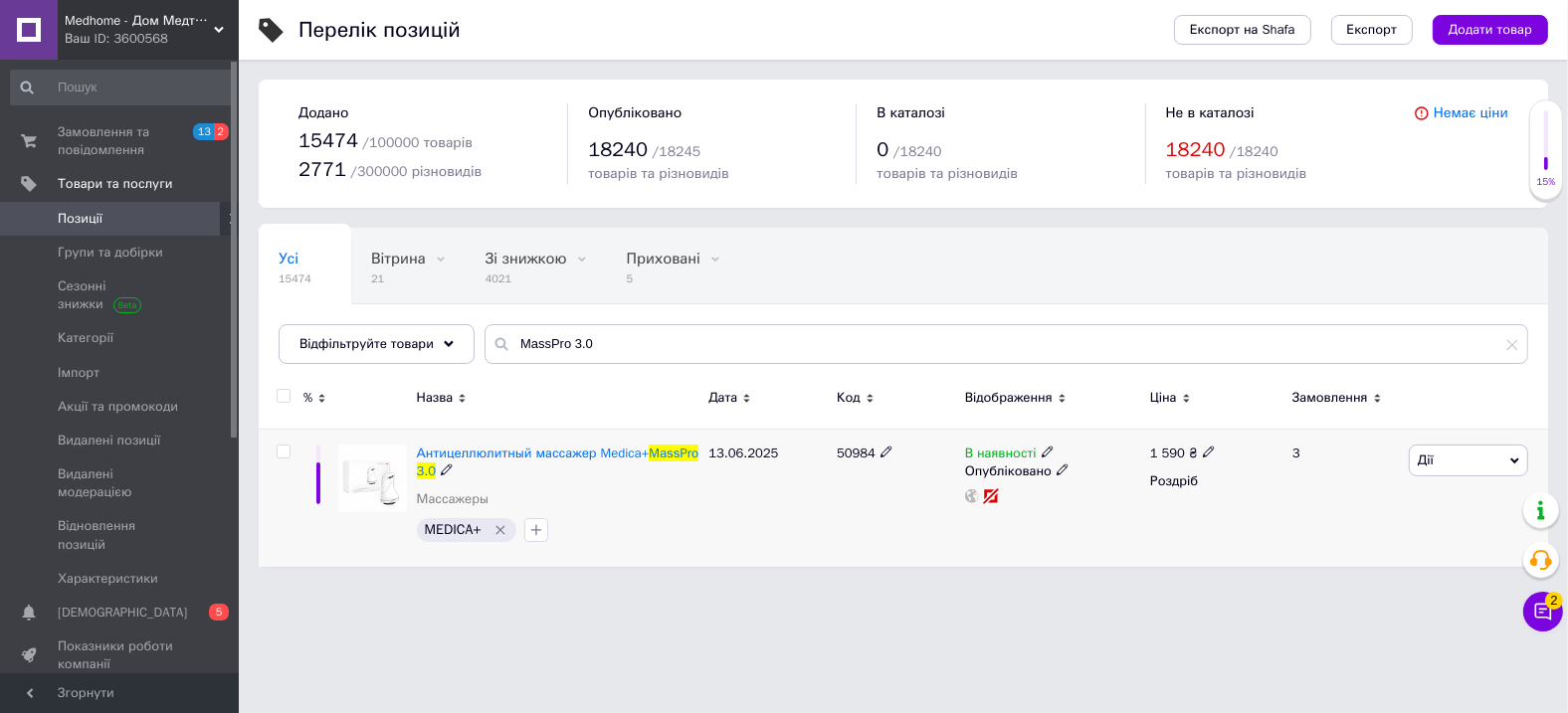 click 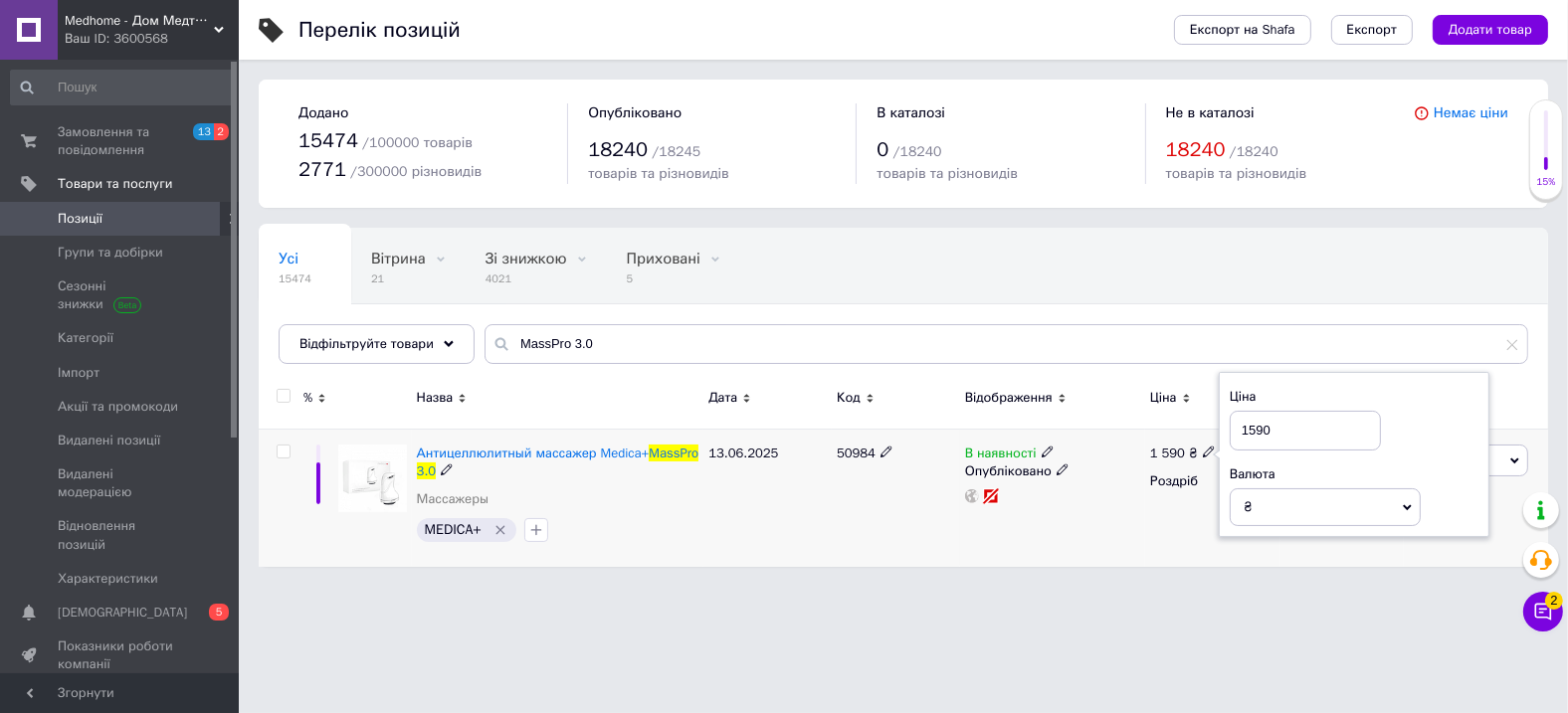 drag, startPoint x: 1274, startPoint y: 424, endPoint x: 1230, endPoint y: 416, distance: 44.72136 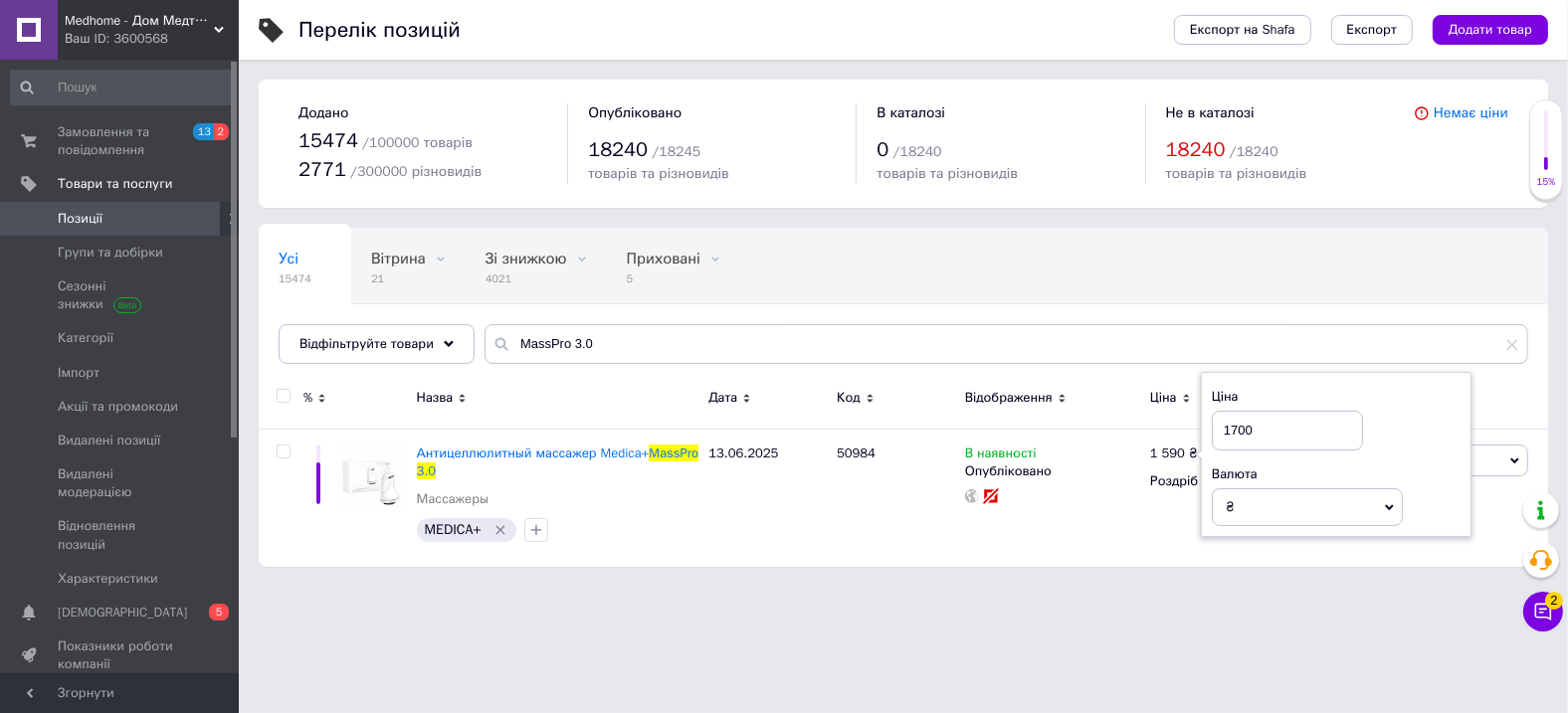 type on "1700" 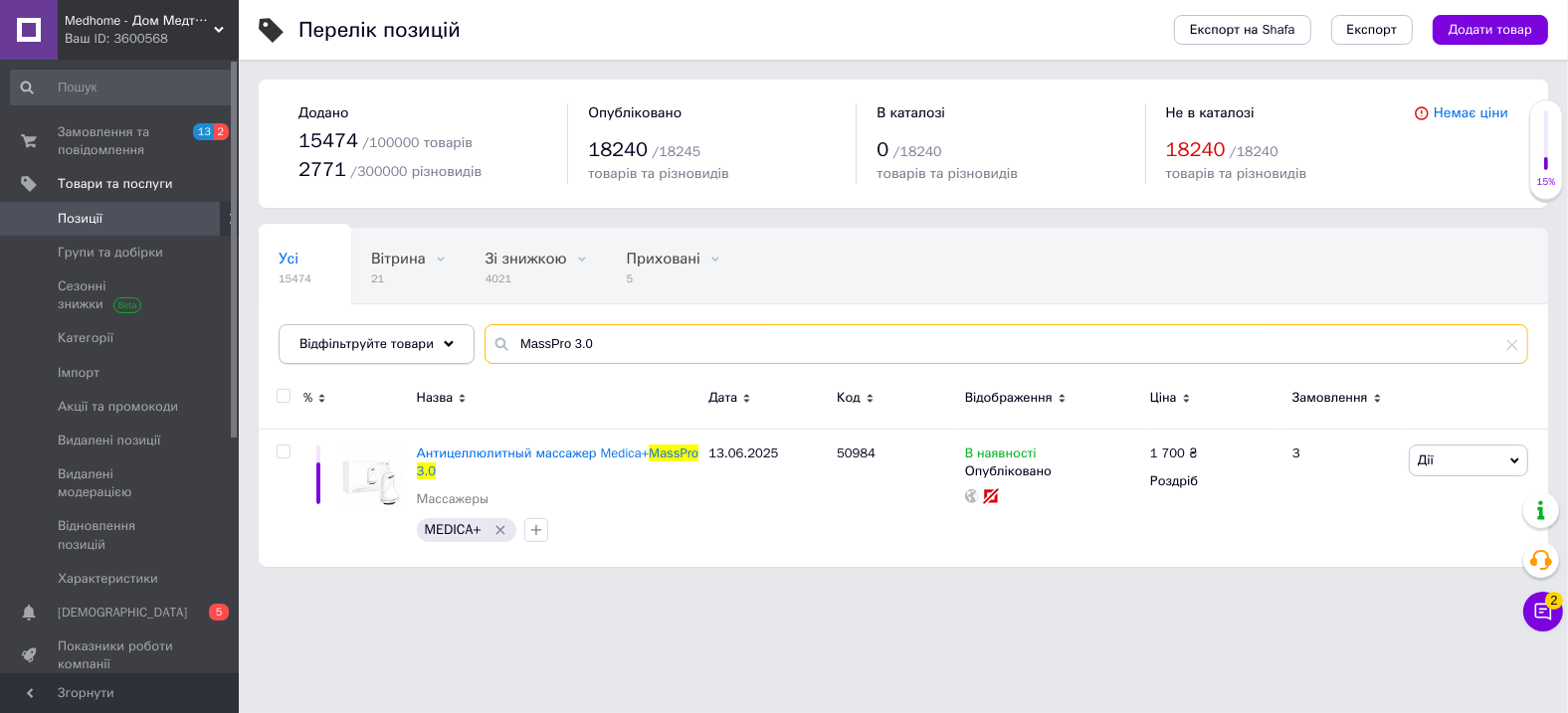 drag, startPoint x: 519, startPoint y: 344, endPoint x: 441, endPoint y: 343, distance: 78.00641 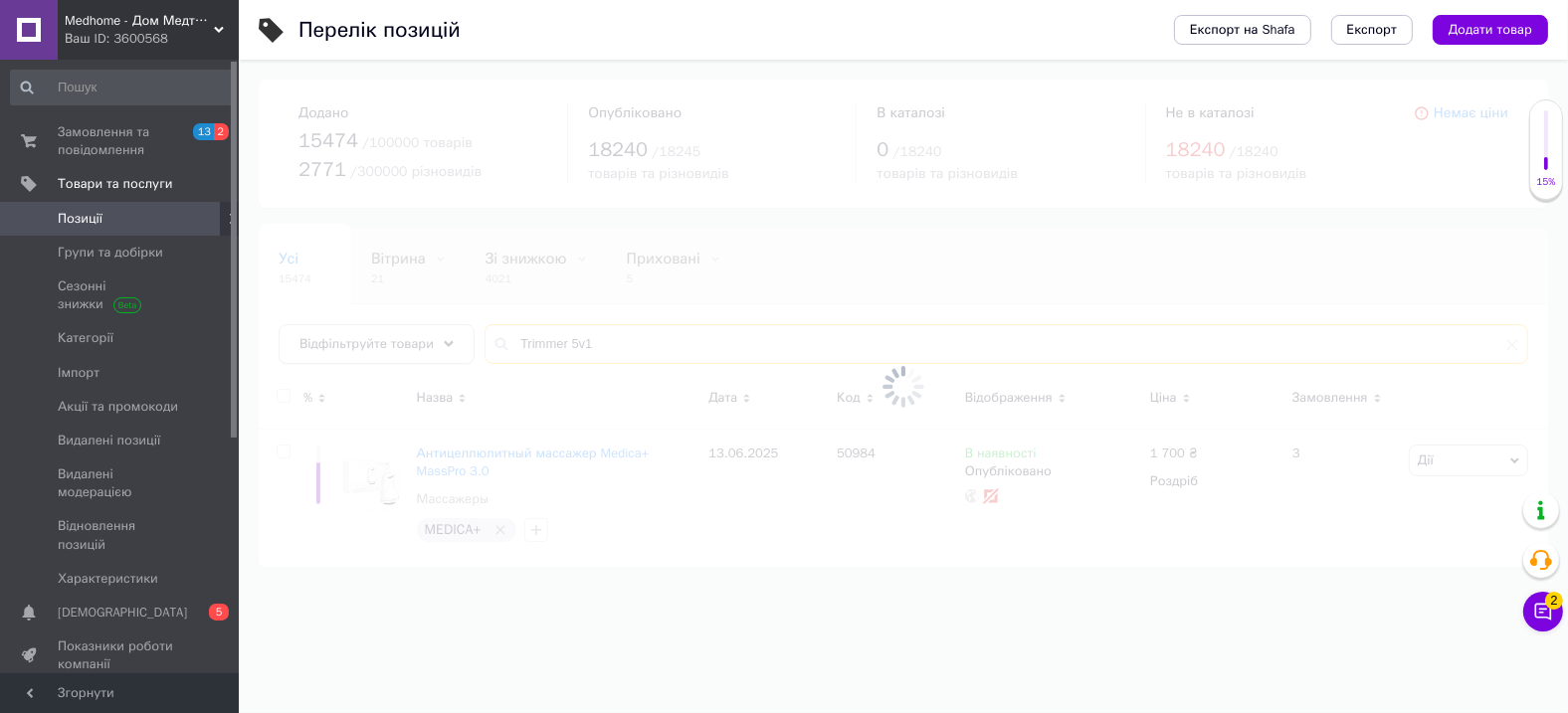 type on "Trimmer 5v1" 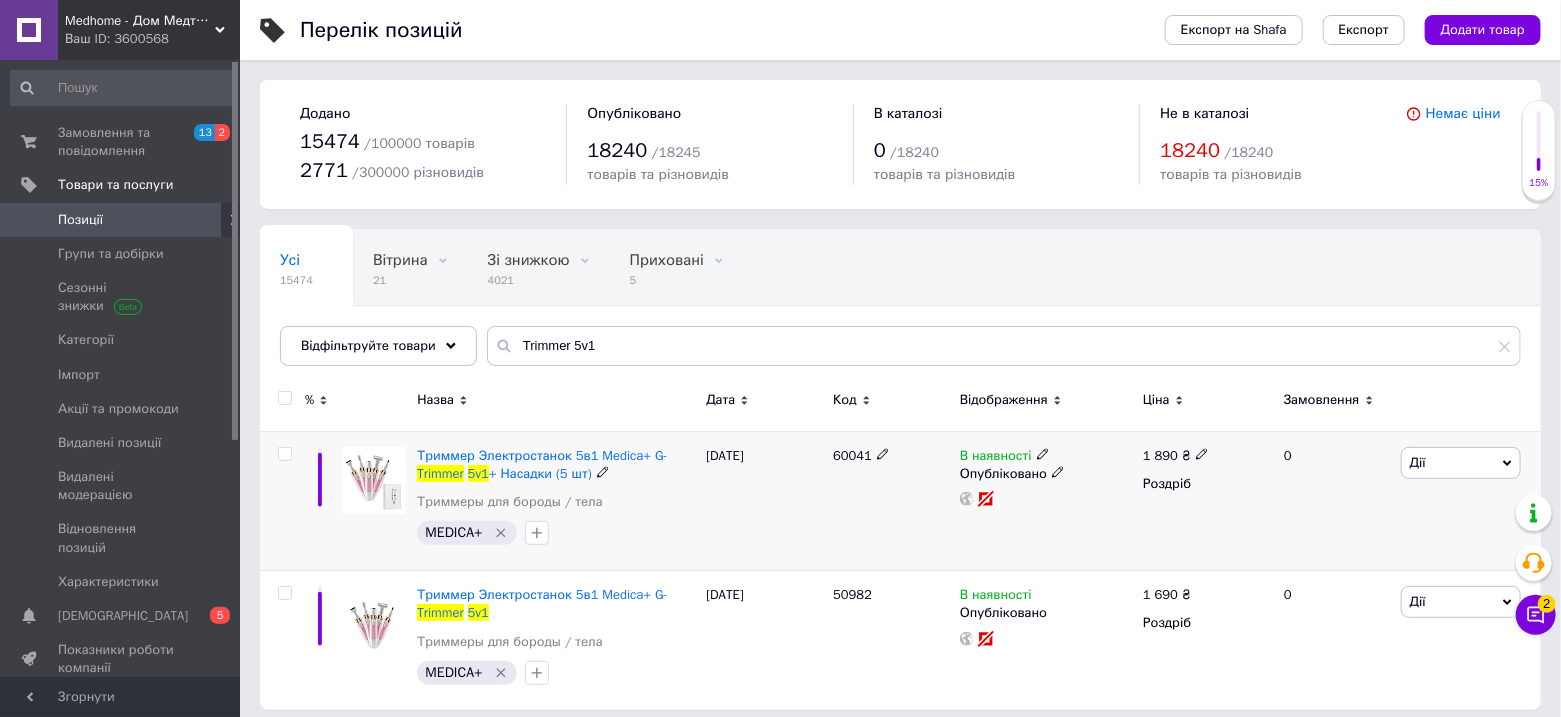 click 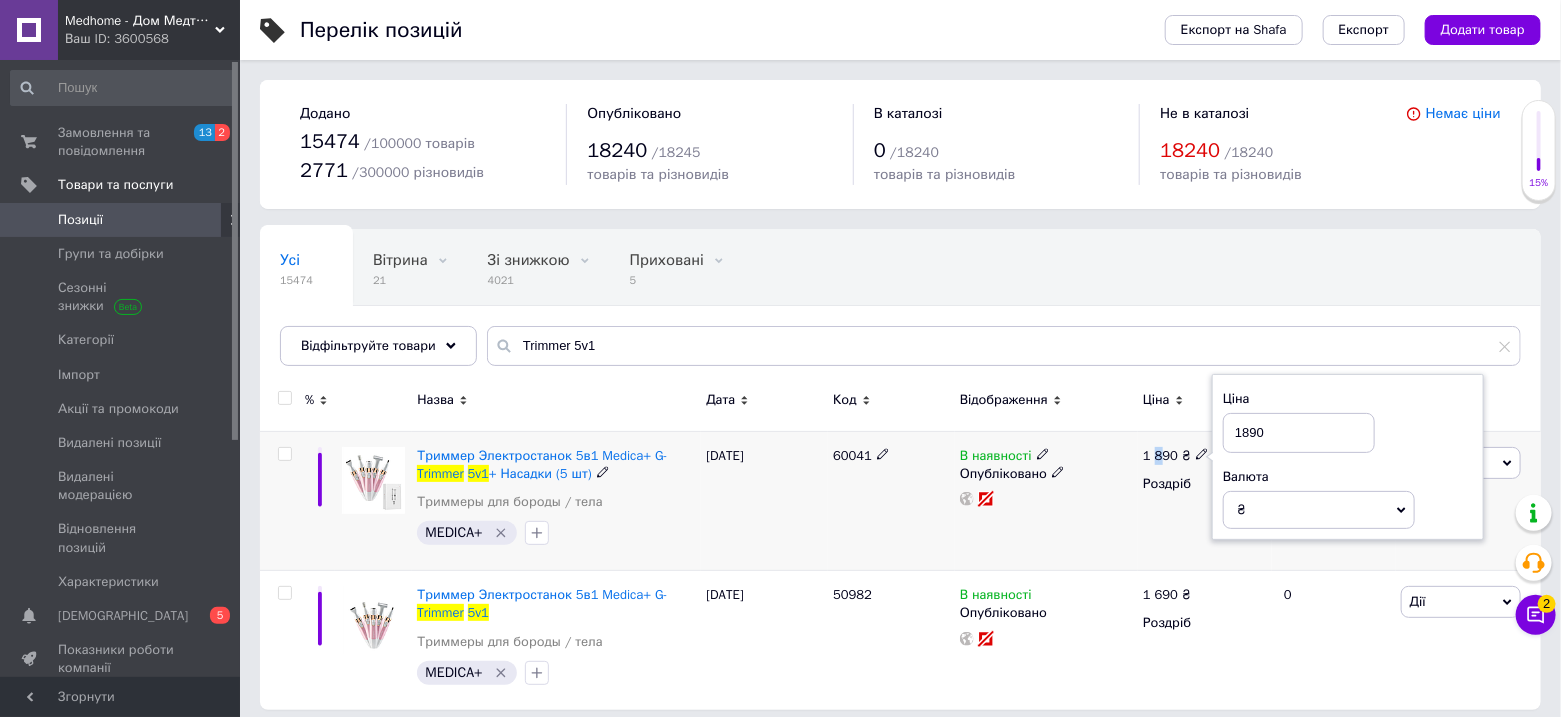click on "1 890" at bounding box center [1160, 455] 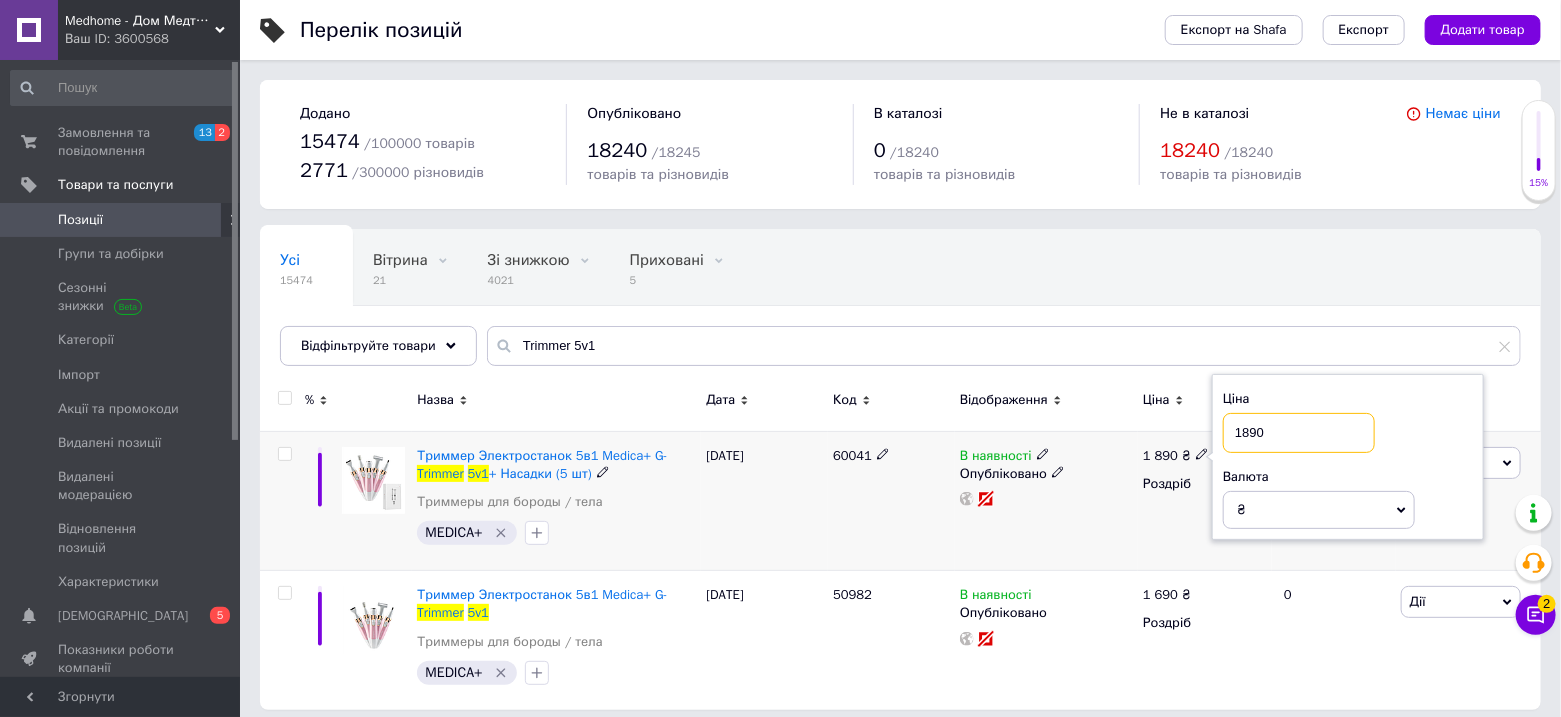 drag, startPoint x: 1243, startPoint y: 429, endPoint x: 1301, endPoint y: 422, distance: 58.420887 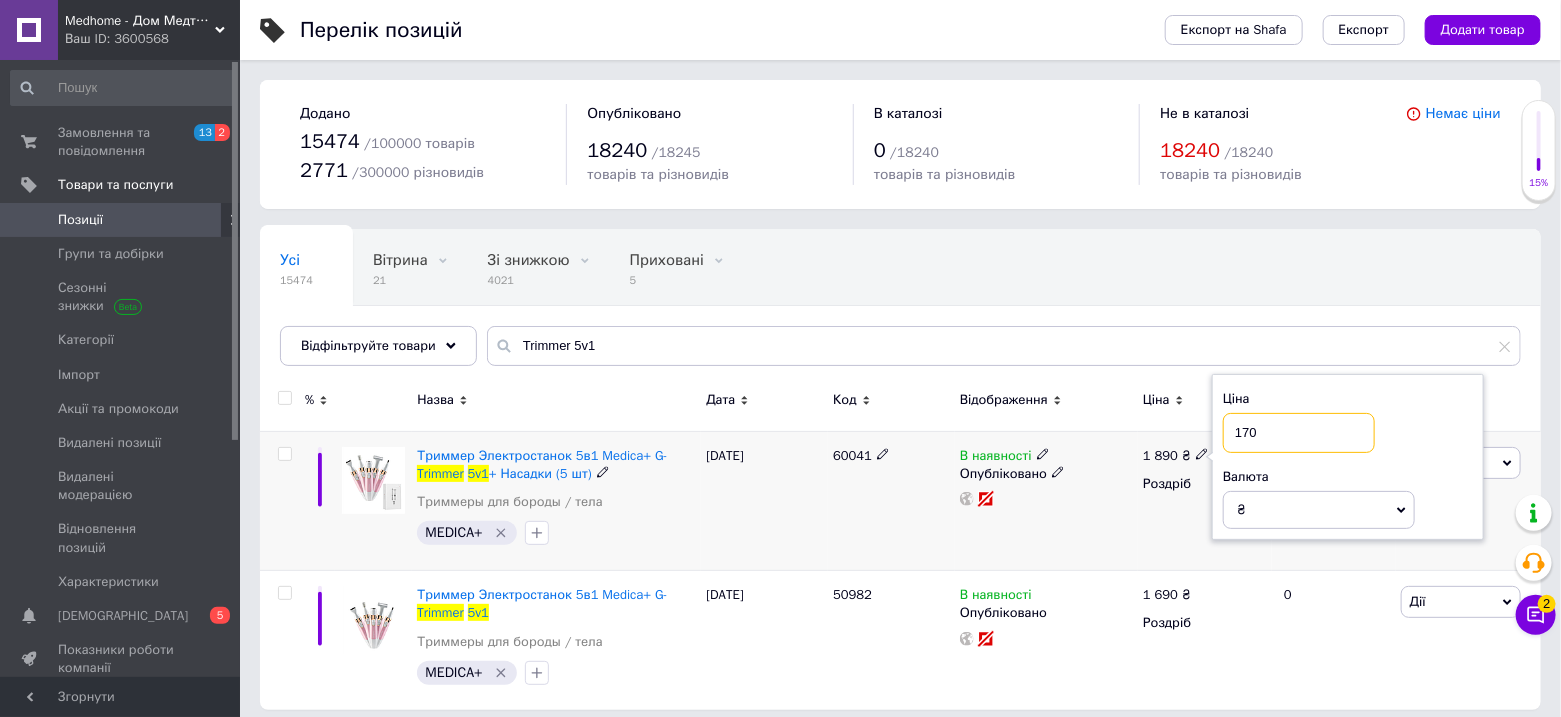 type on "1700" 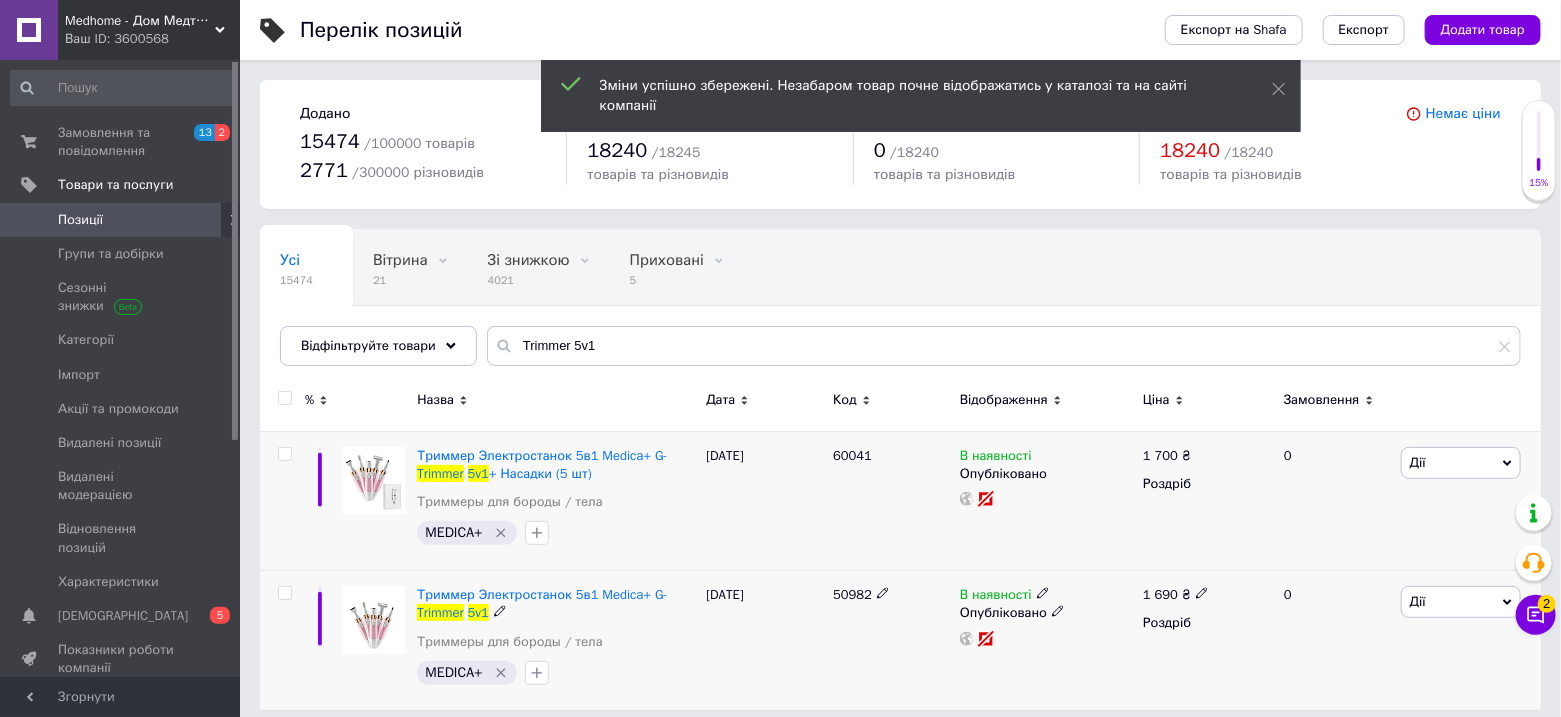 scroll, scrollTop: 11, scrollLeft: 0, axis: vertical 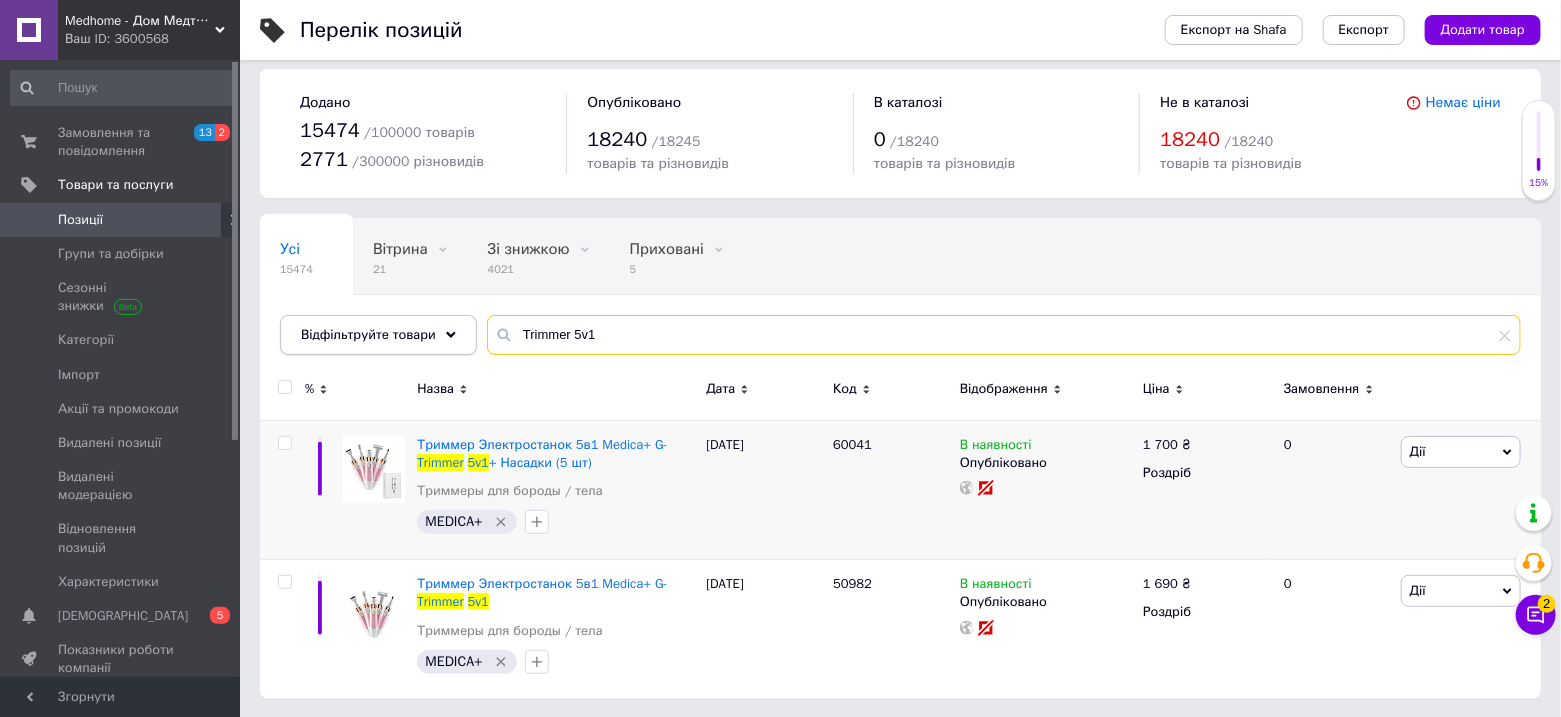 drag, startPoint x: 548, startPoint y: 333, endPoint x: 461, endPoint y: 328, distance: 87.14356 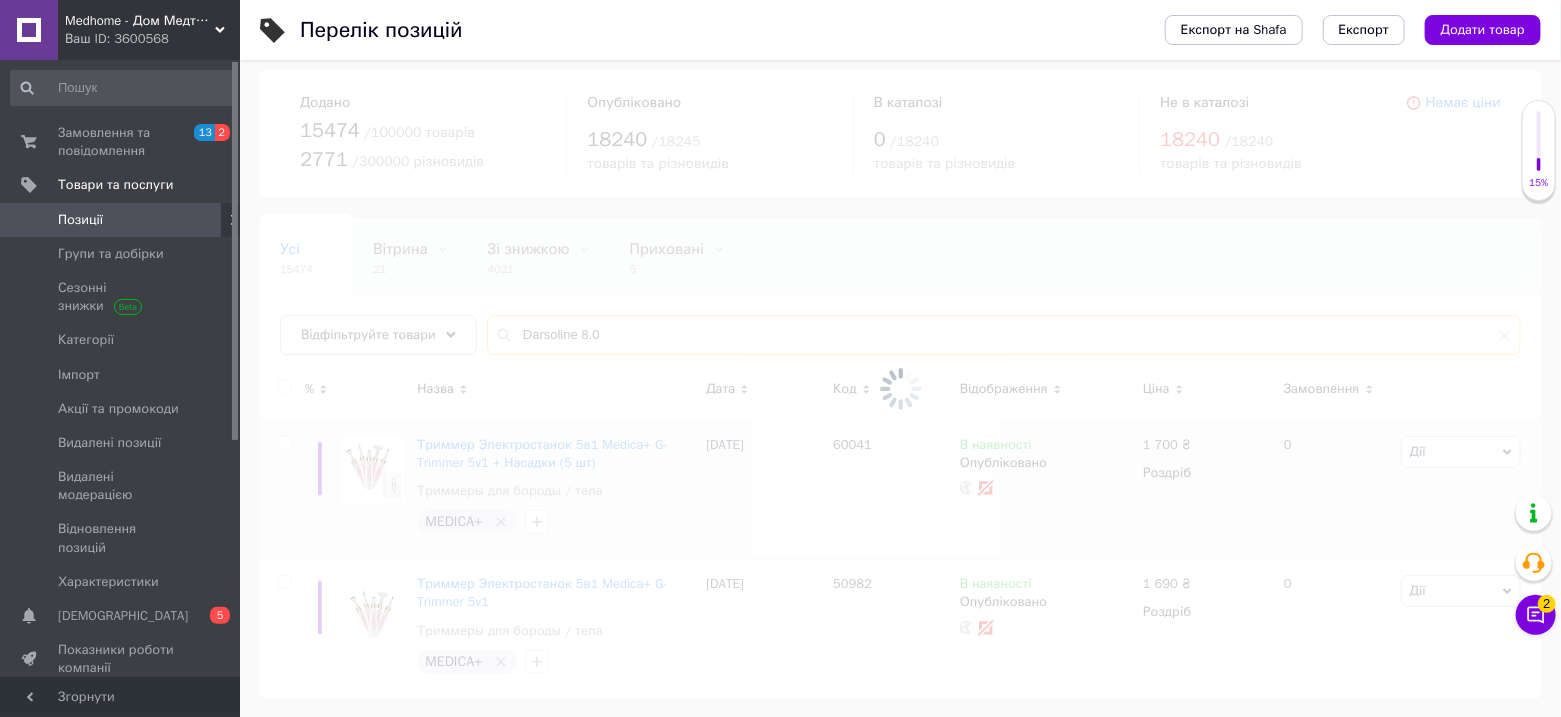 type on "Darsoline 8.0" 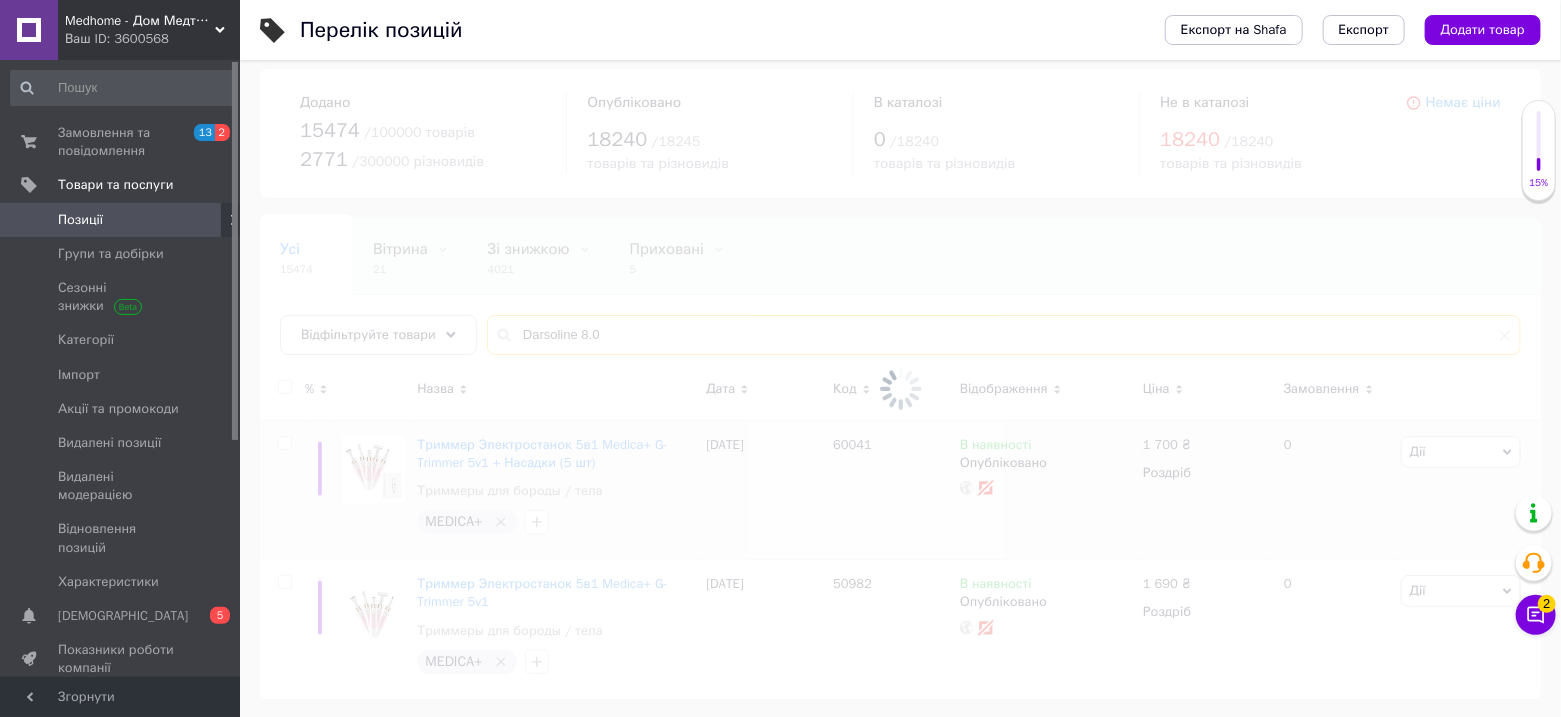 scroll, scrollTop: 0, scrollLeft: 0, axis: both 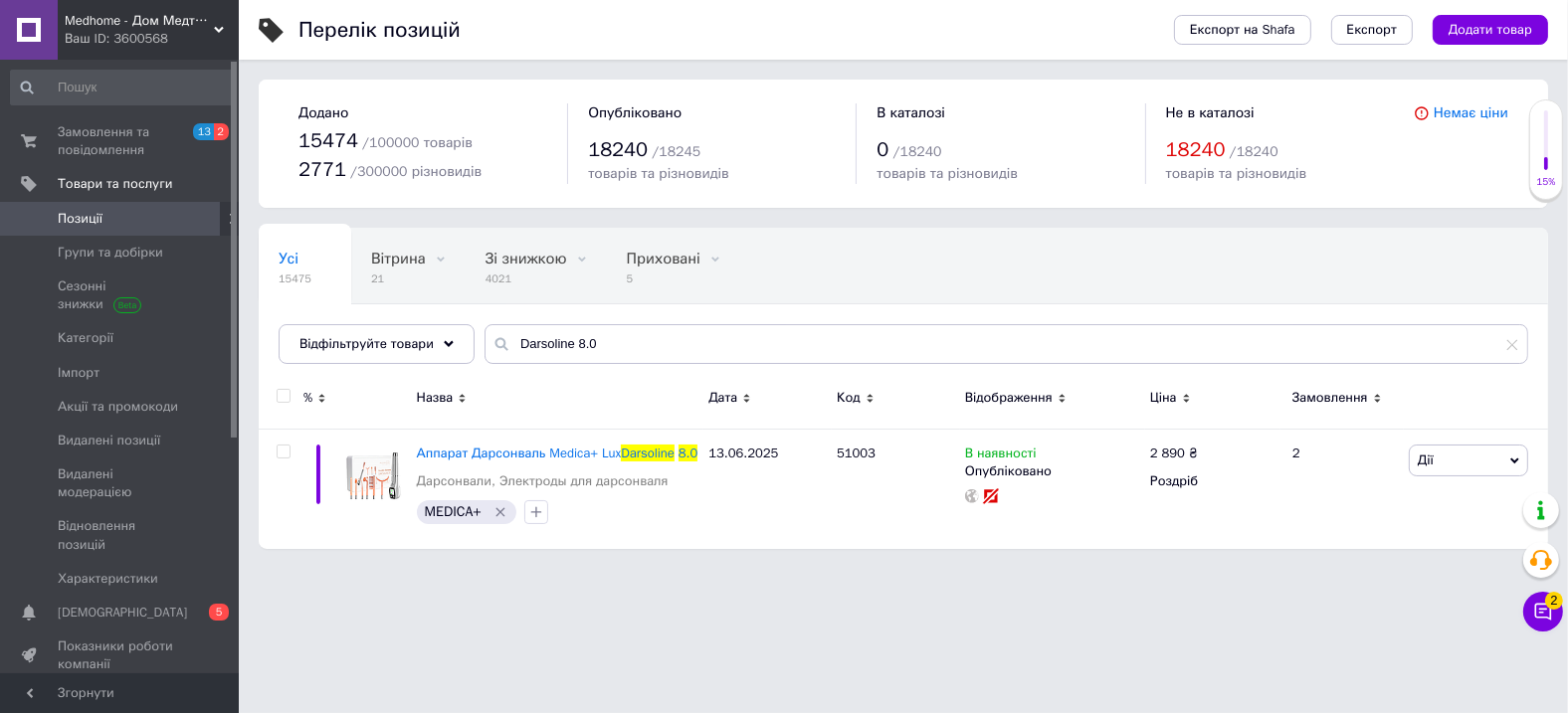 click on "Medhome - Дом Медтехники Ваш ID: 3600568 Сайт Medhome - Дом Медтехники Кабінет покупця Перевірити стан системи Довідка Вийти Замовлення та повідомлення 13 2 Товари та послуги Позиції Групи та добірки Сезонні знижки Категорії Імпорт Акції та промокоди Видалені позиції Видалені модерацією Відновлення позицій Характеристики Сповіщення 0 5 Показники роботи компанії Панель управління Відгуки Клієнти Каталог ProSale Аналітика Інструменти веб-майстра та SEO Управління сайтом Гаманець компанії Маркет Налаштування Prom топ 15474" at bounding box center [784, 284] 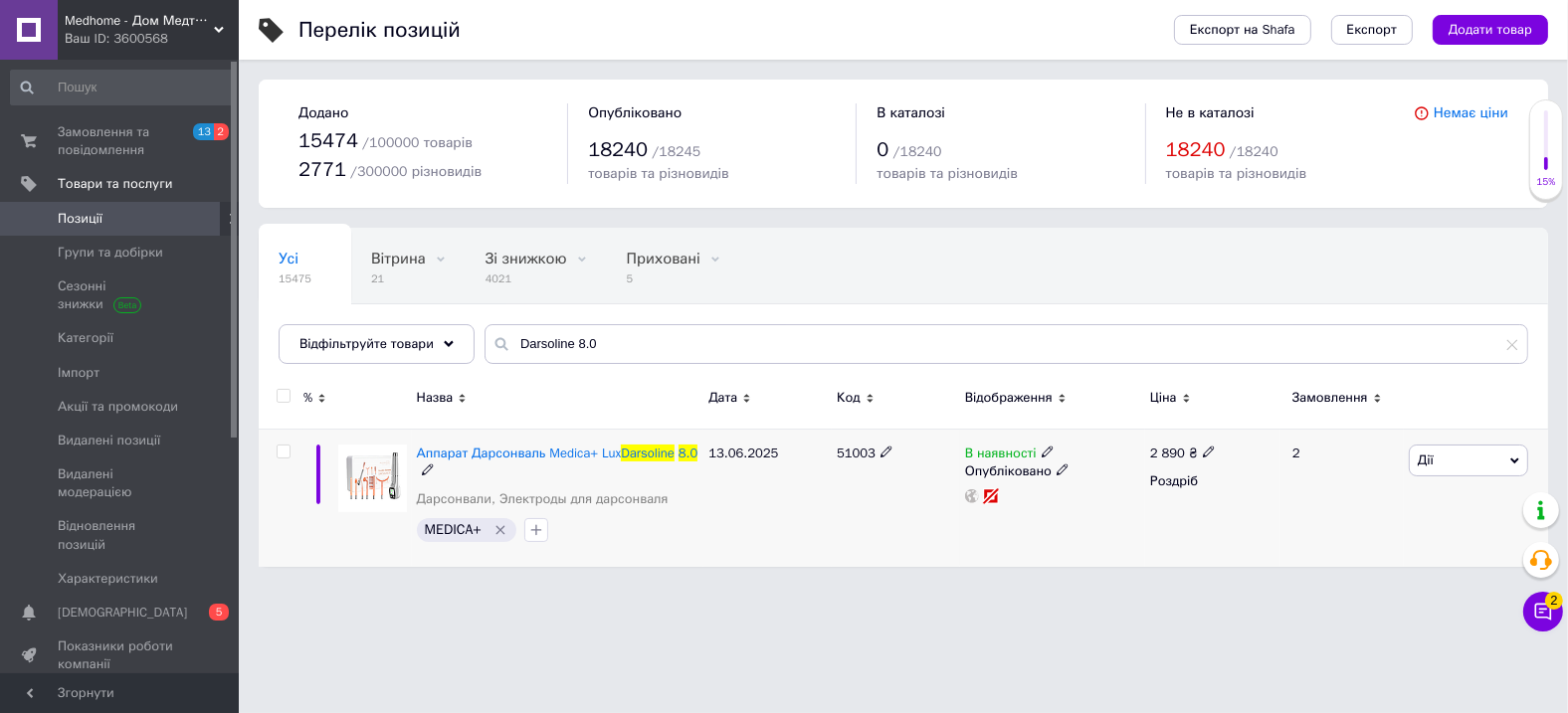click 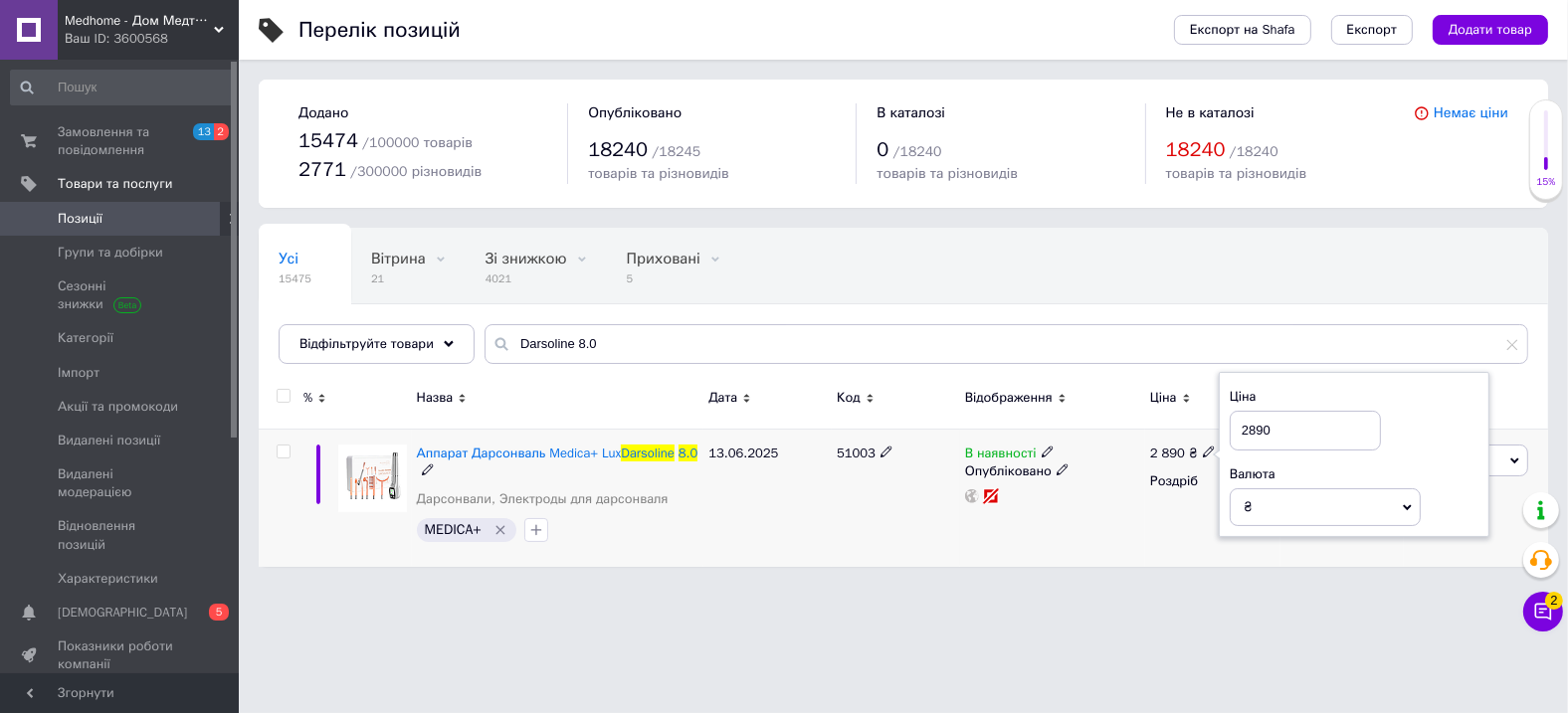drag, startPoint x: 1296, startPoint y: 428, endPoint x: 1230, endPoint y: 428, distance: 66 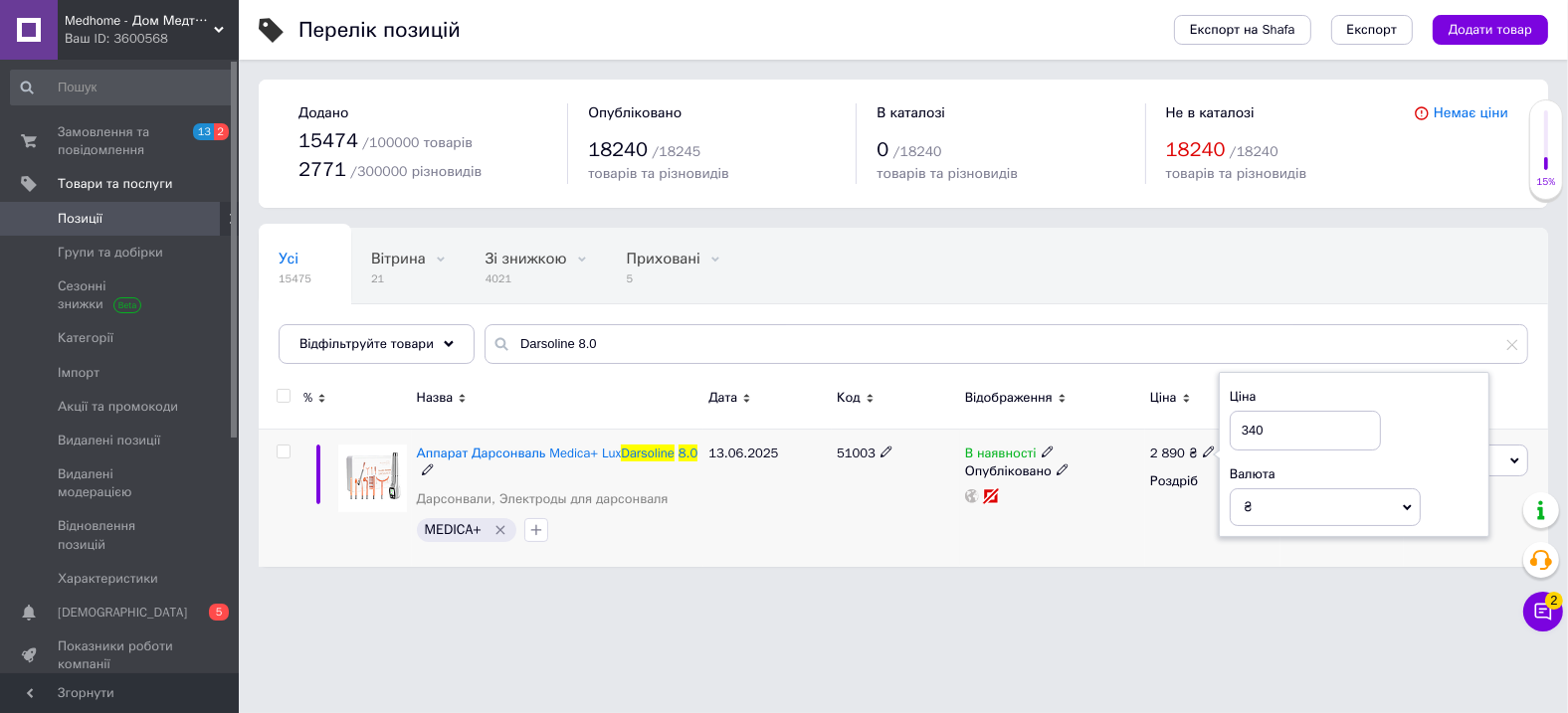type on "3400" 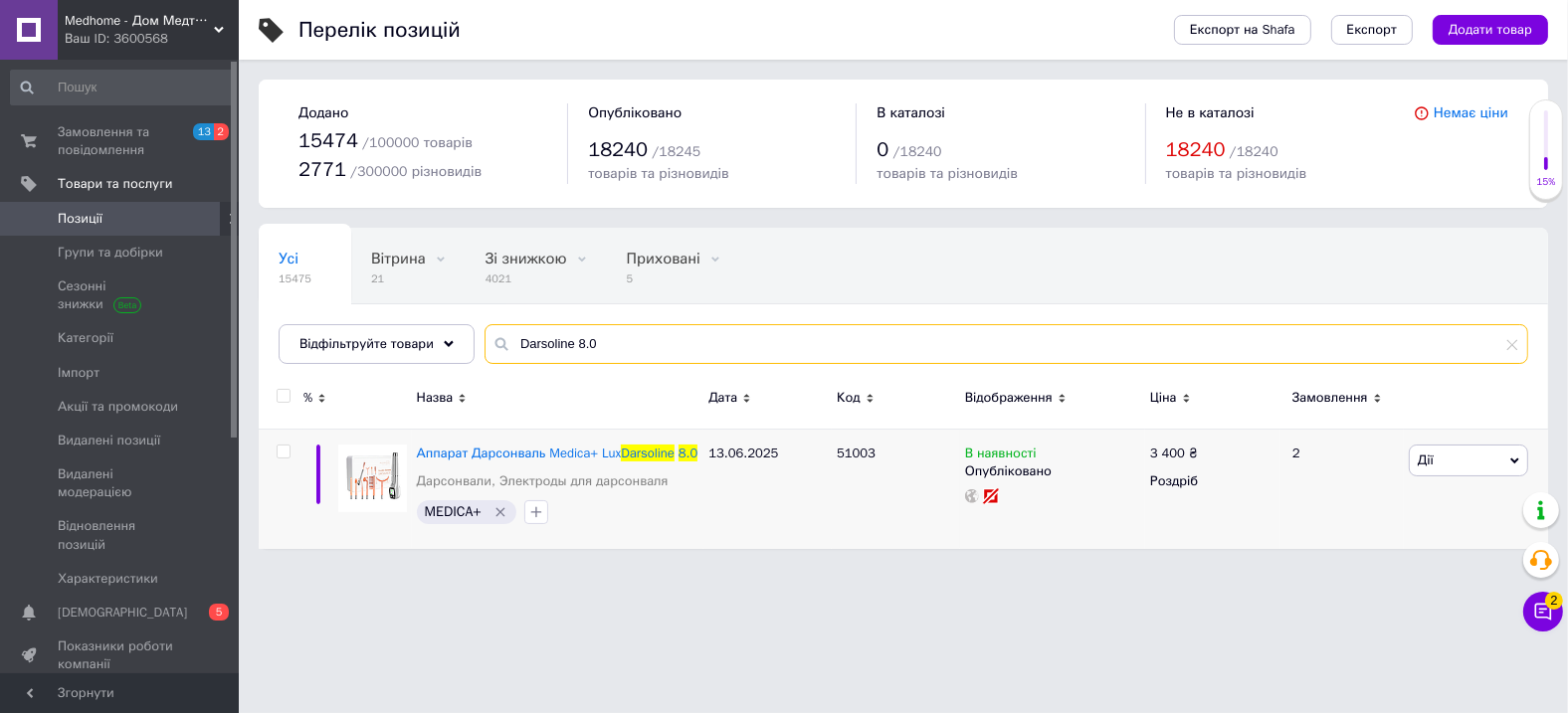 drag, startPoint x: 644, startPoint y: 342, endPoint x: 468, endPoint y: 355, distance: 176.47946 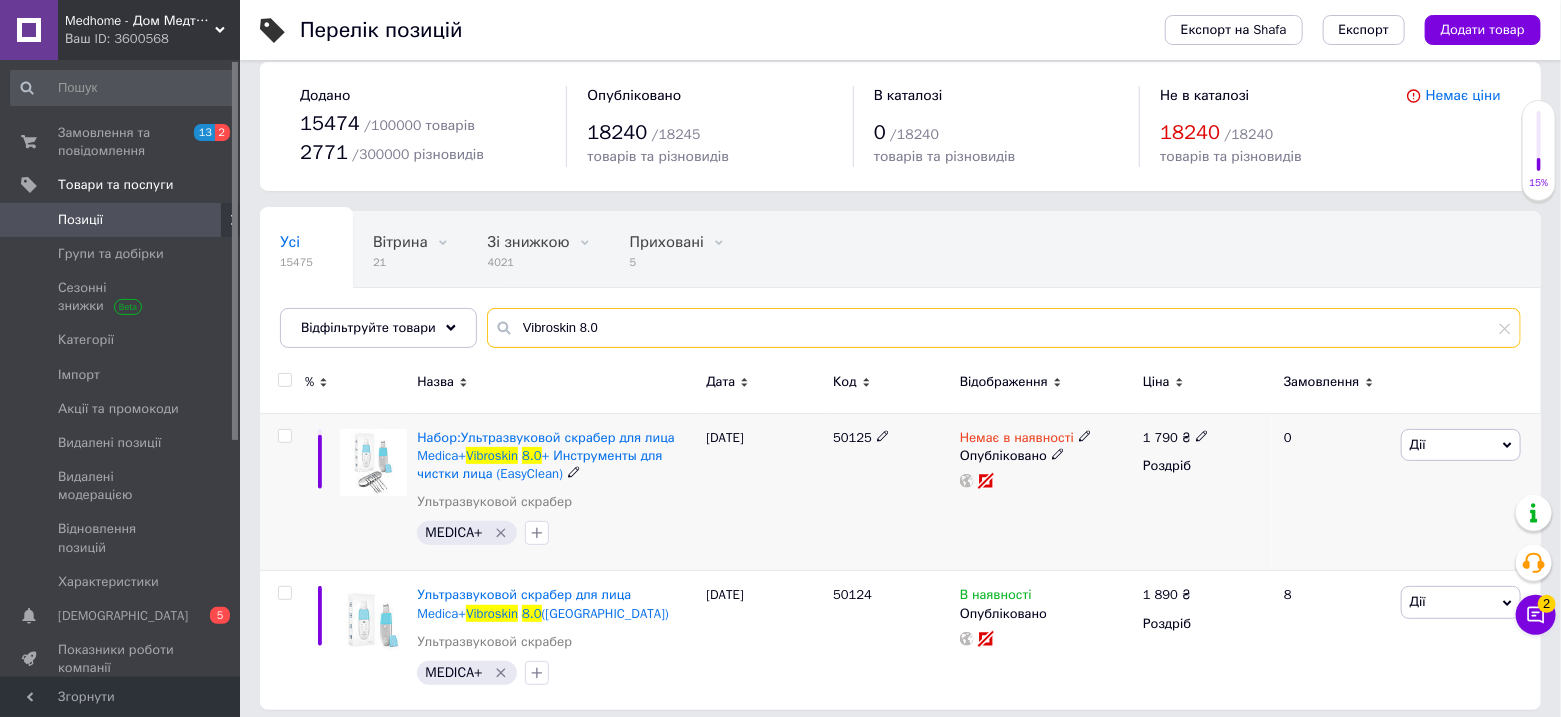 scroll, scrollTop: 29, scrollLeft: 0, axis: vertical 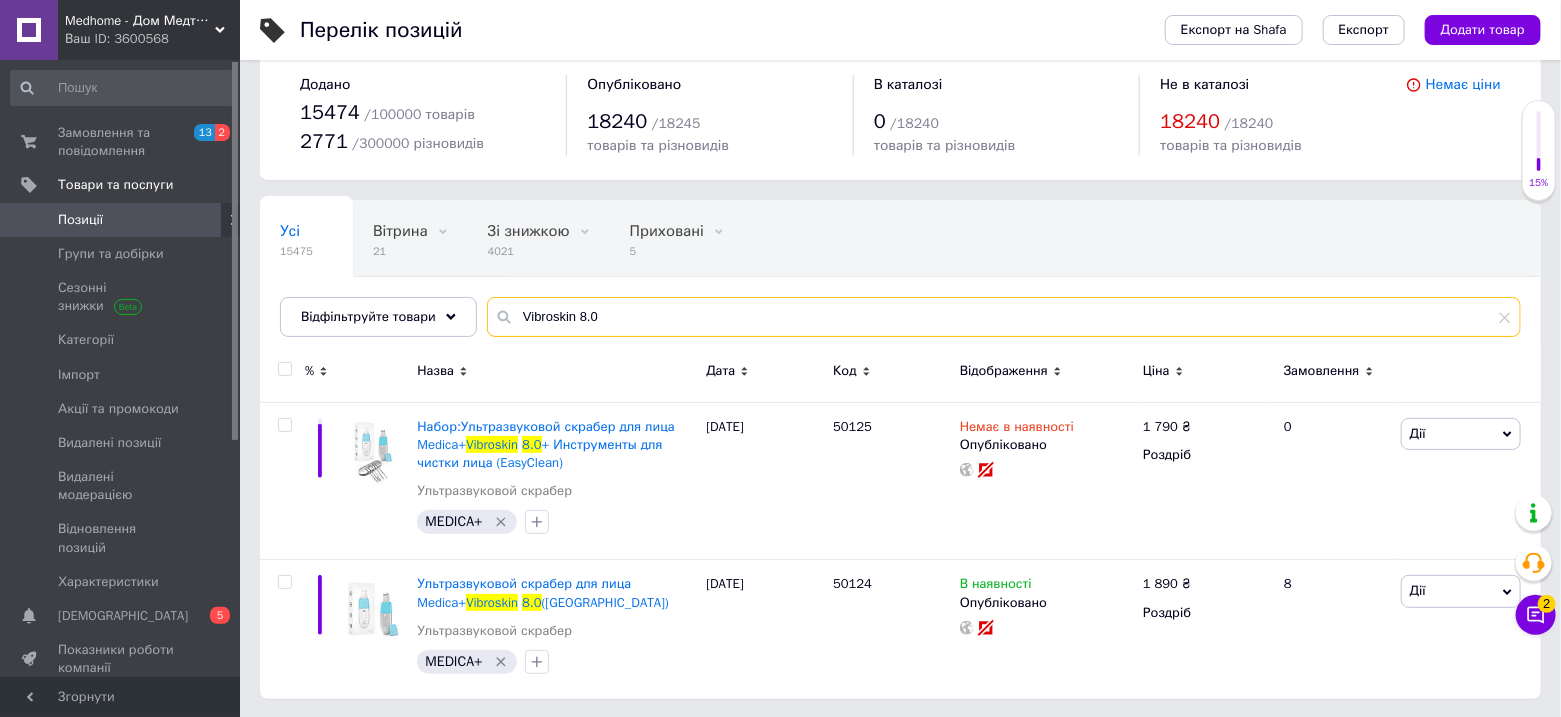 drag, startPoint x: 613, startPoint y: 307, endPoint x: 374, endPoint y: 362, distance: 245.24681 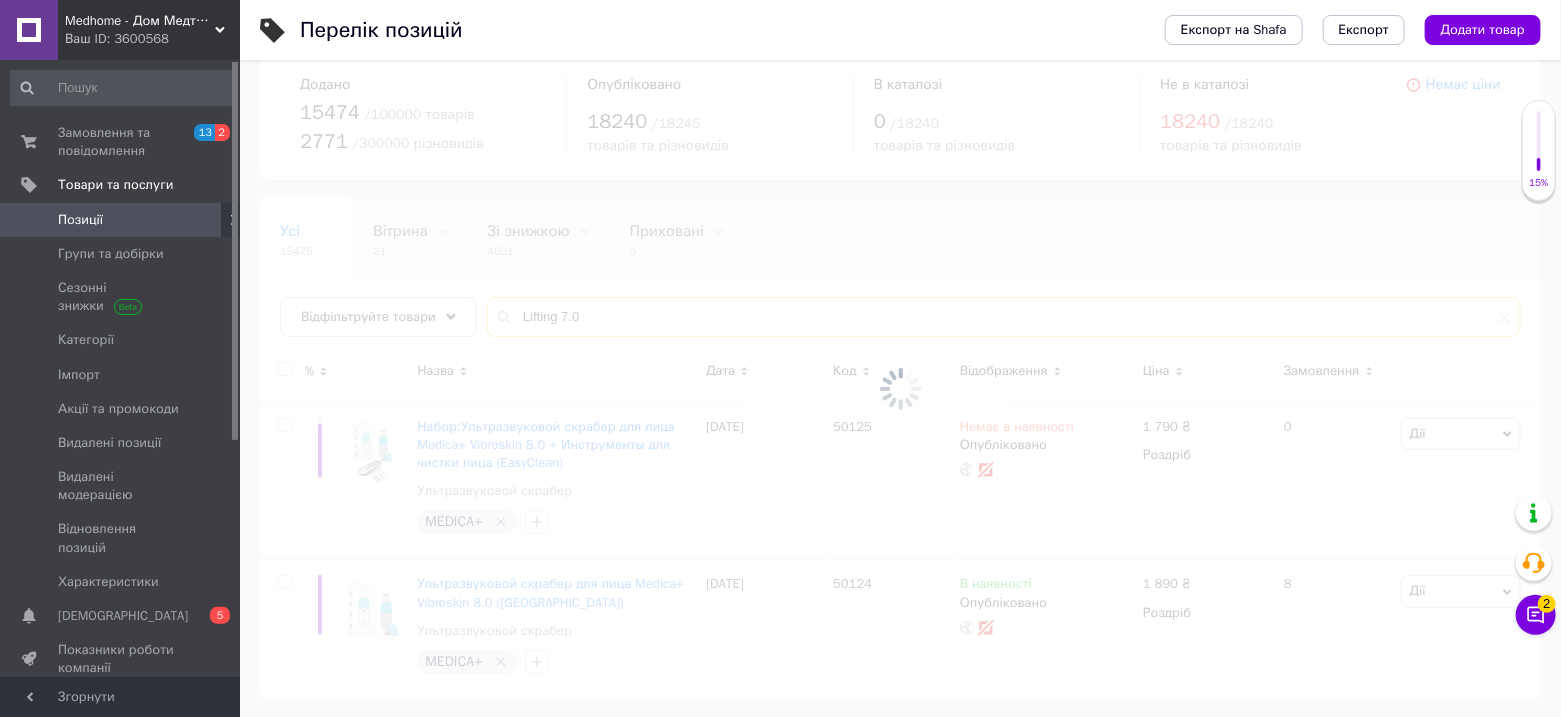type on "Lifting 7.0" 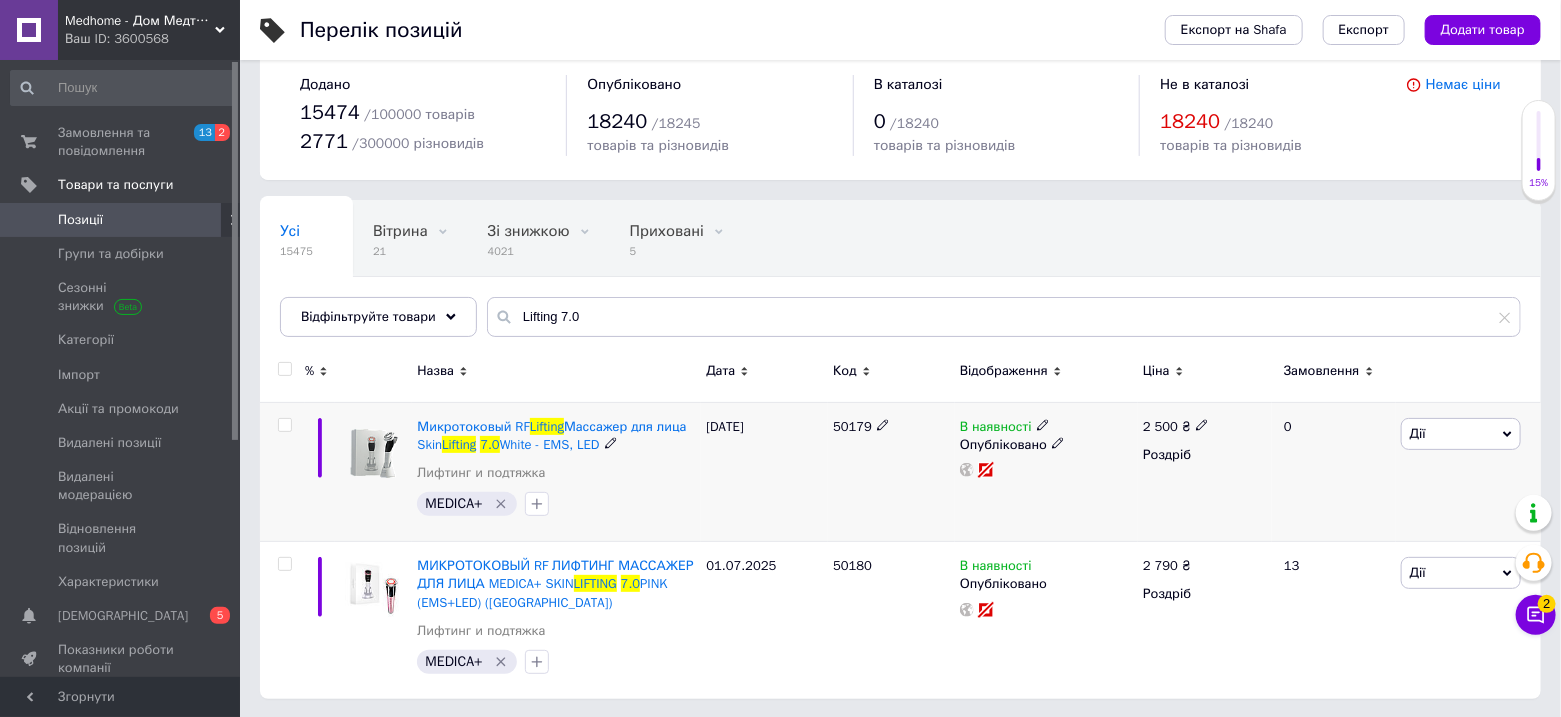 click 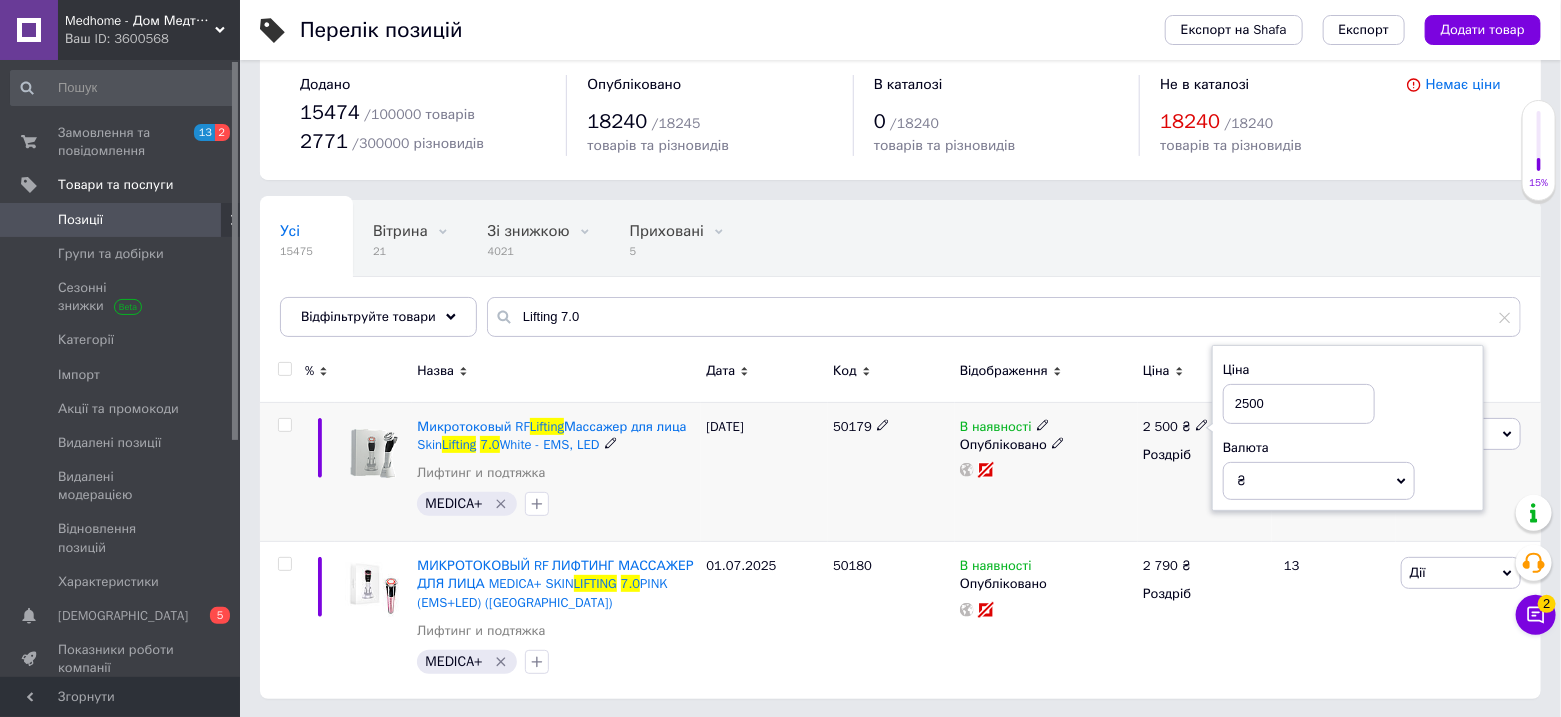 drag, startPoint x: 1243, startPoint y: 397, endPoint x: 1314, endPoint y: 392, distance: 71.17584 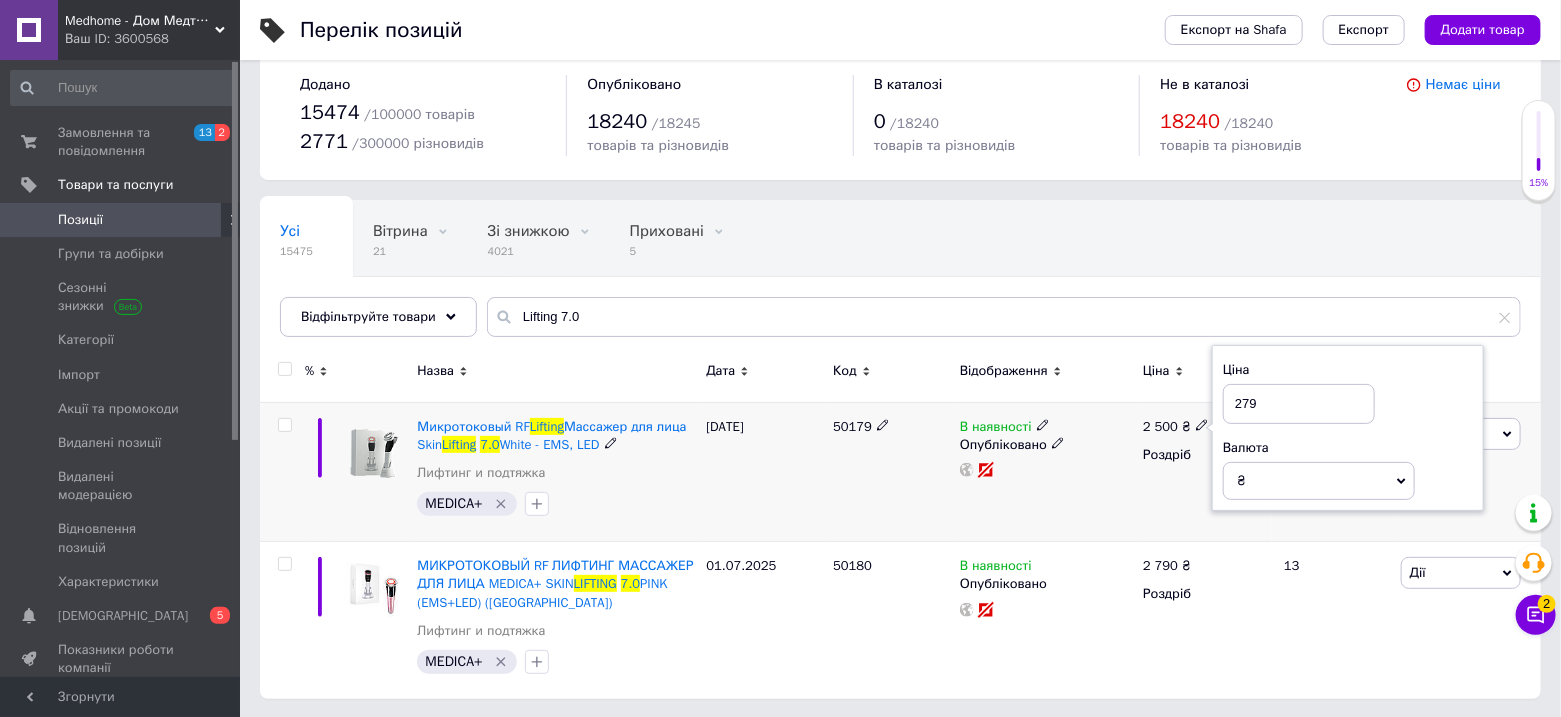 type on "2790" 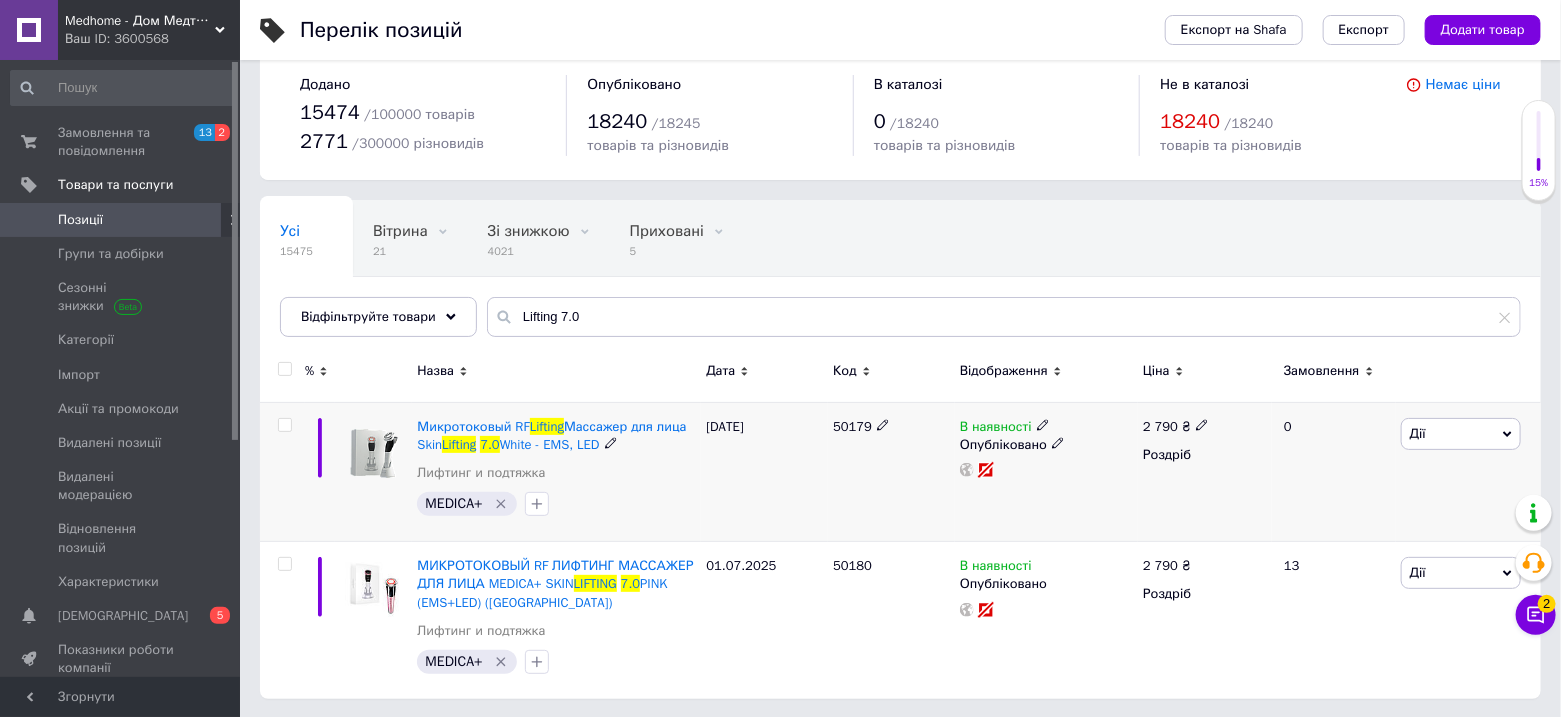 click 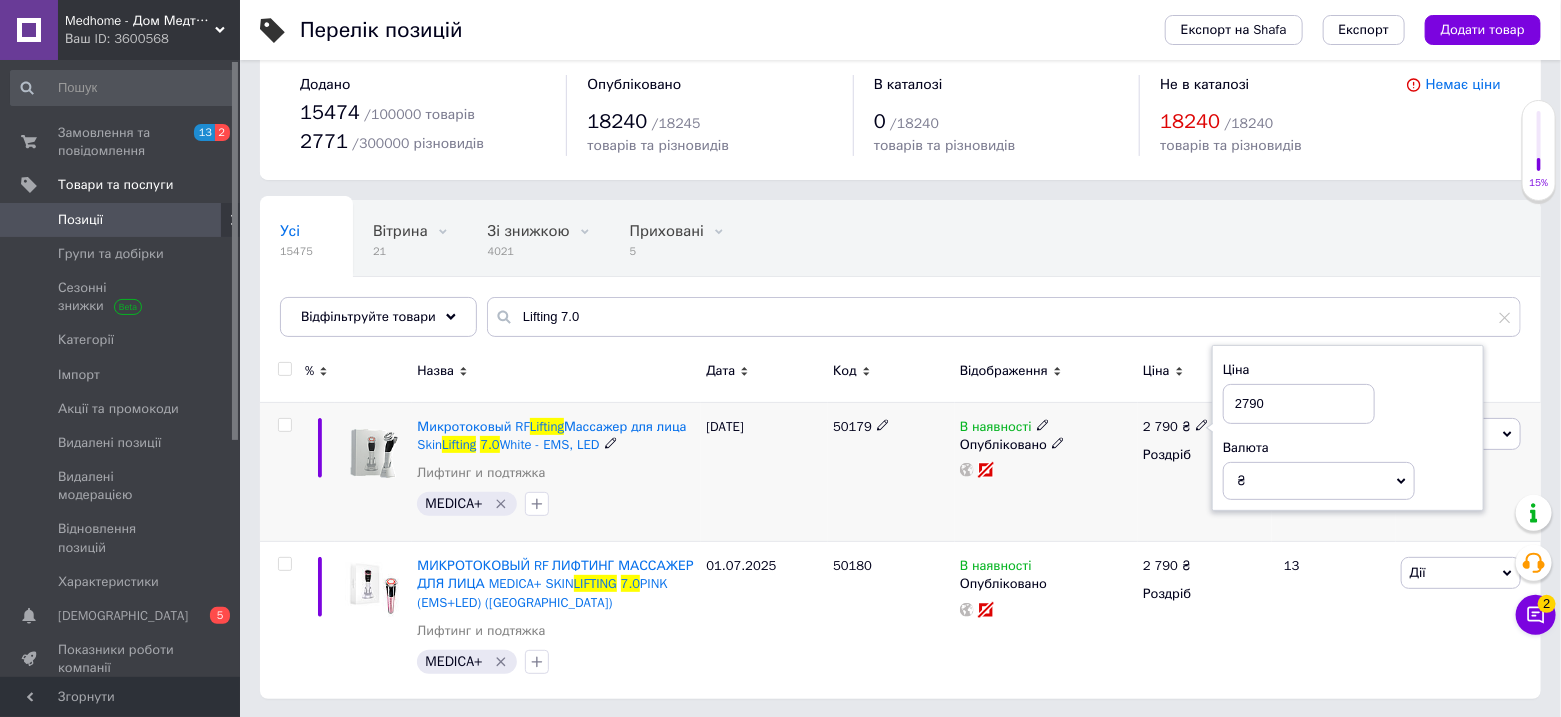 click on "2790" at bounding box center [1299, 404] 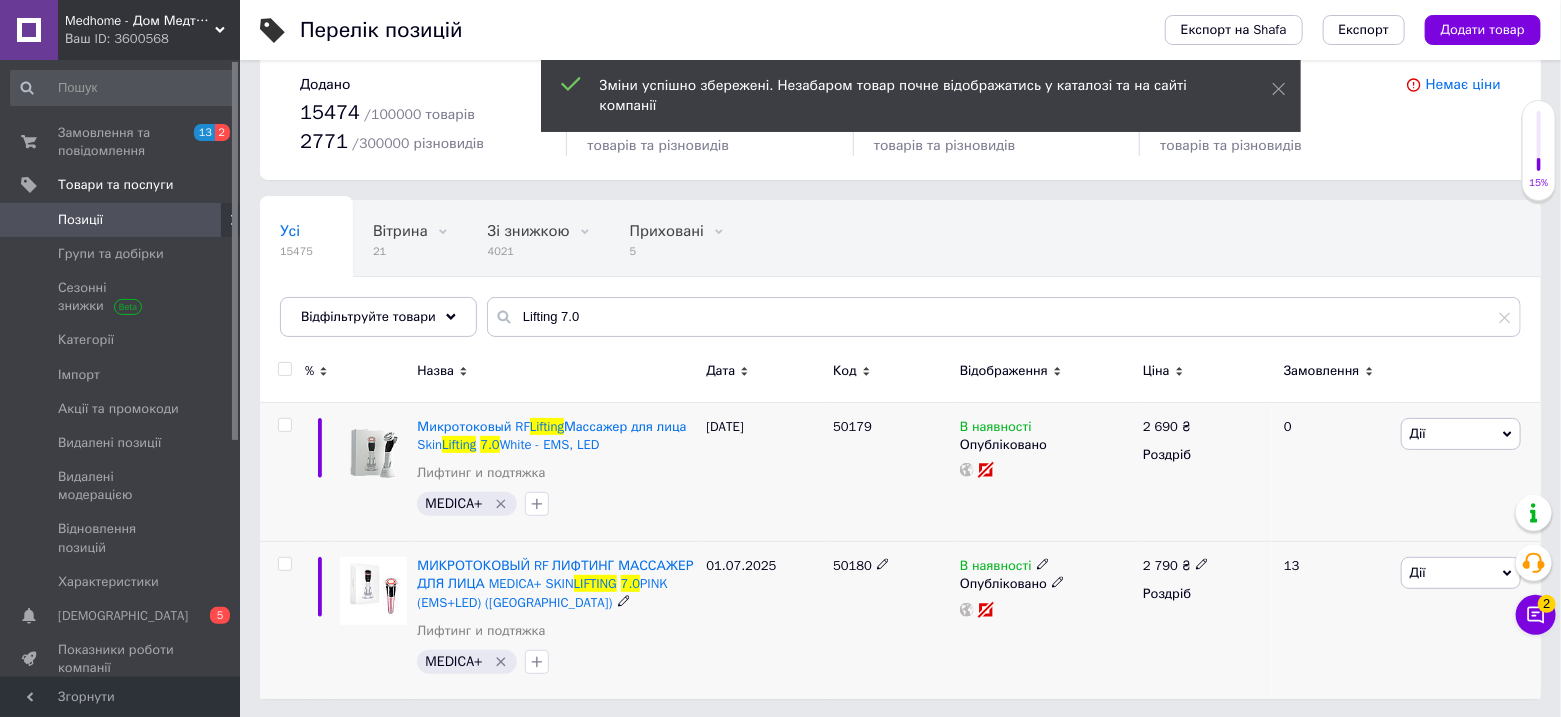 click 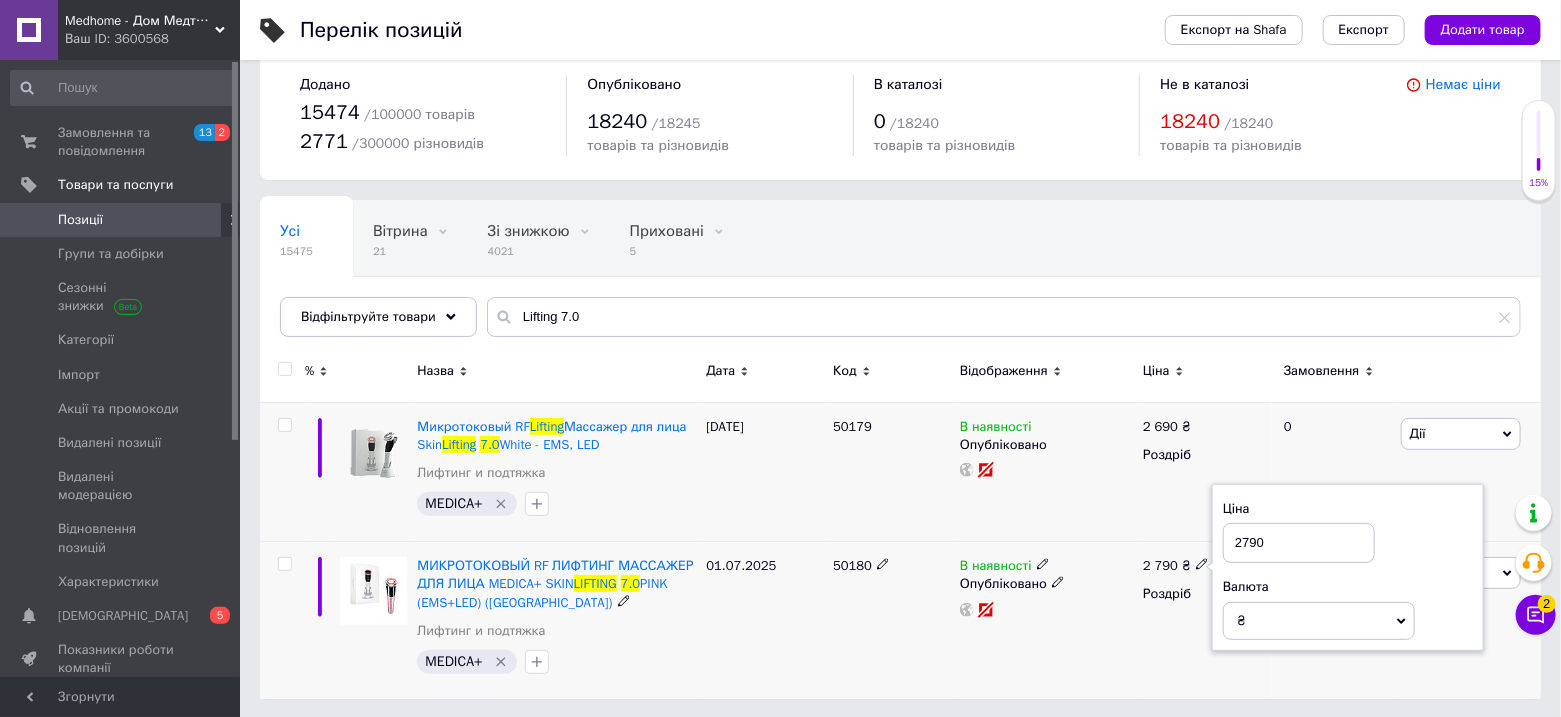 drag, startPoint x: 1247, startPoint y: 536, endPoint x: 1238, endPoint y: 530, distance: 10.816654 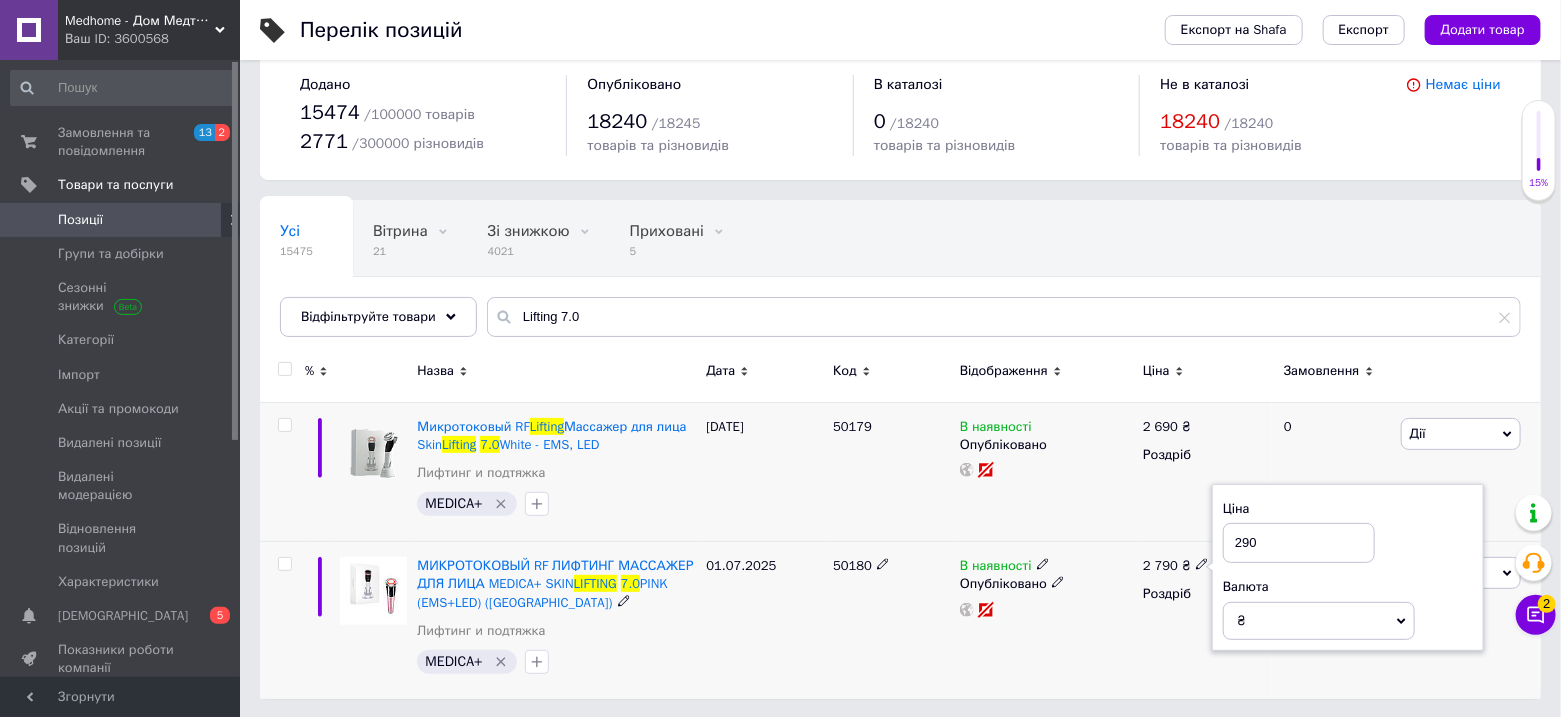 type on "2690" 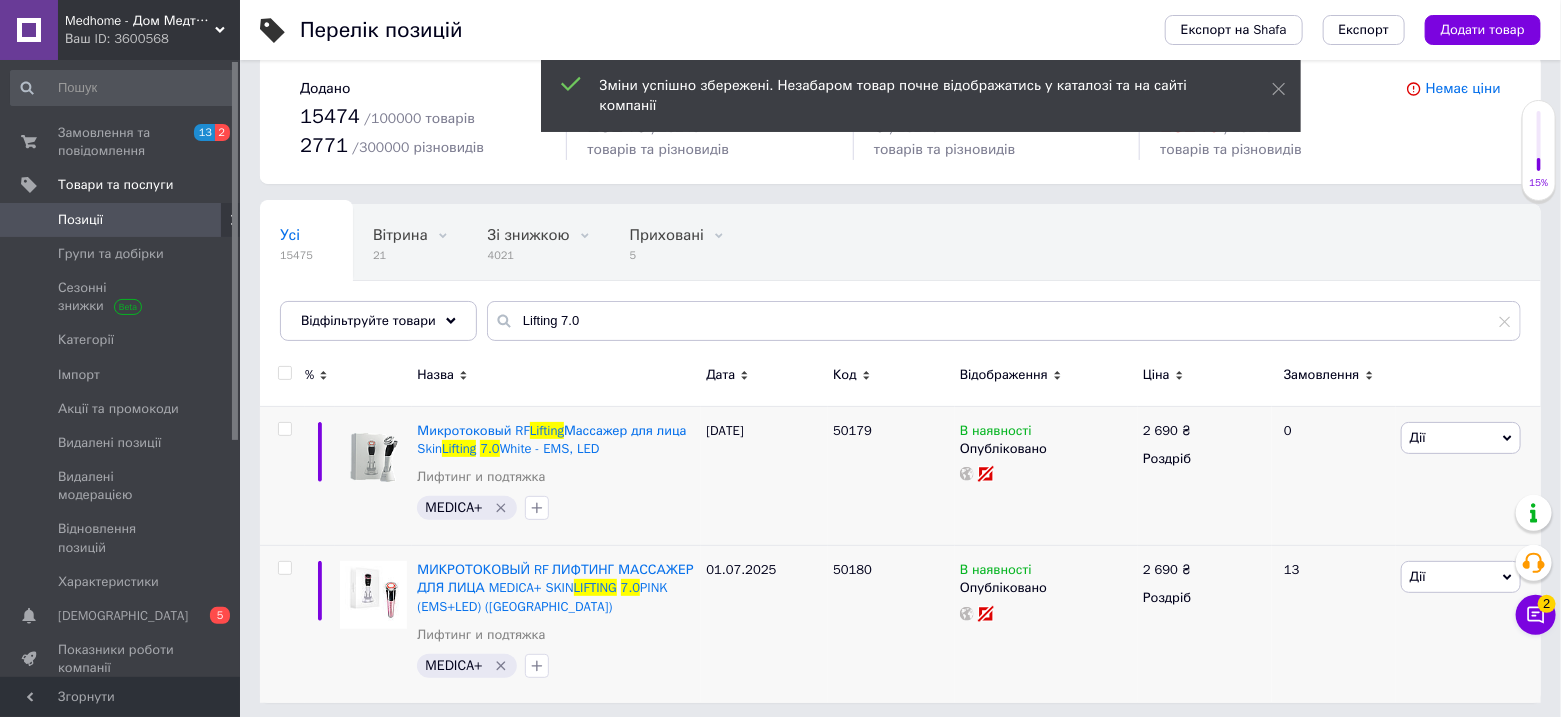 scroll, scrollTop: 0, scrollLeft: 0, axis: both 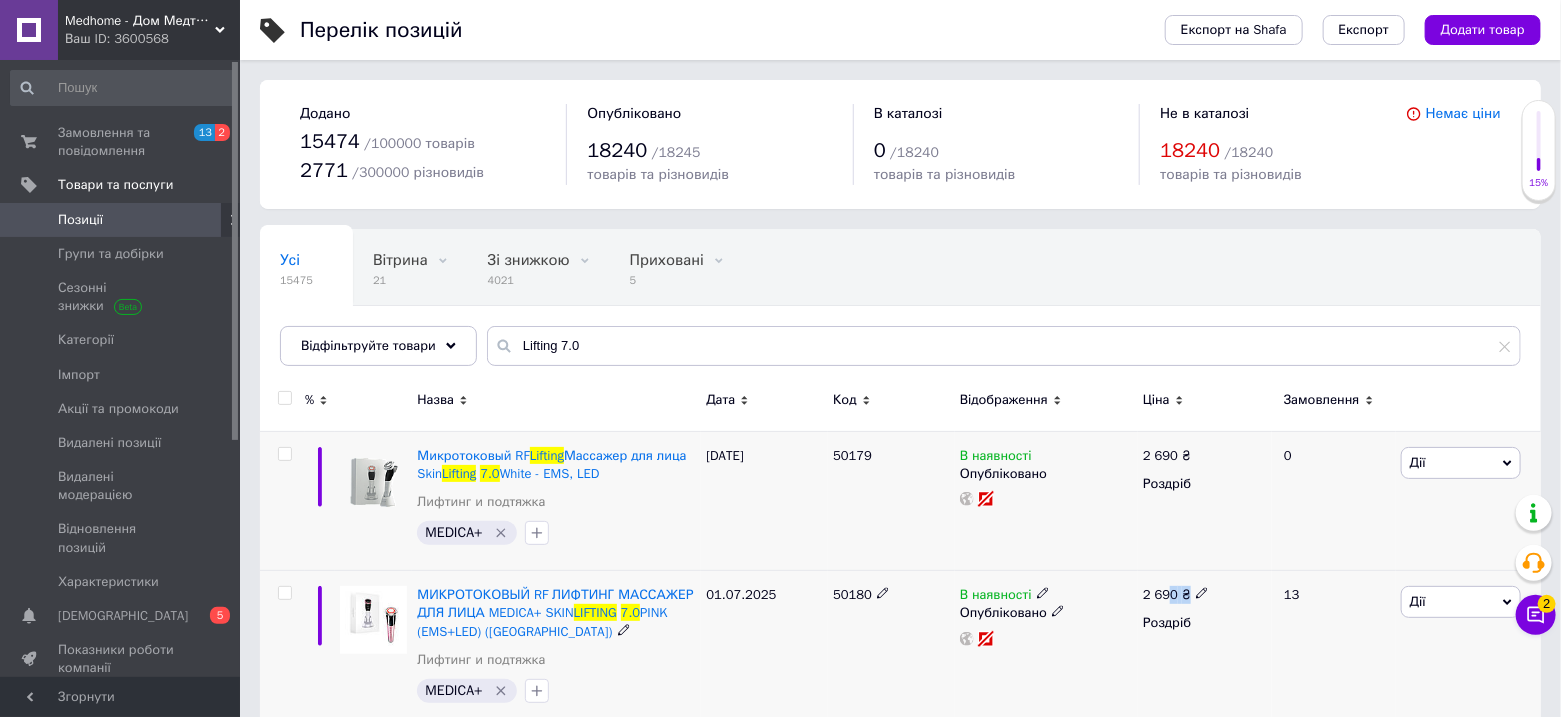 drag, startPoint x: 1165, startPoint y: 594, endPoint x: 1197, endPoint y: 595, distance: 32.01562 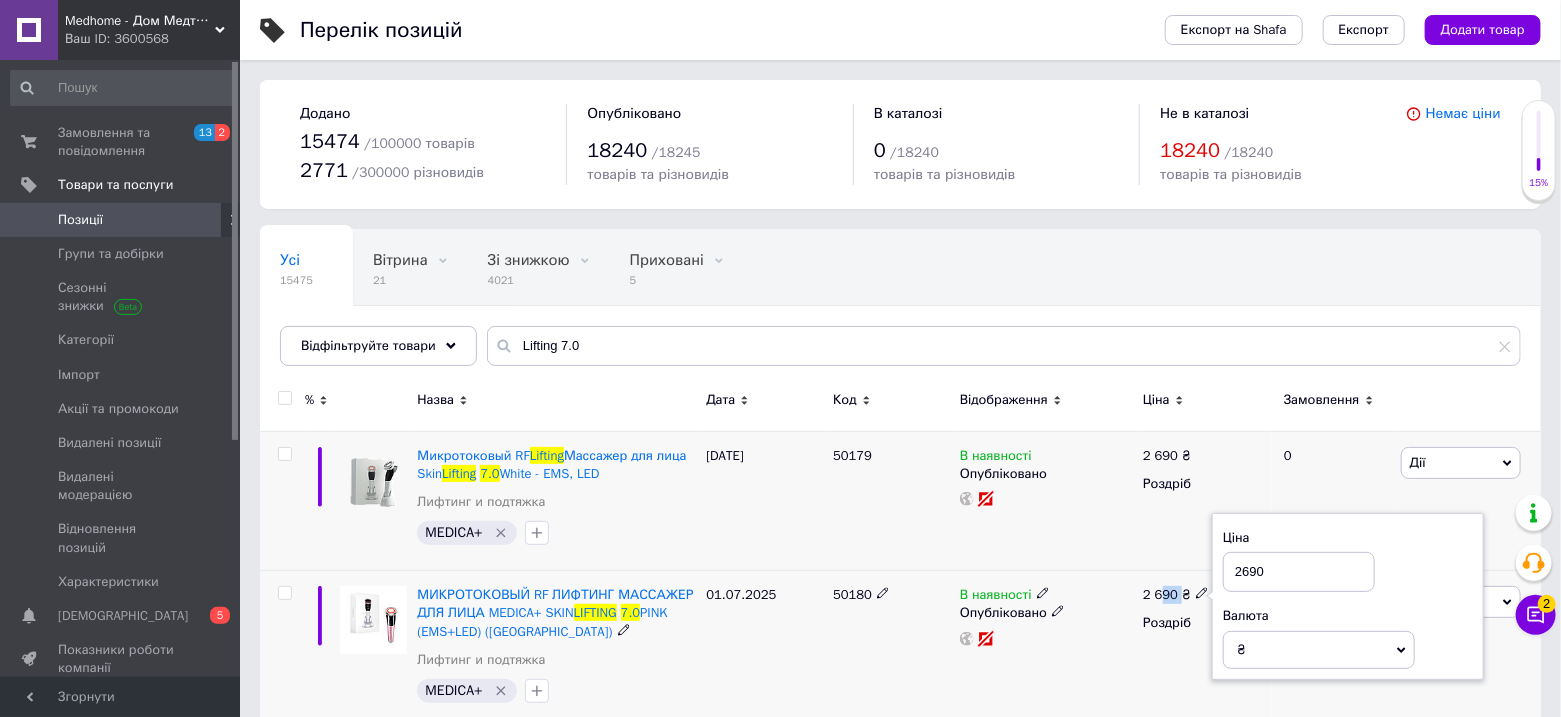drag, startPoint x: 1161, startPoint y: 592, endPoint x: 1179, endPoint y: 591, distance: 18.027756 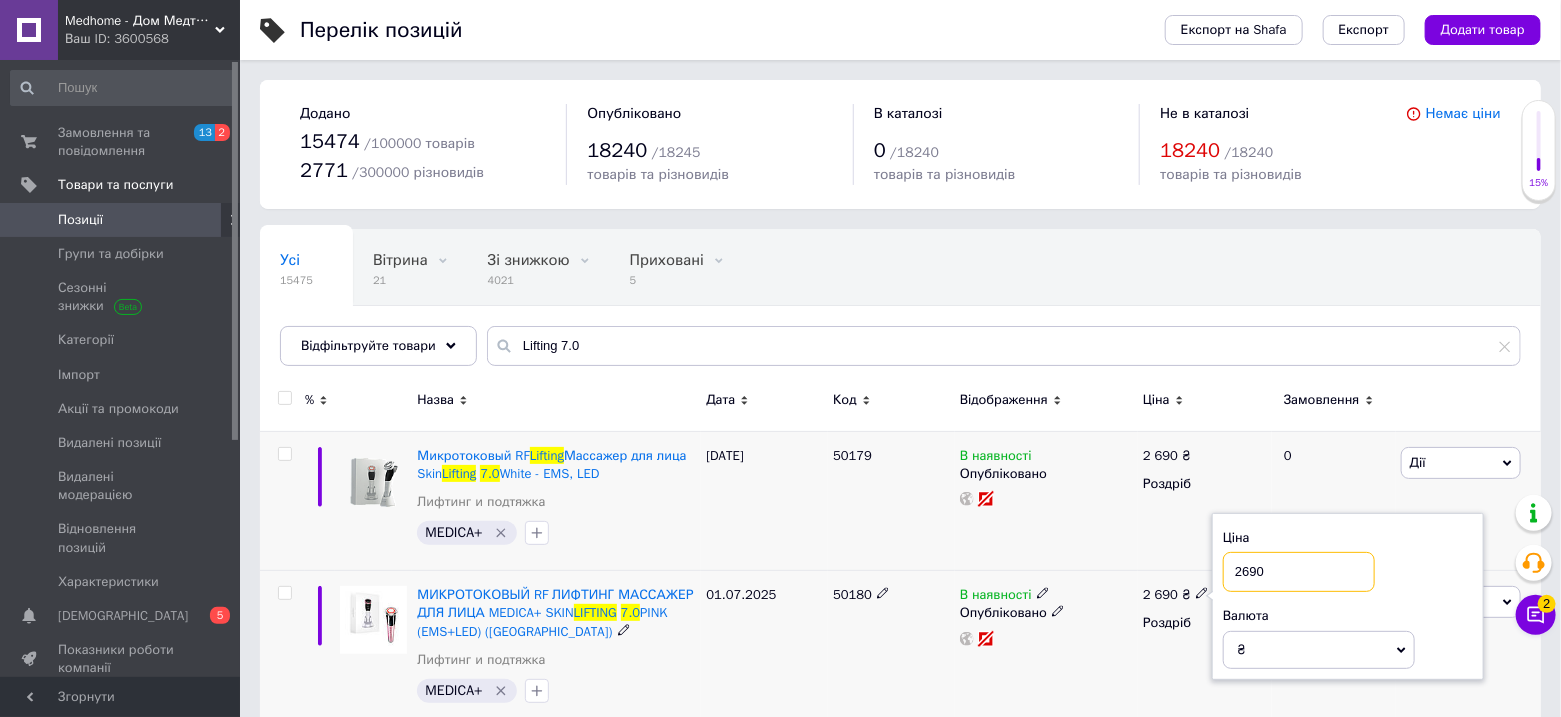 click on "2690" at bounding box center [1299, 572] 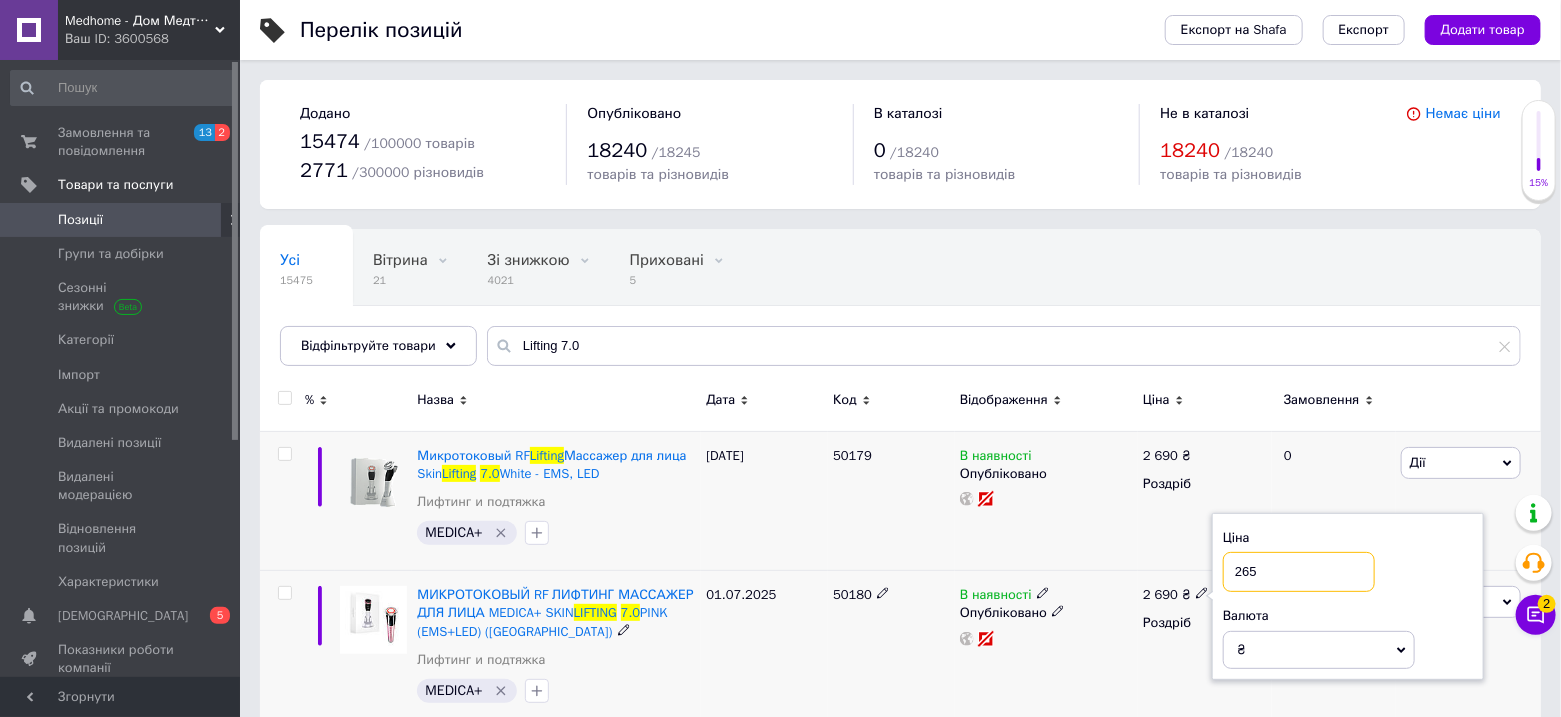 type on "2650" 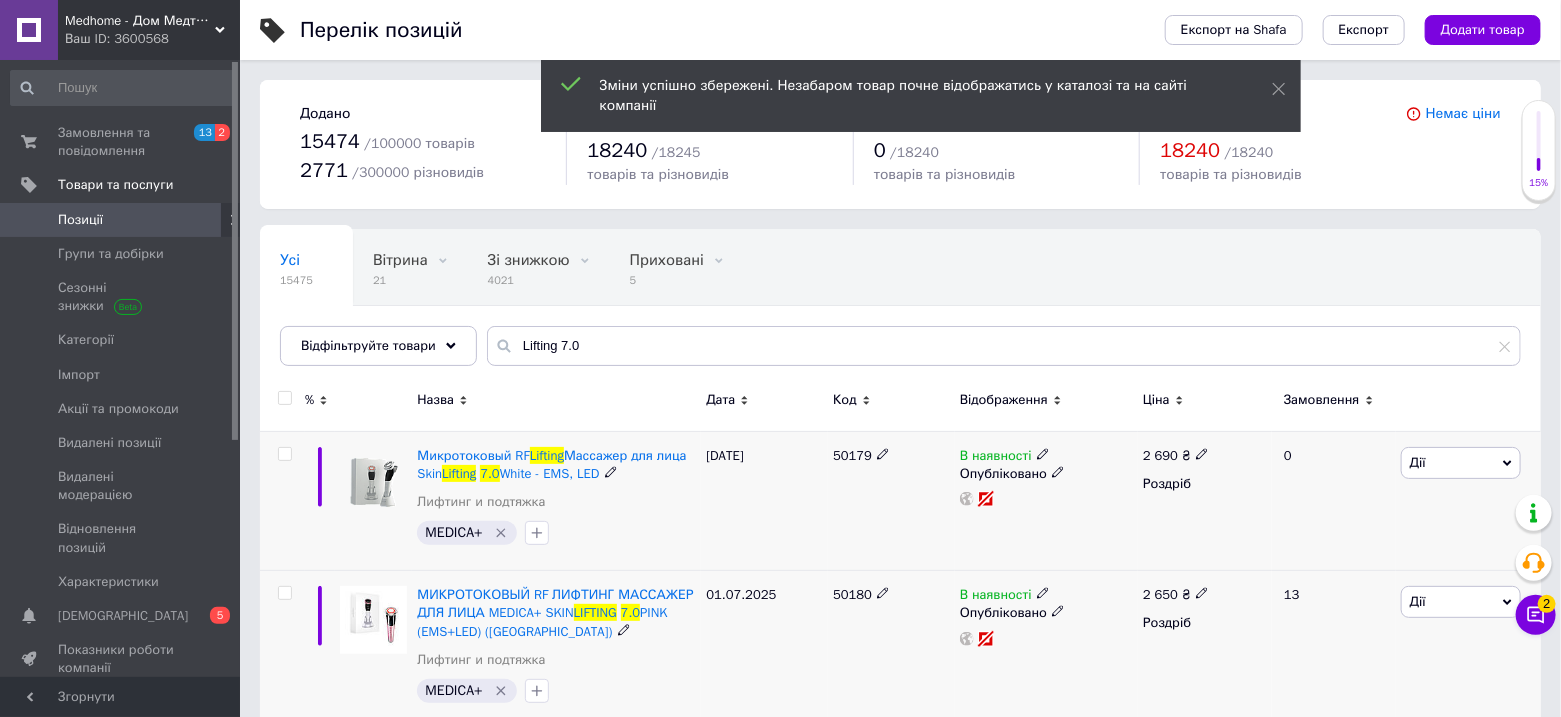 click on "Микротоковый RF  Lifting  Массажер для лица Skin  Lifting   7.0  White - EMS, LED Лифтинг и подтяжка" at bounding box center (556, 484) 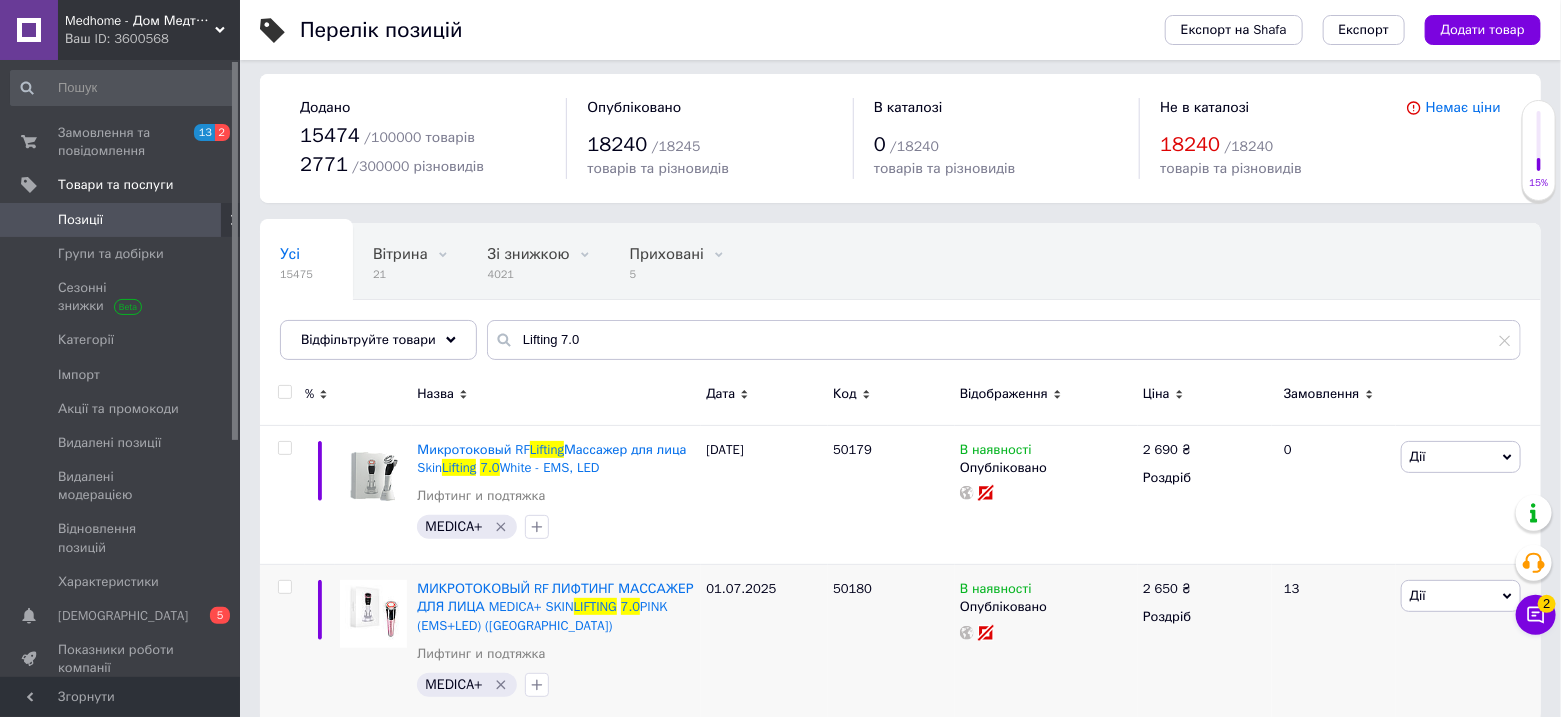 scroll, scrollTop: 0, scrollLeft: 0, axis: both 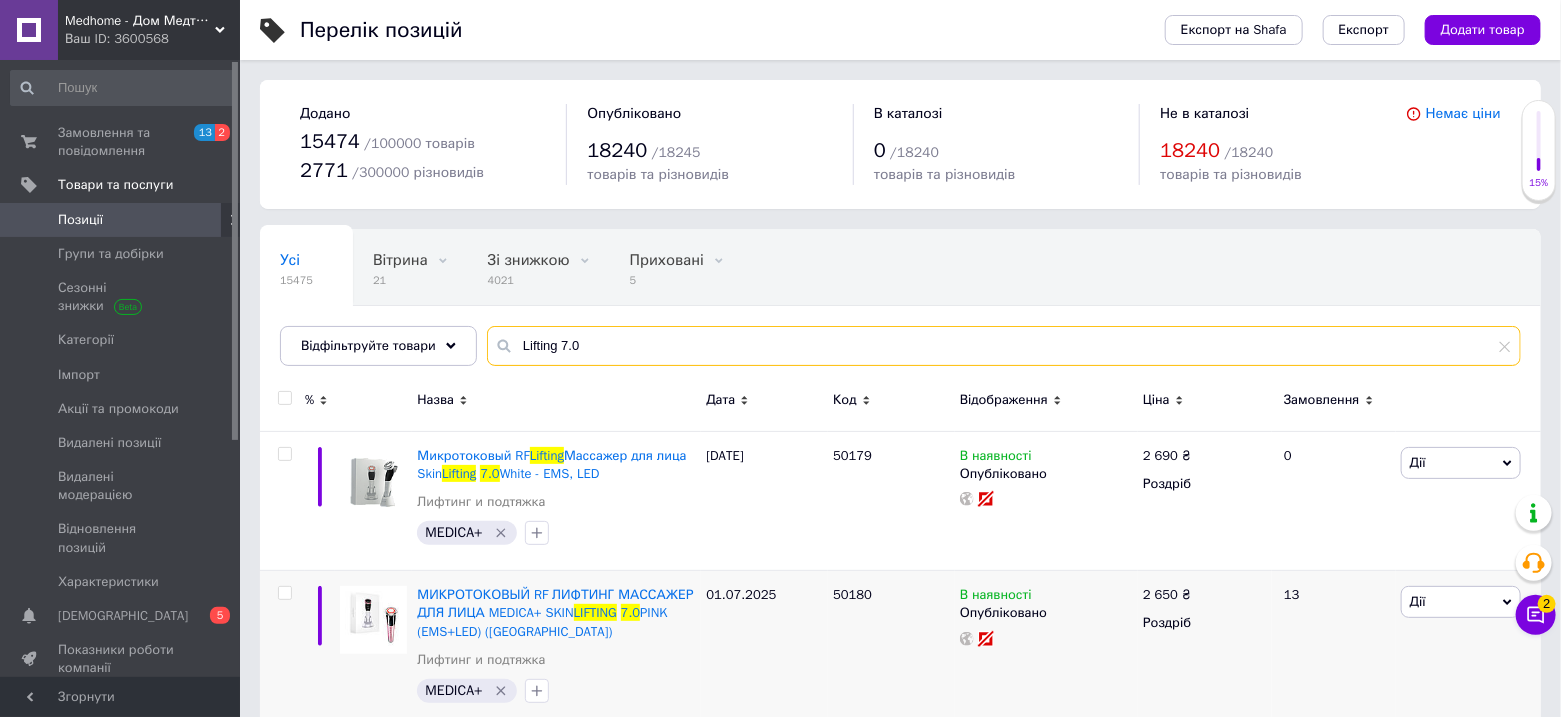 drag, startPoint x: 593, startPoint y: 344, endPoint x: 471, endPoint y: 340, distance: 122.06556 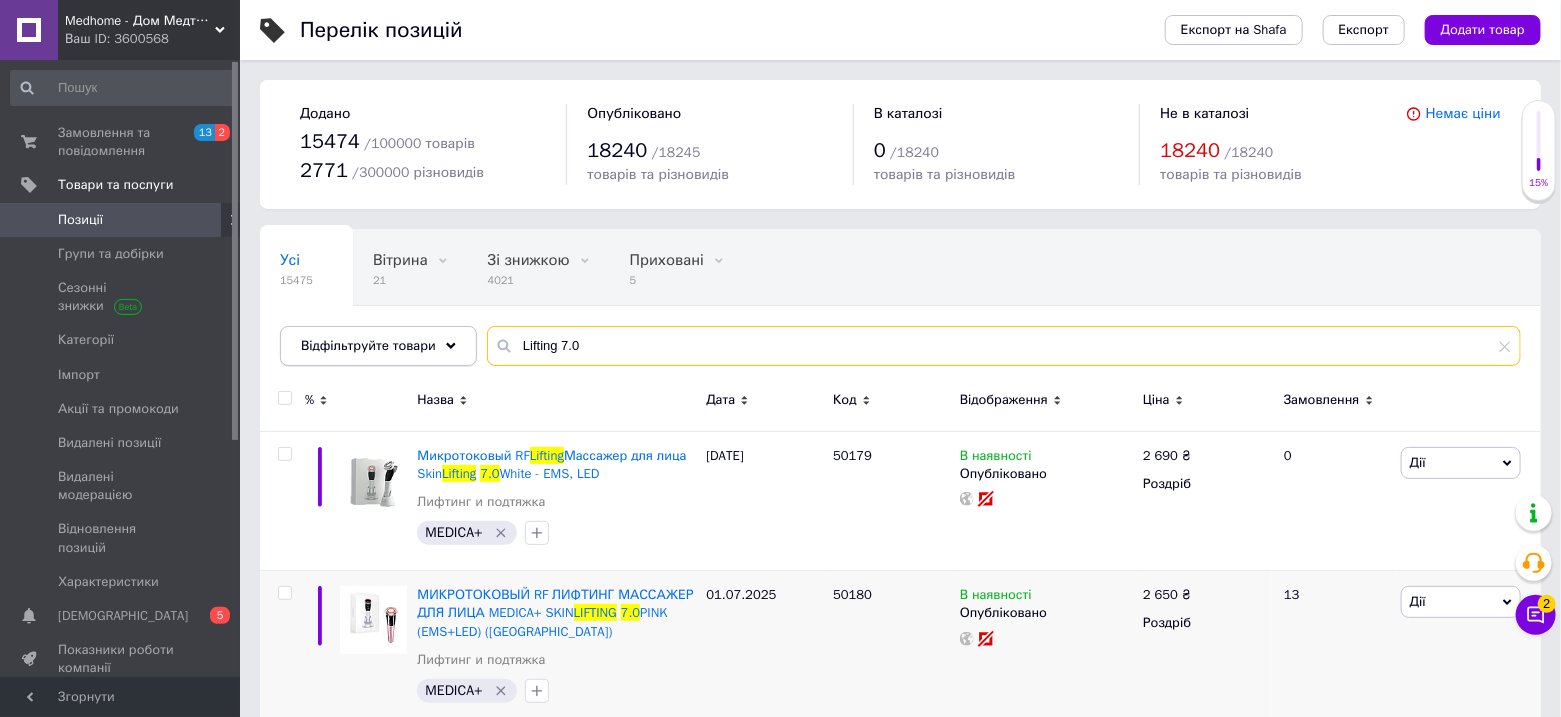 drag, startPoint x: 610, startPoint y: 338, endPoint x: 450, endPoint y: 337, distance: 160.00313 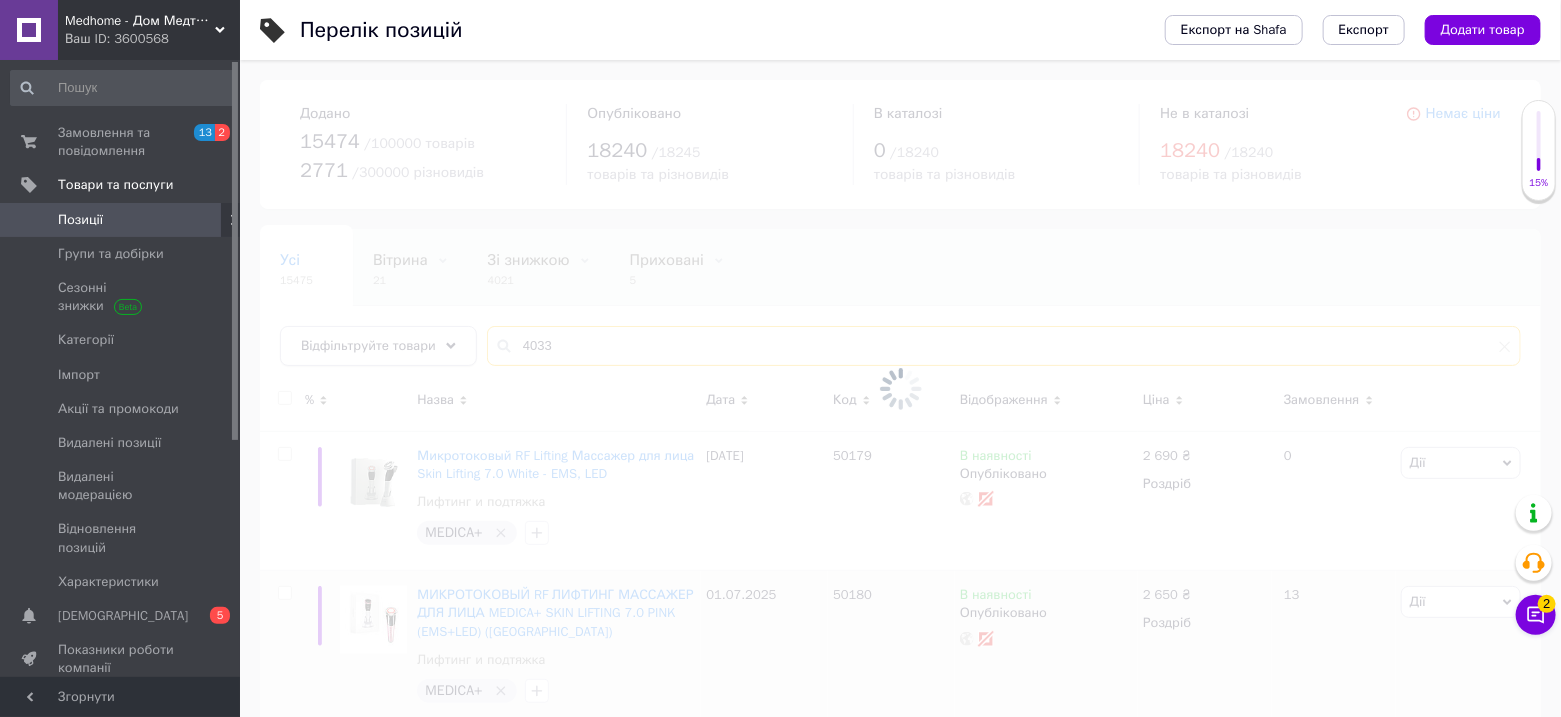 type on "4033" 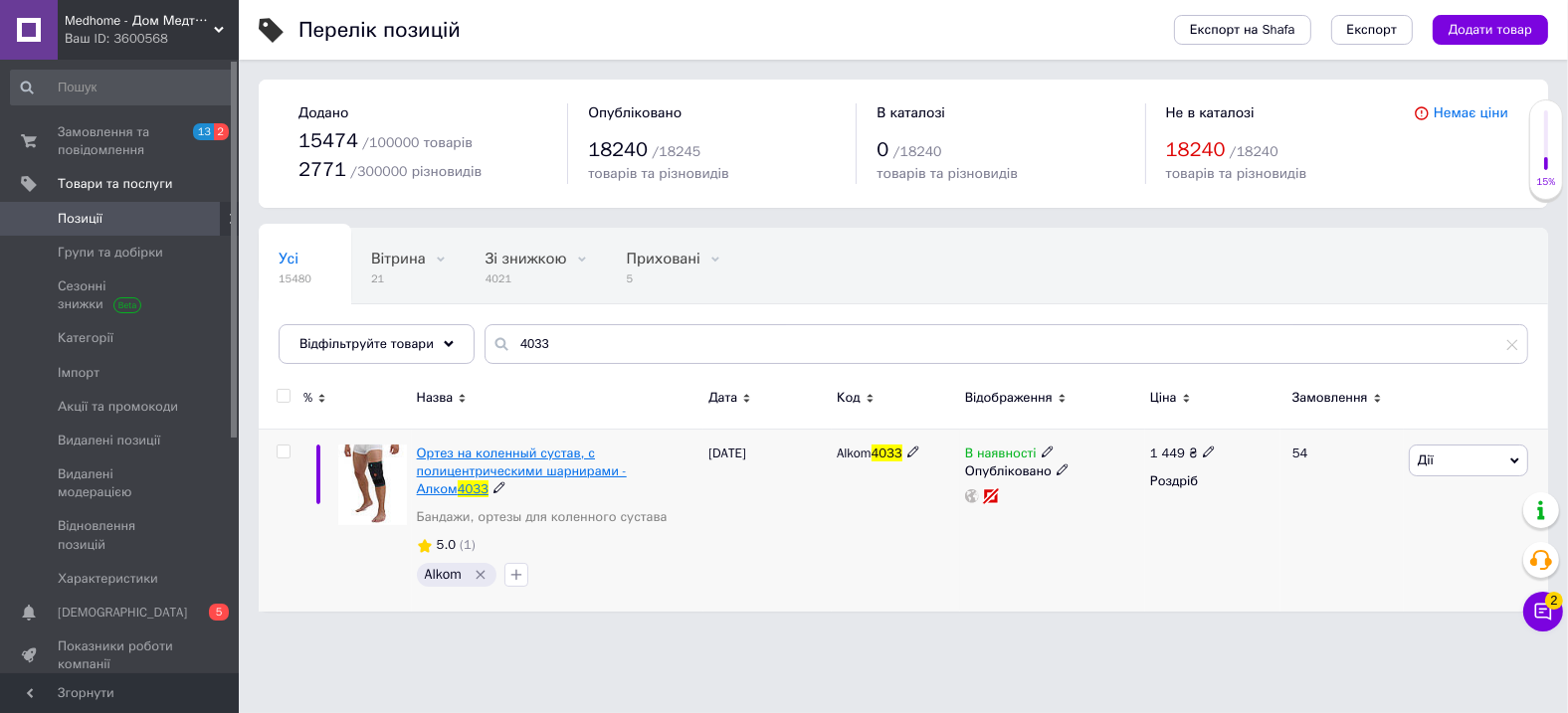 click on "Ортез на коленный сустав, с полицентрическими шарнирами - Алком" at bounding box center (521, 470) 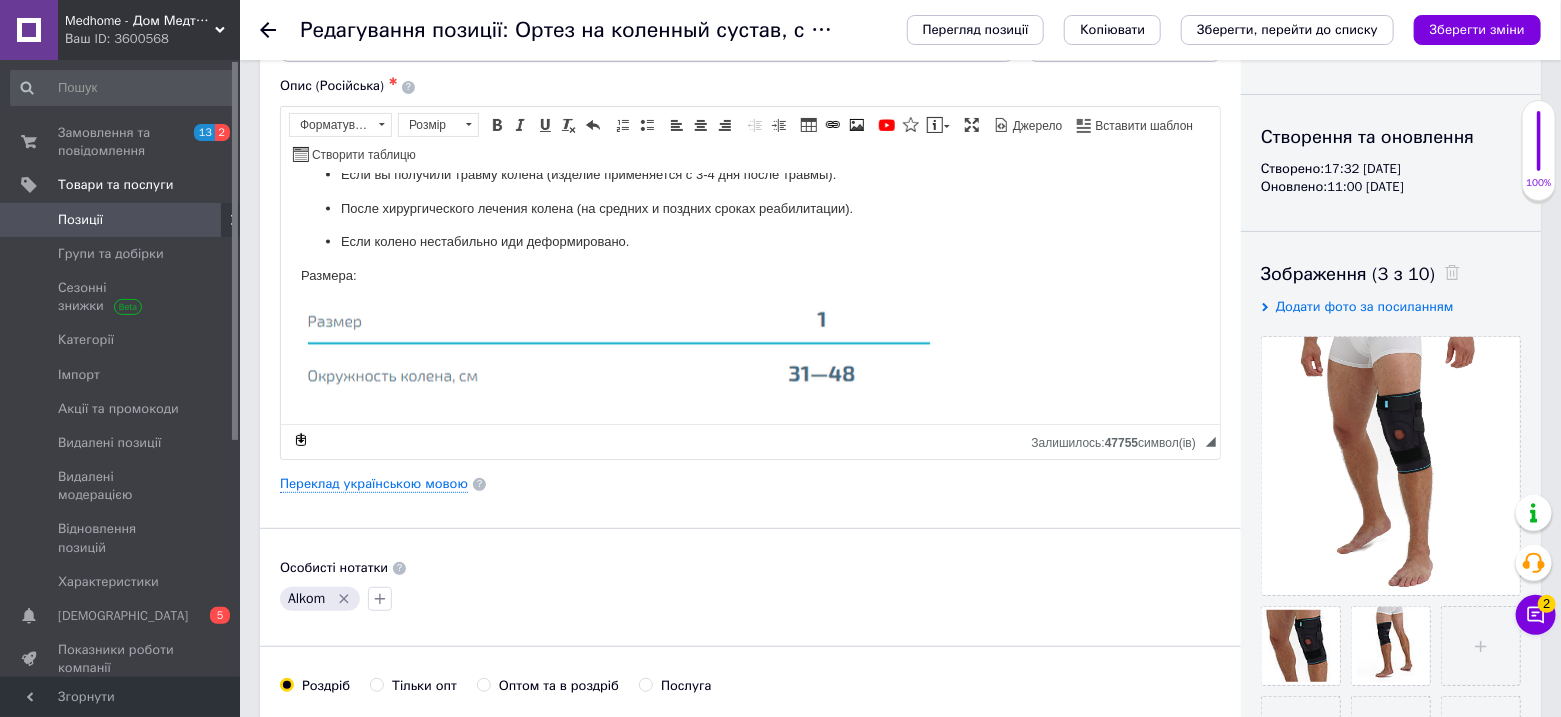 scroll, scrollTop: 100, scrollLeft: 0, axis: vertical 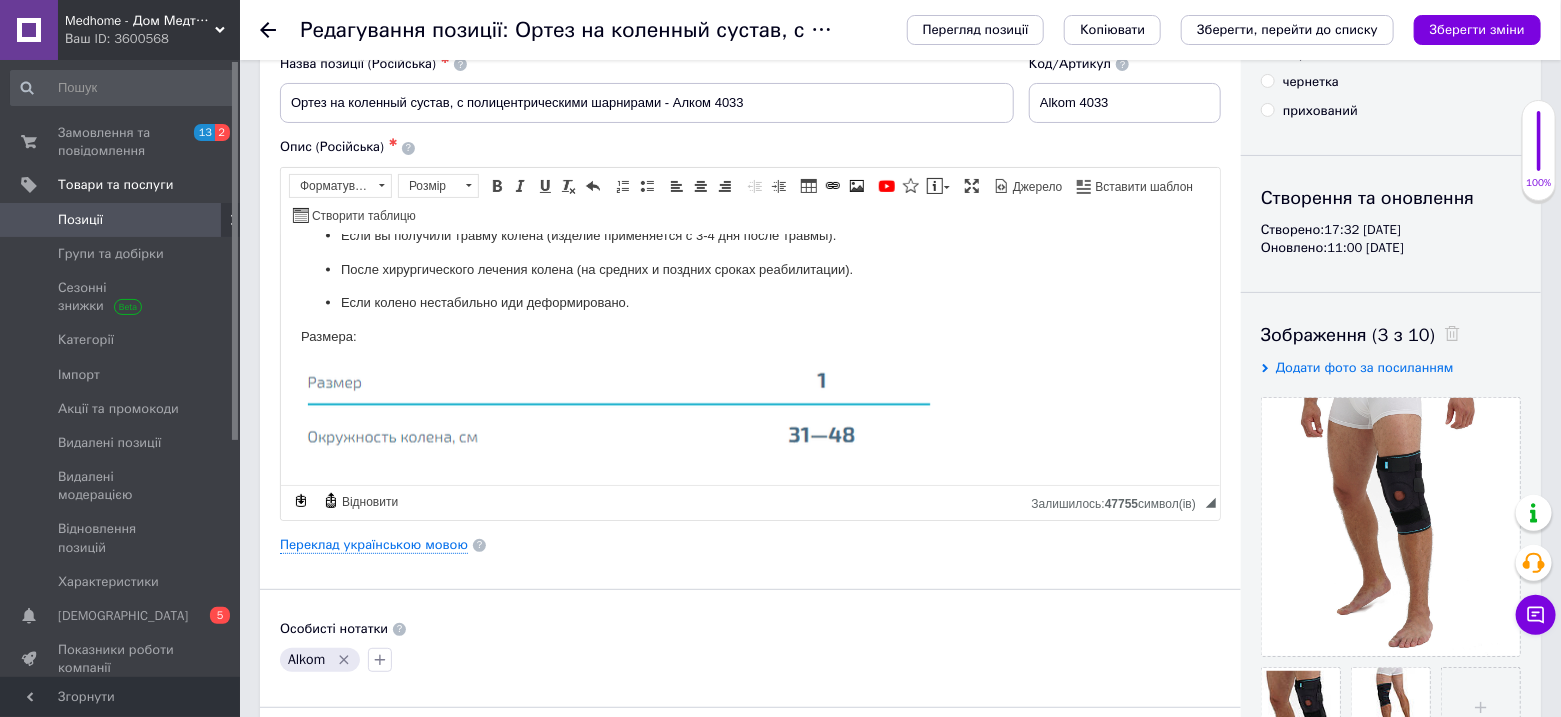 drag, startPoint x: 268, startPoint y: 15, endPoint x: 302, endPoint y: 15, distance: 34 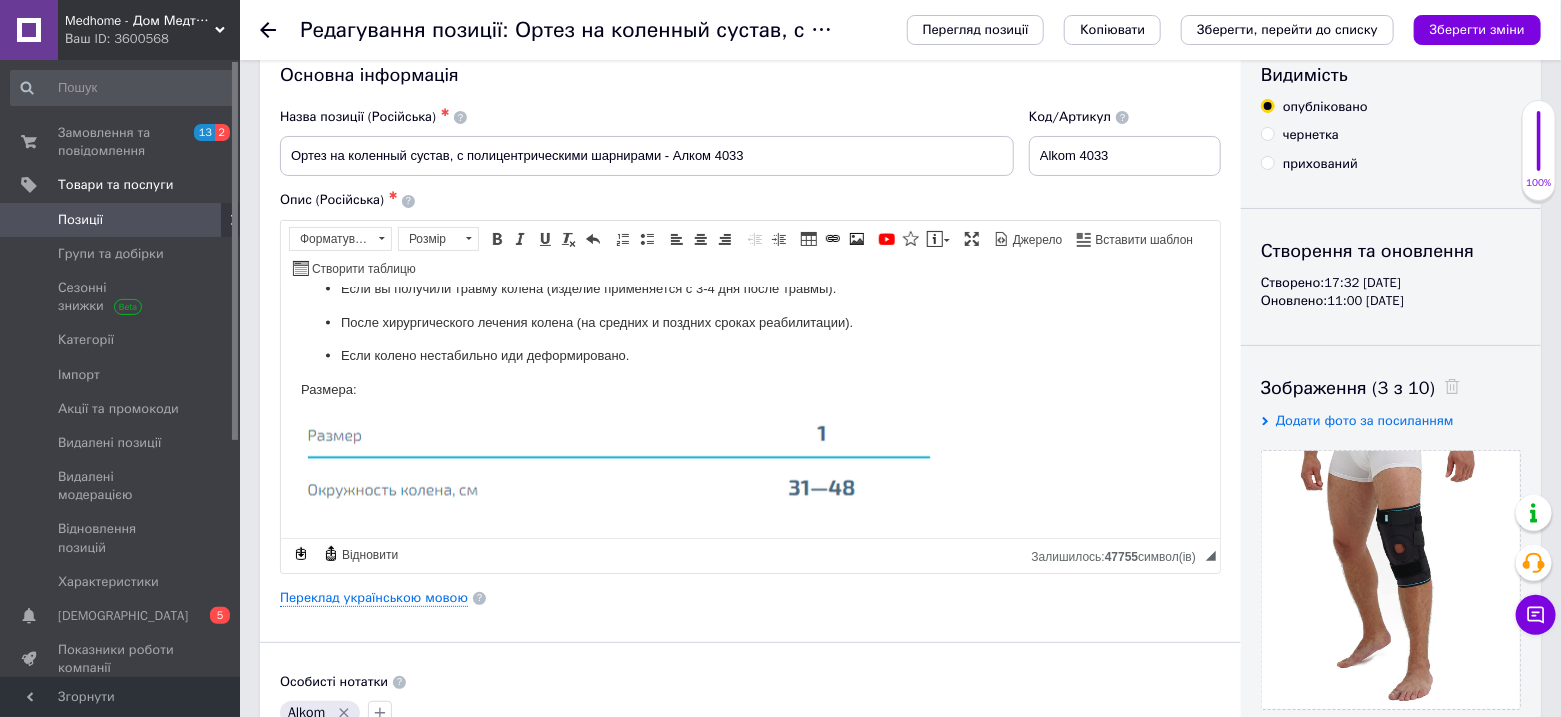 scroll, scrollTop: 0, scrollLeft: 0, axis: both 